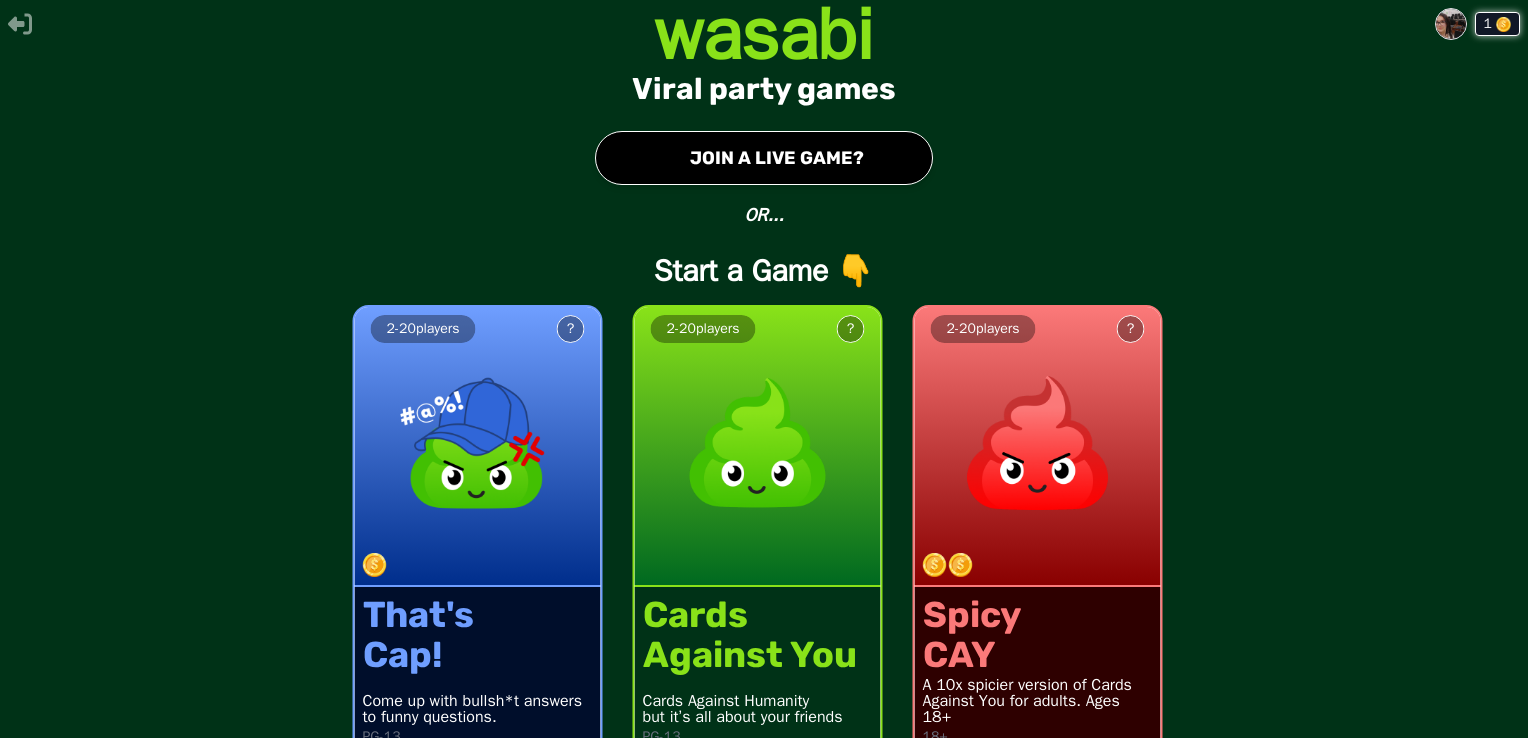 scroll, scrollTop: 0, scrollLeft: 0, axis: both 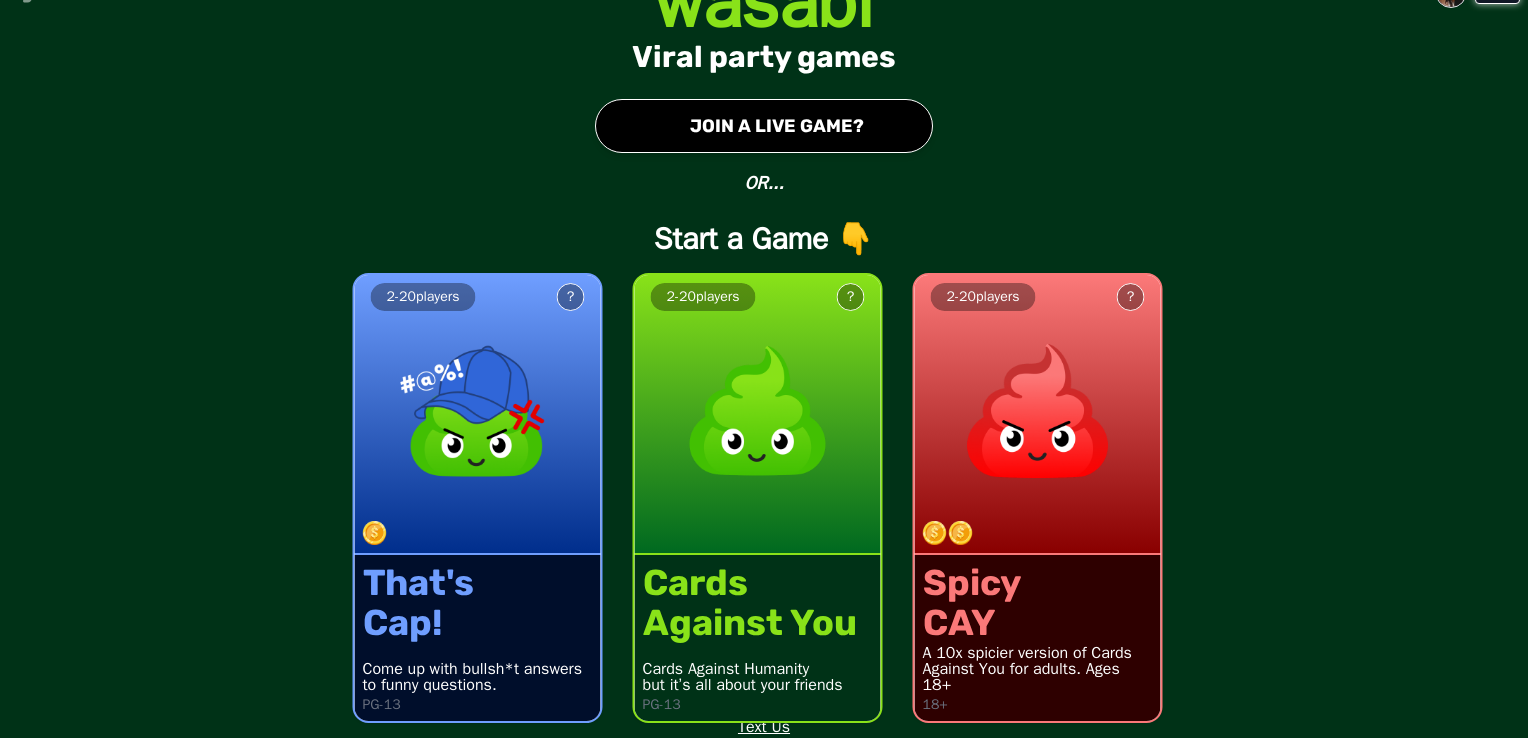 click on "● JOIN A LIVE GAME?" at bounding box center [764, 126] 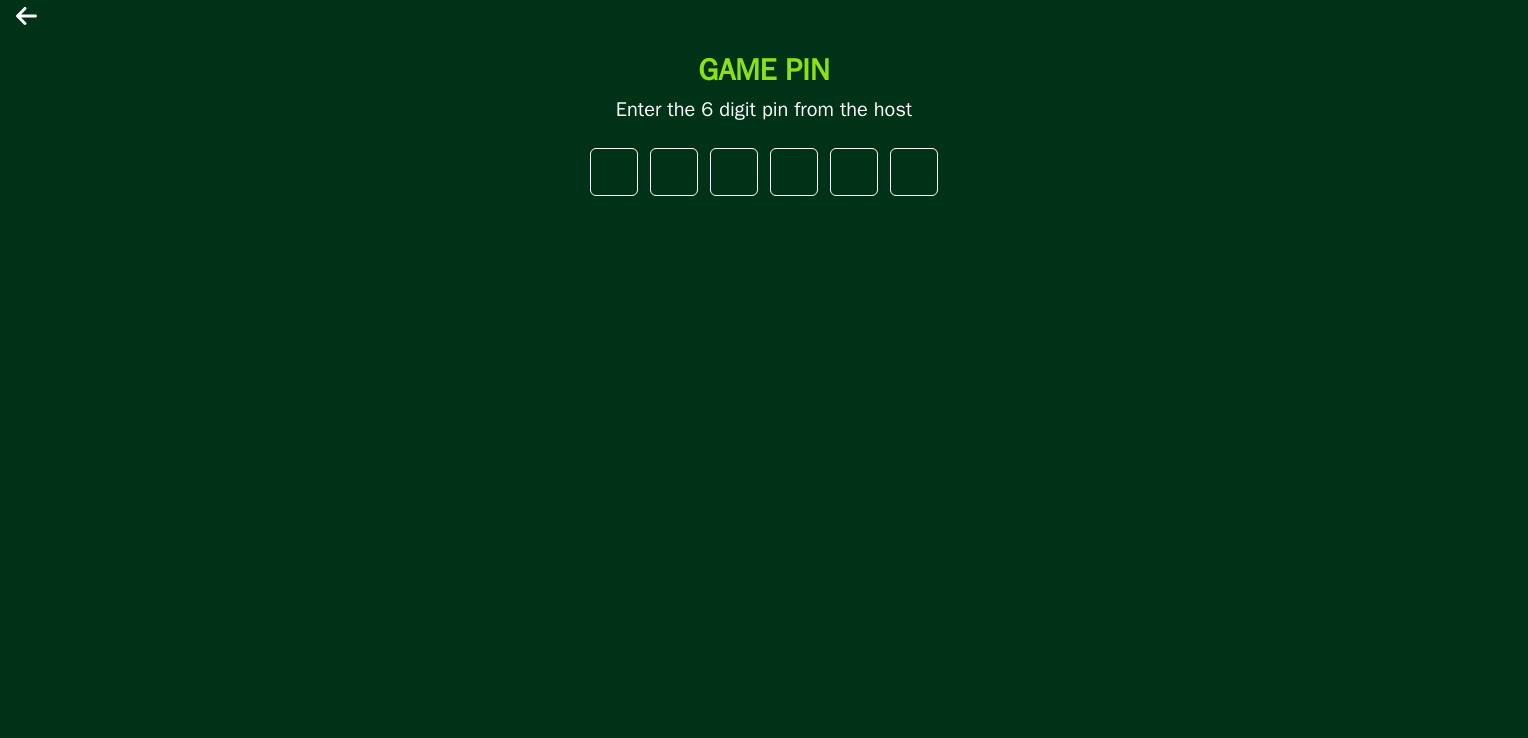 type on "*" 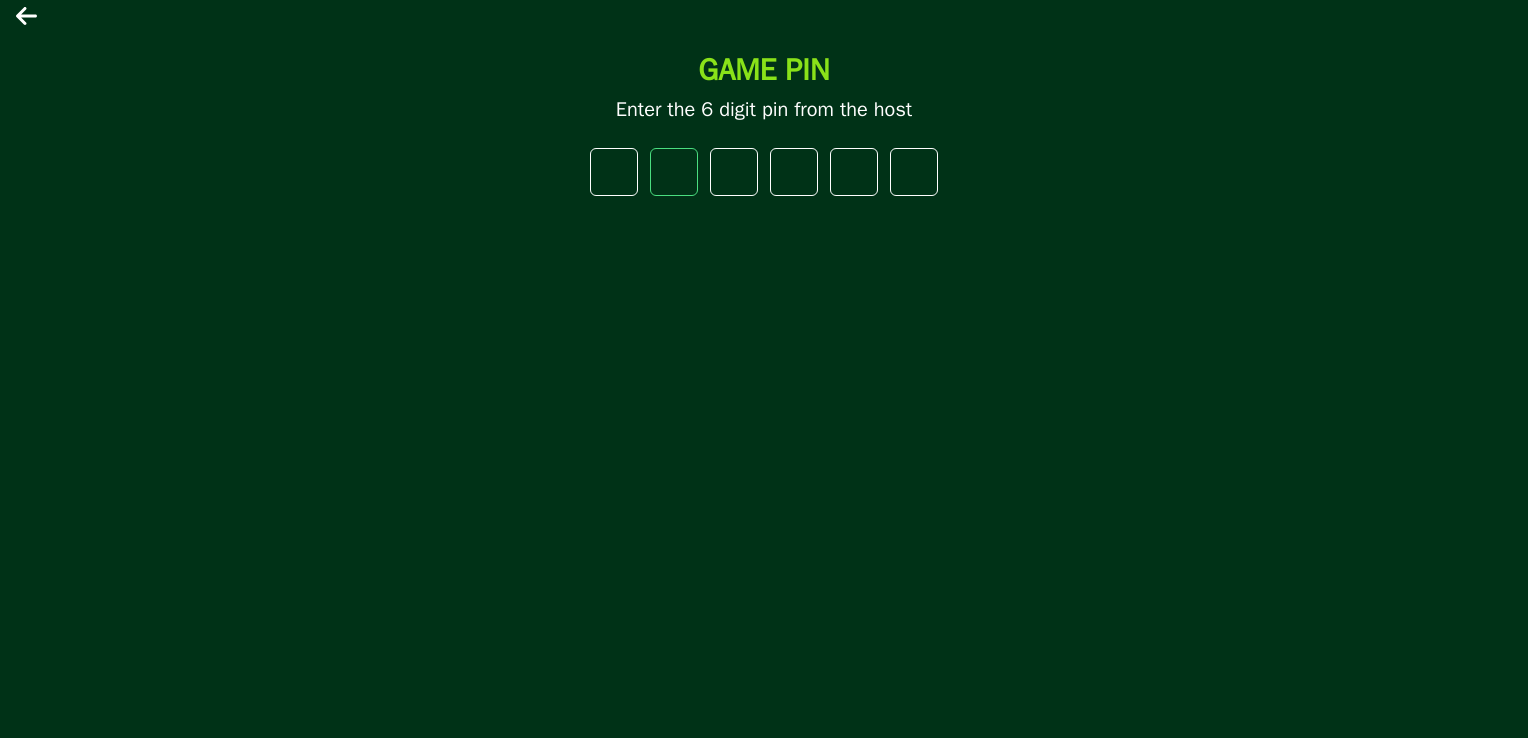 type on "*" 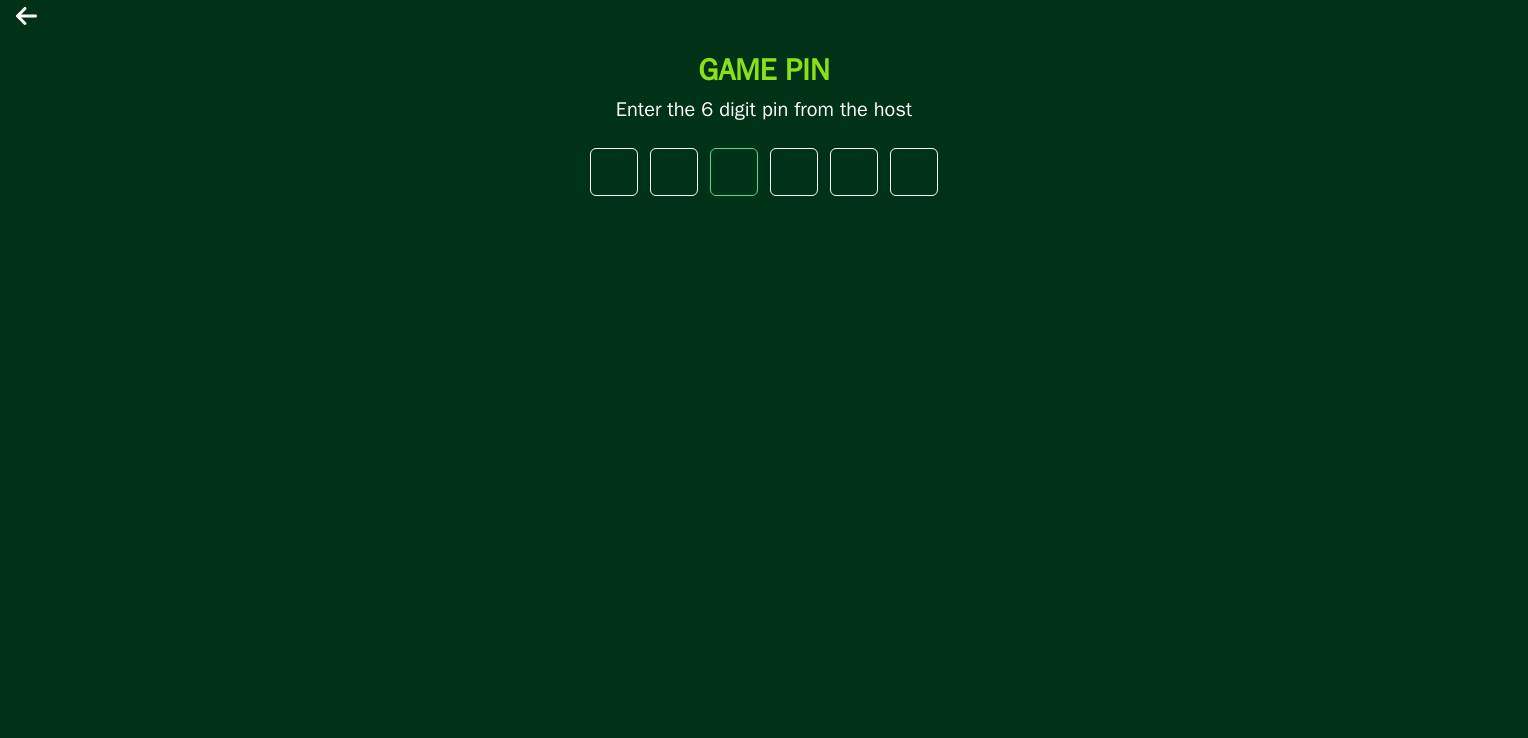 type on "*" 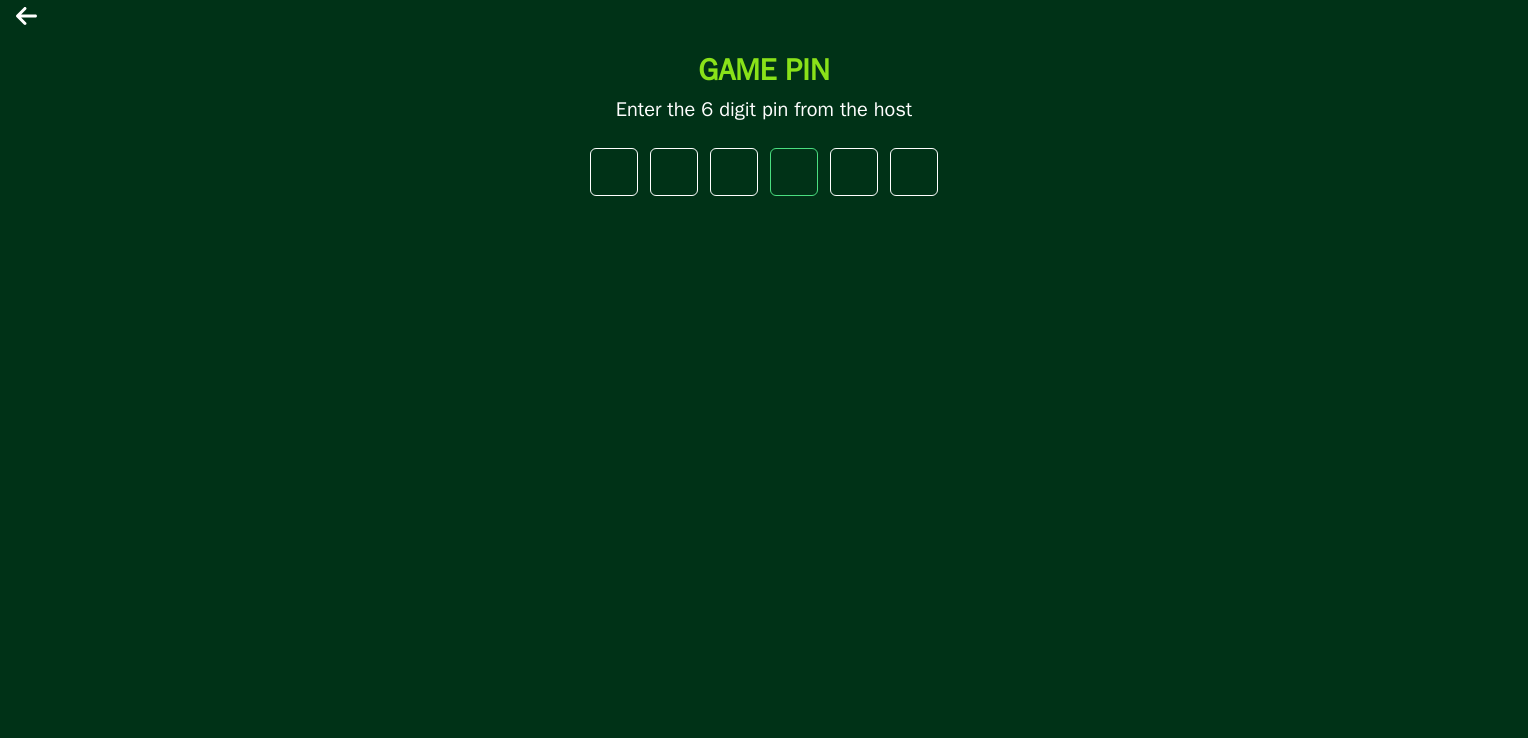 type on "*" 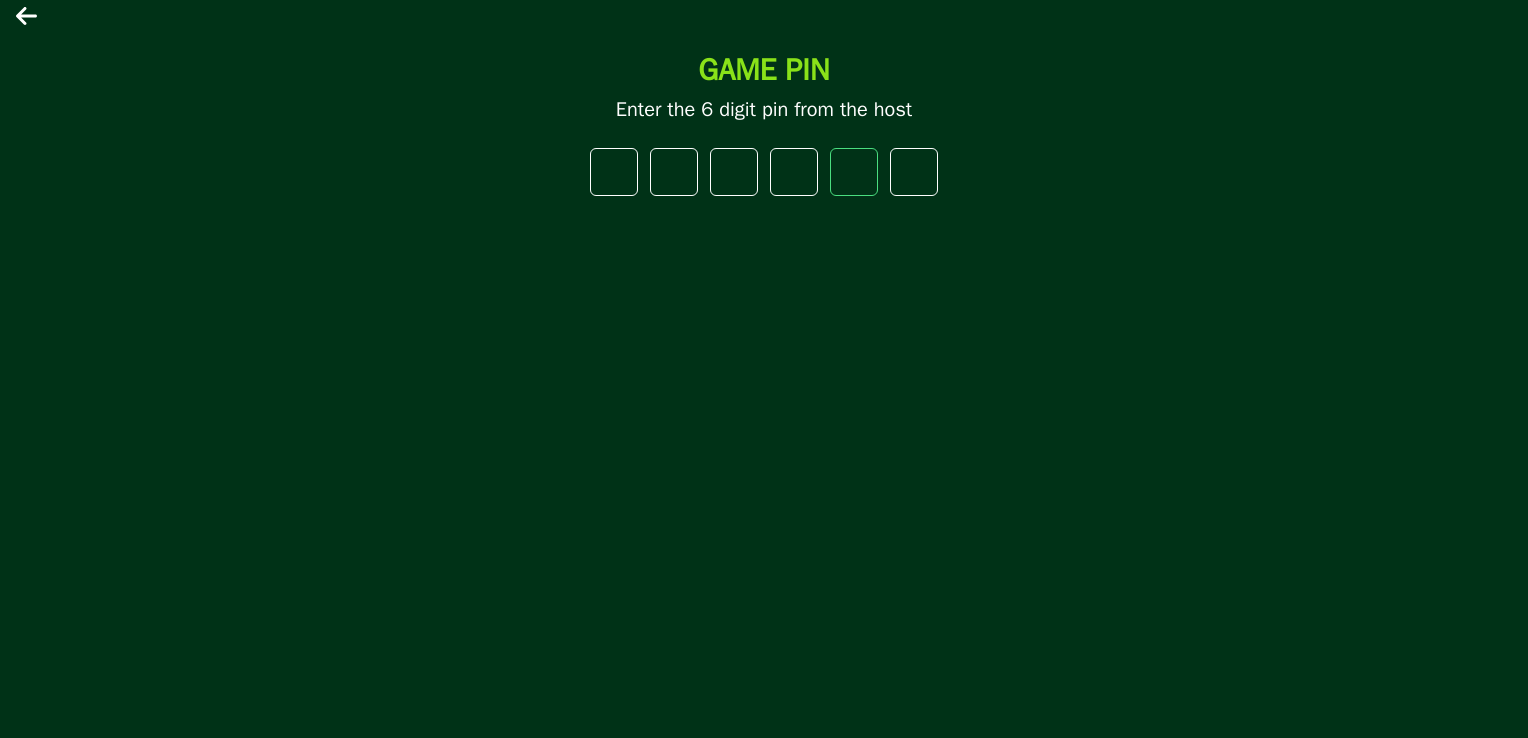 type on "*" 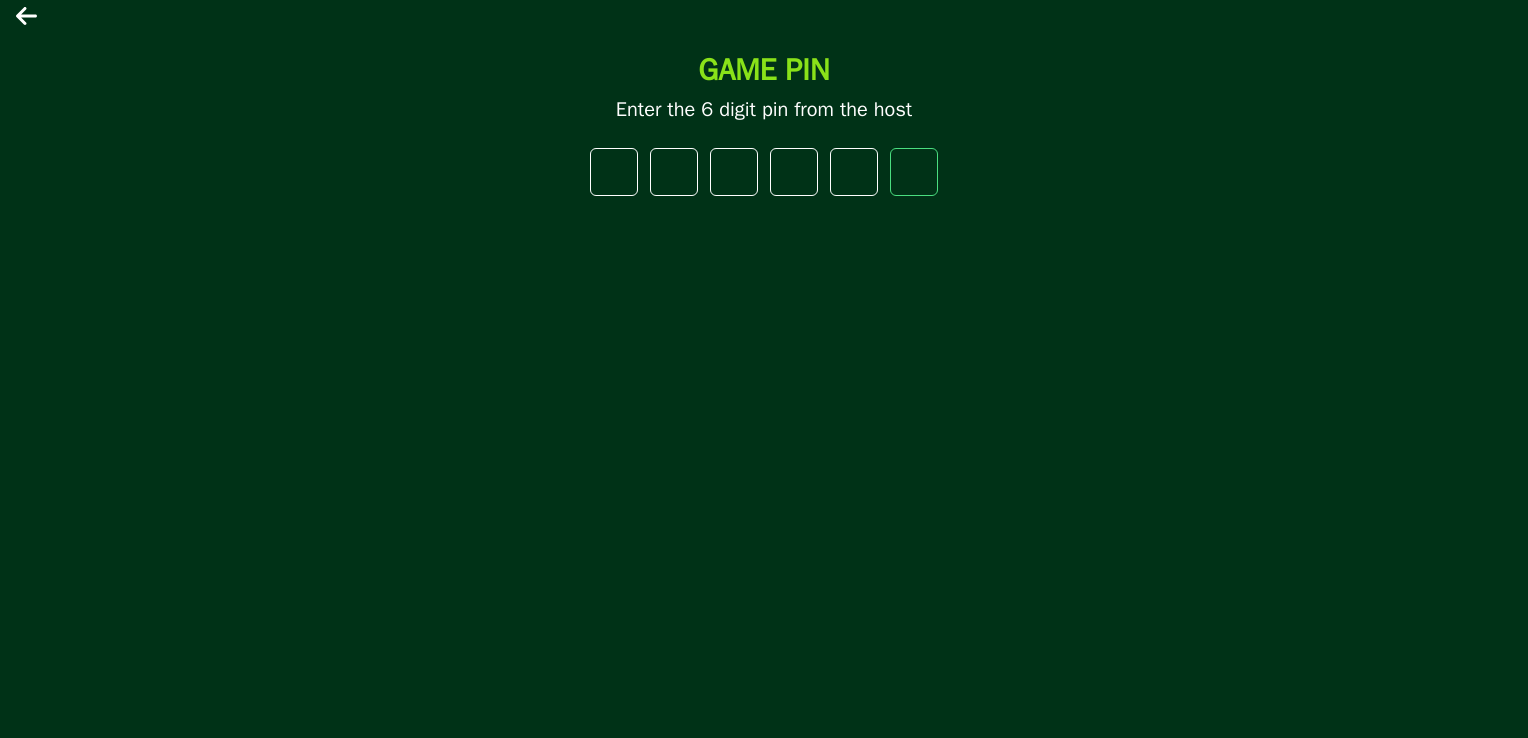 type on "*" 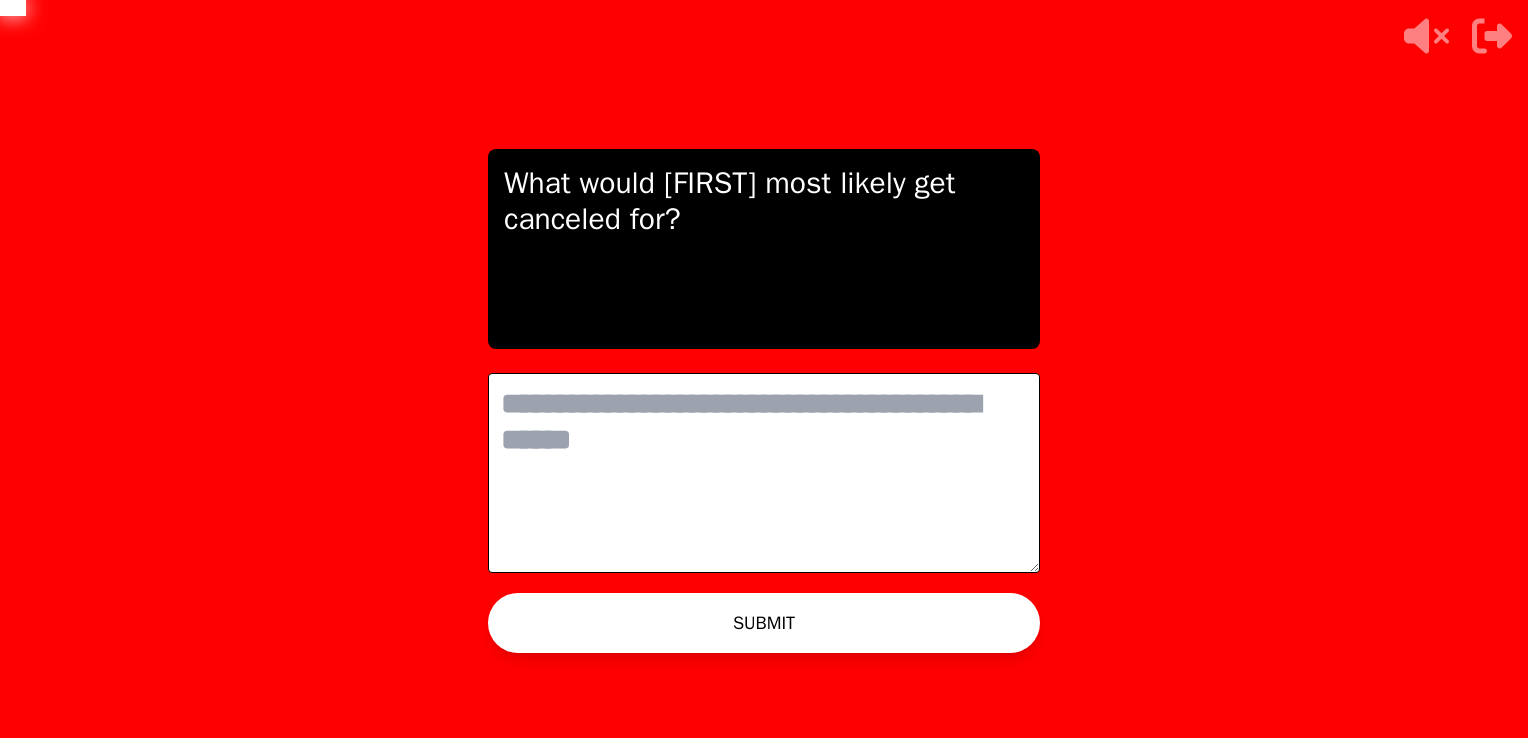 scroll, scrollTop: 0, scrollLeft: 0, axis: both 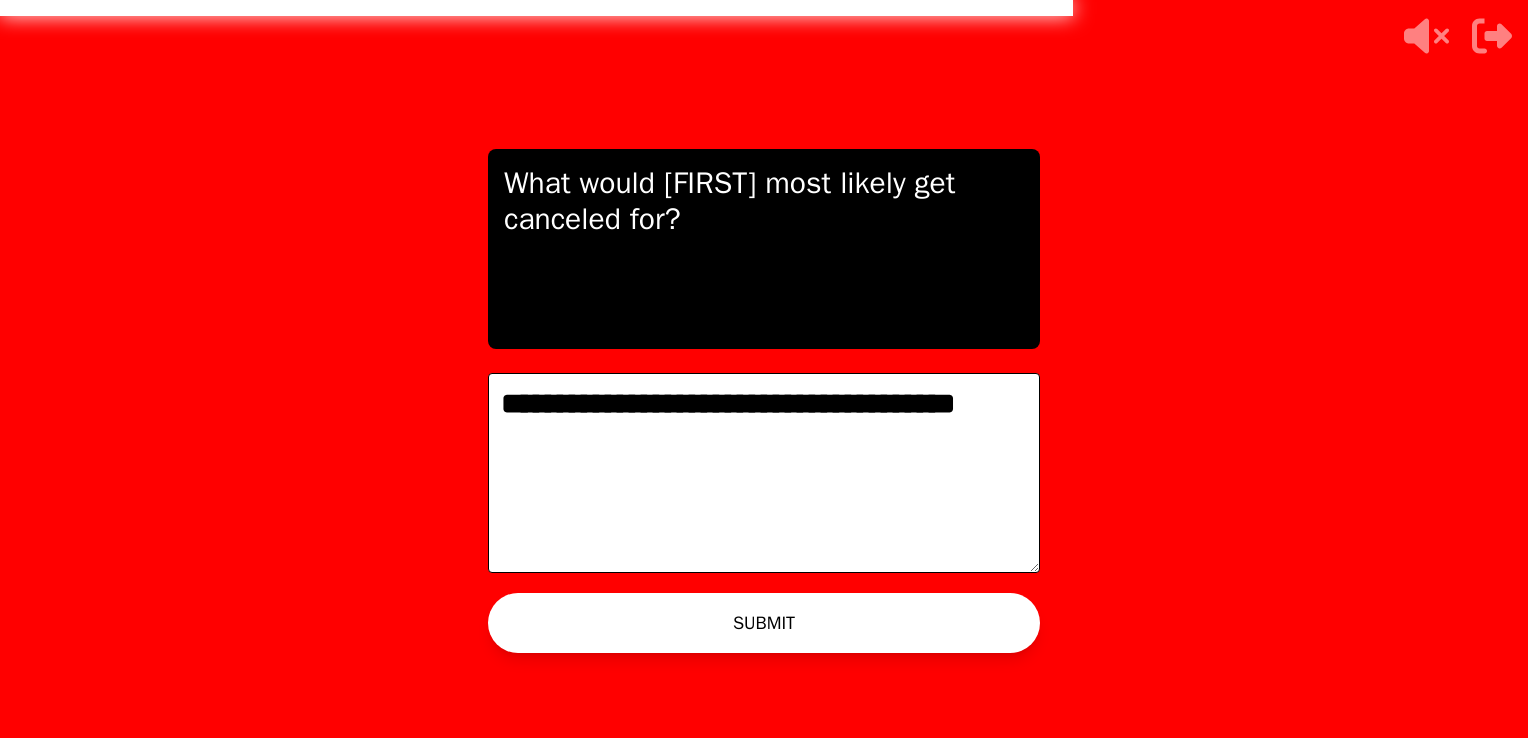 type on "**********" 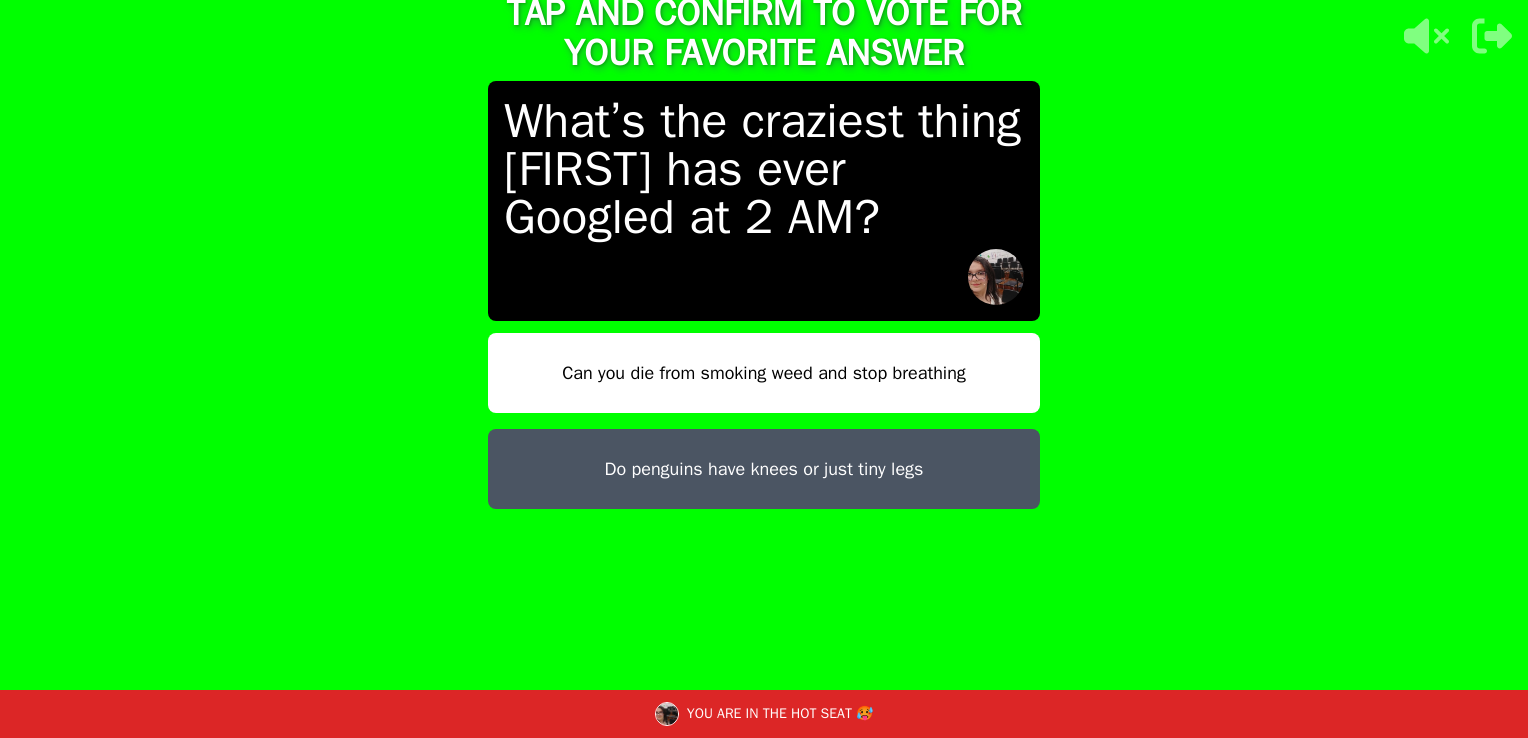 drag, startPoint x: 572, startPoint y: 393, endPoint x: 521, endPoint y: 380, distance: 52.63079 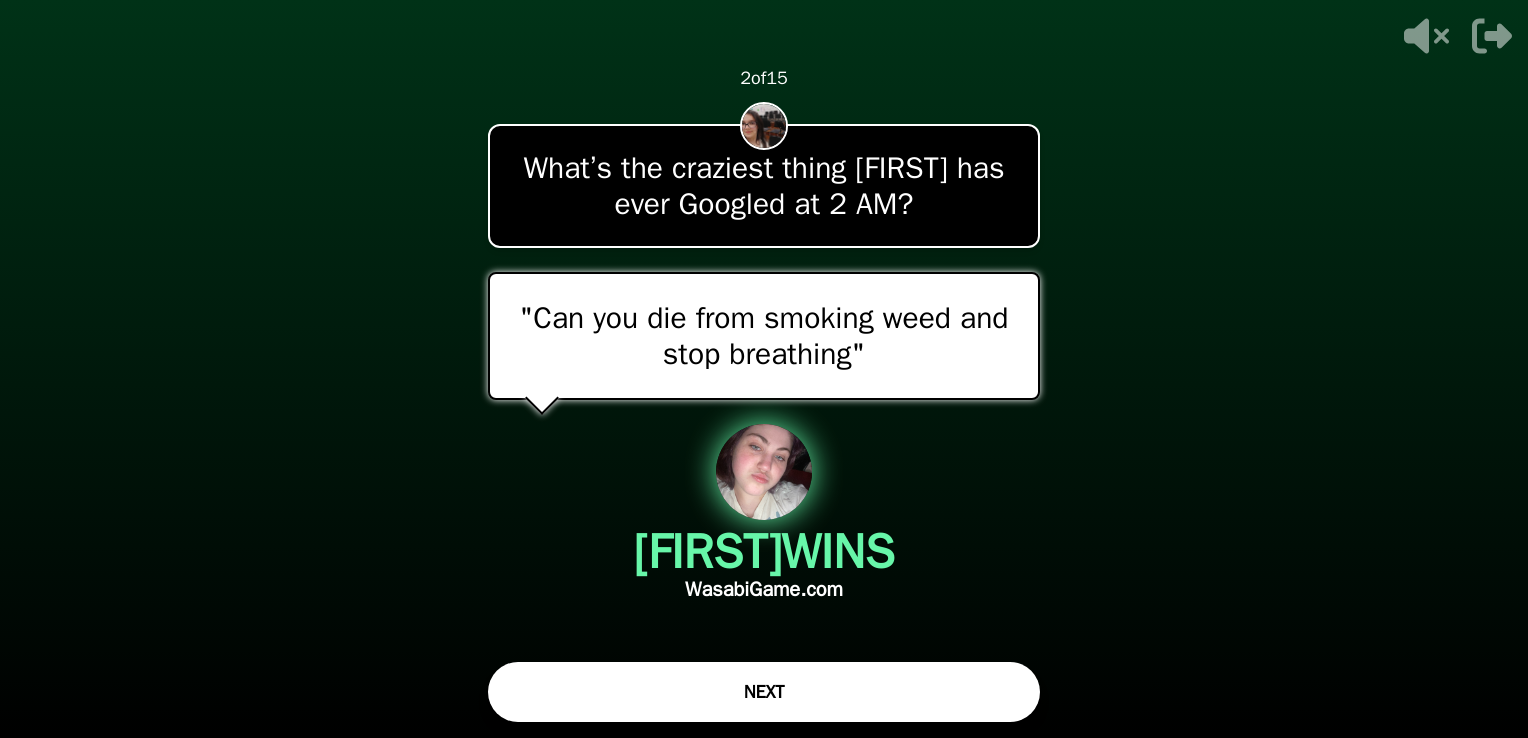 click on "NEXT" at bounding box center (764, 692) 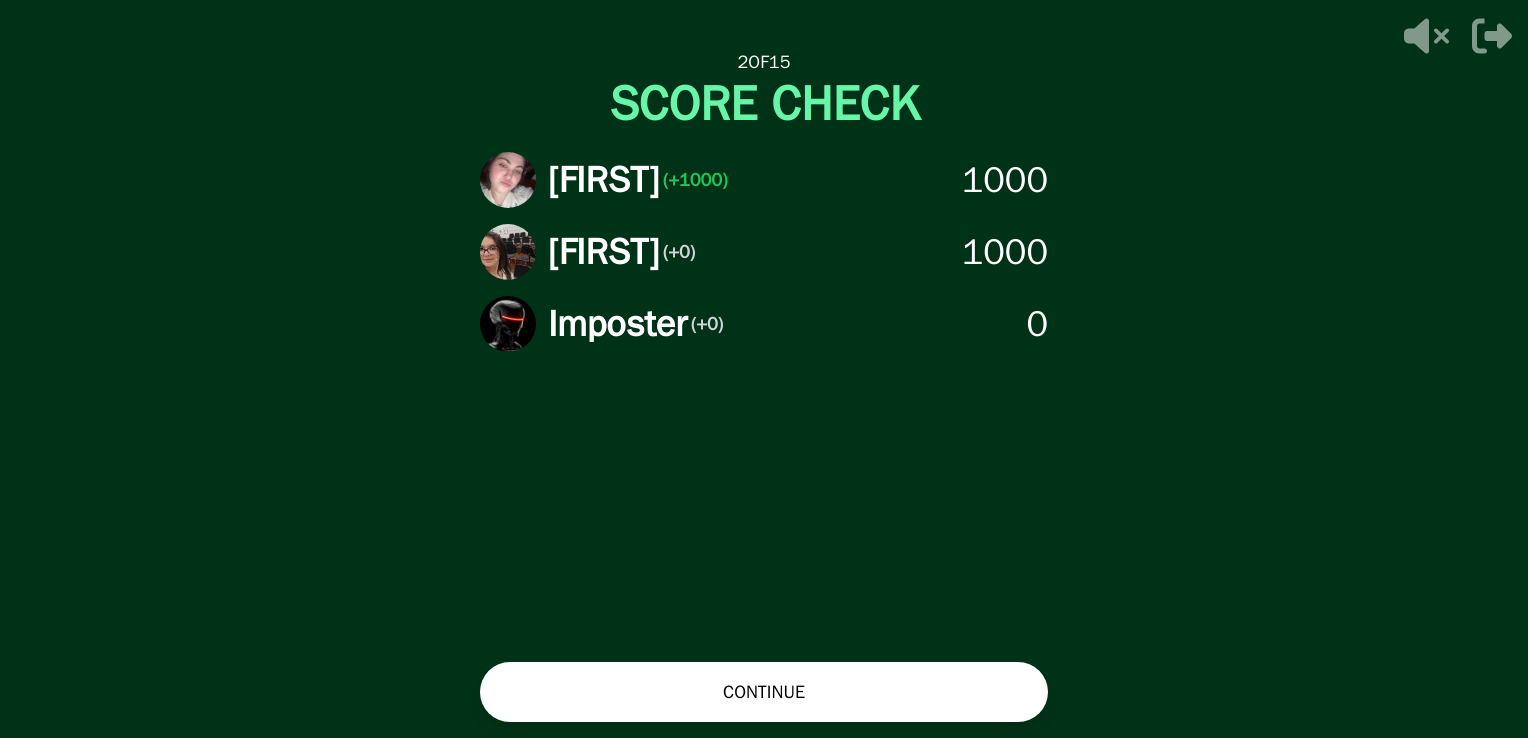 click on "CONTINUE" at bounding box center (764, 692) 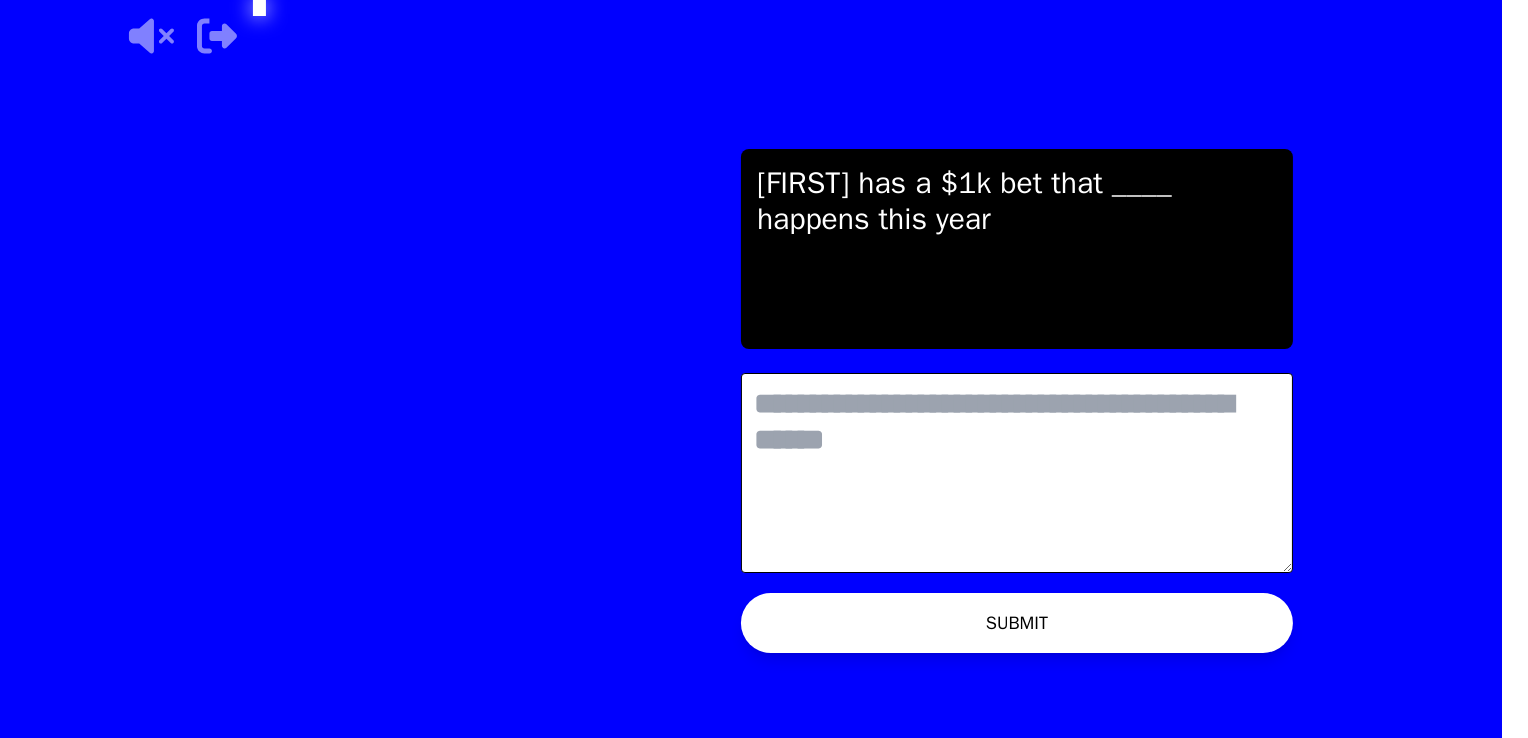 scroll, scrollTop: 0, scrollLeft: 0, axis: both 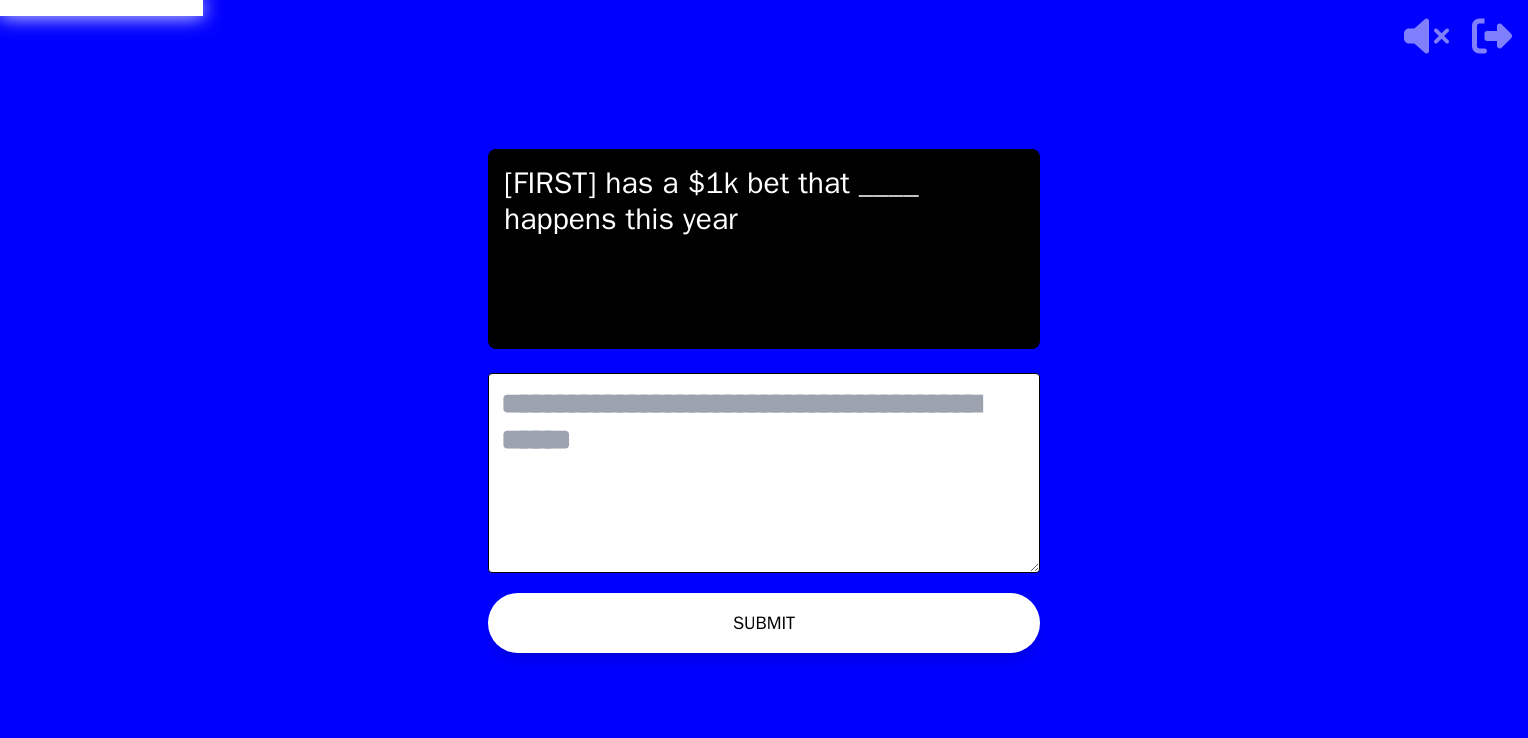 click at bounding box center (764, 473) 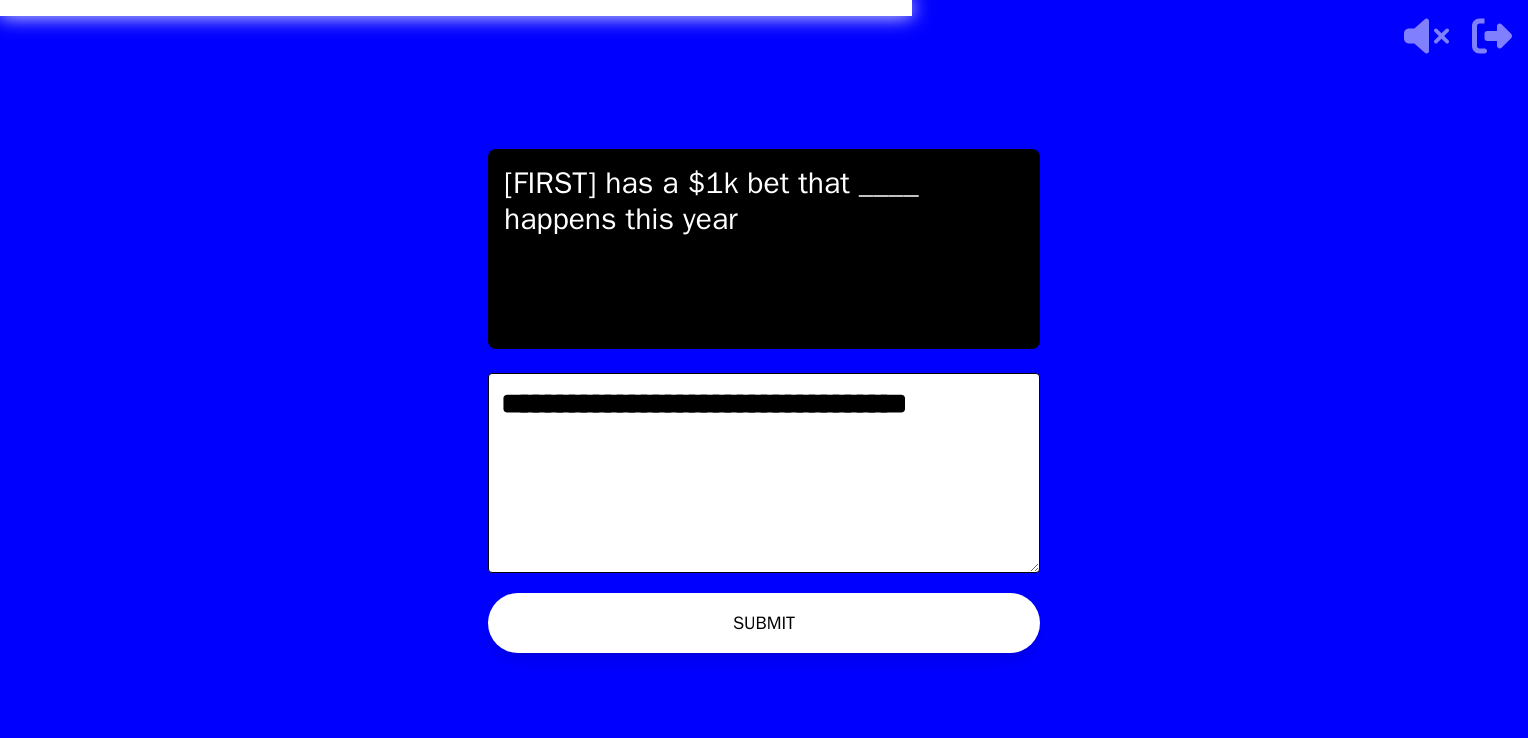 type on "**********" 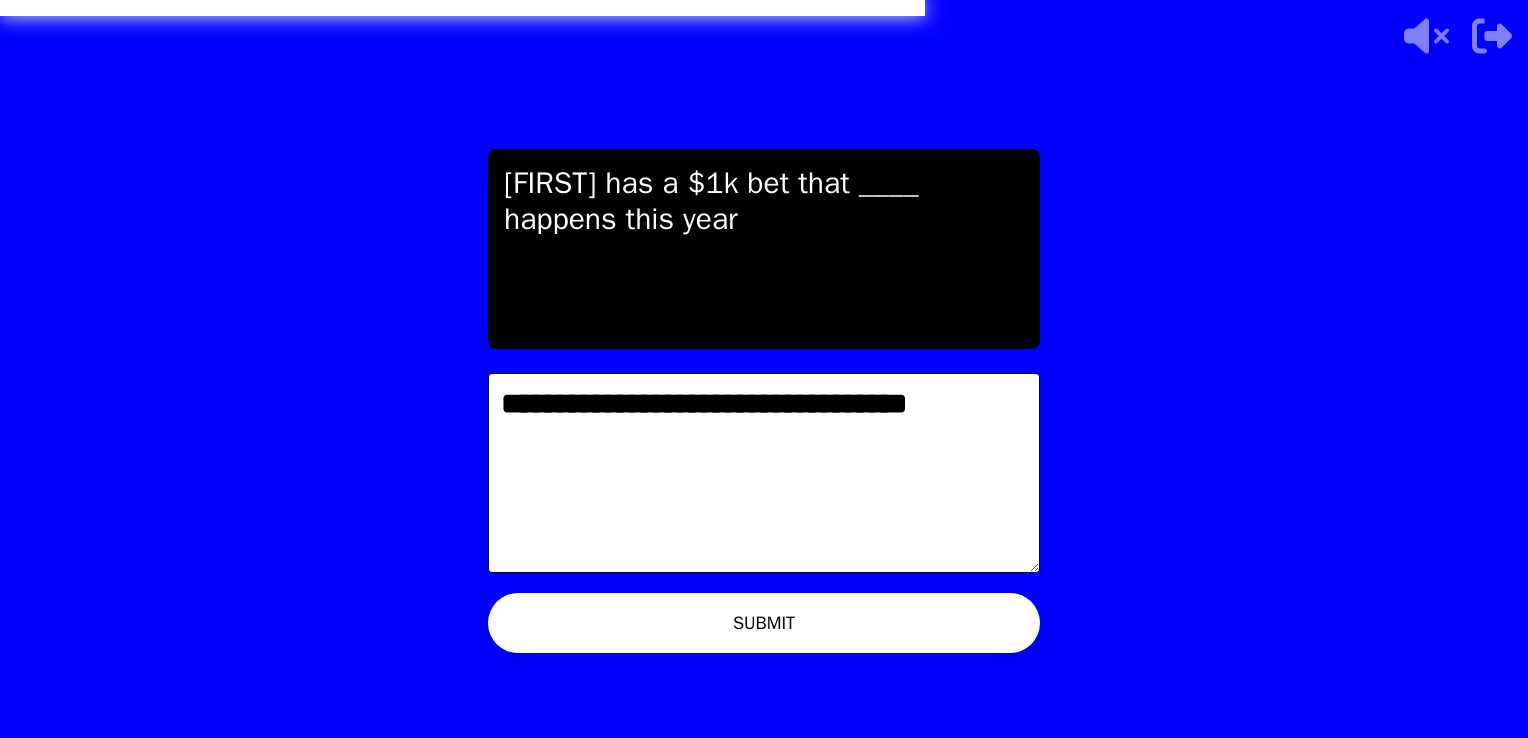 click on "SUBMIT" at bounding box center [764, 623] 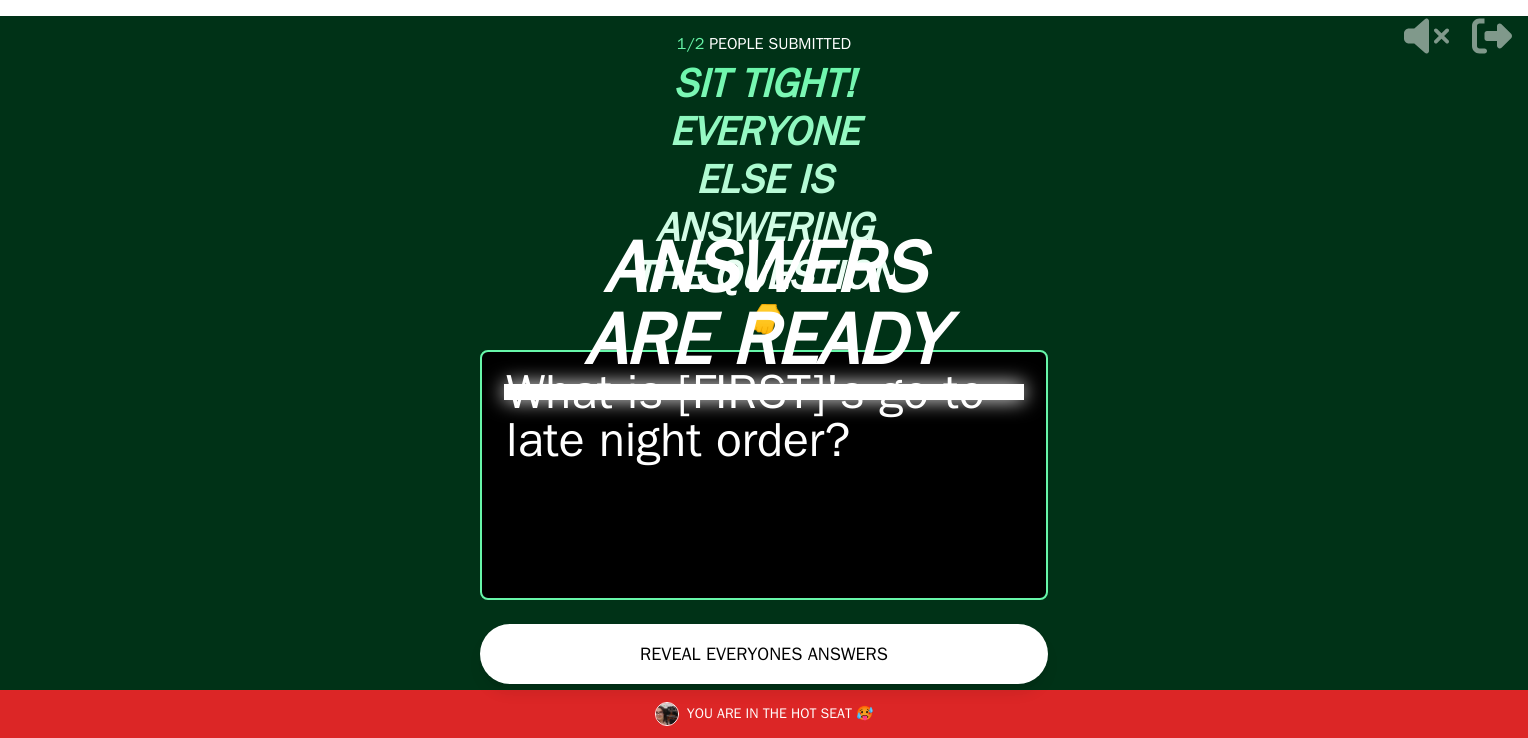 click on "REVEAL EVERYONES ANSWERS" at bounding box center [764, 654] 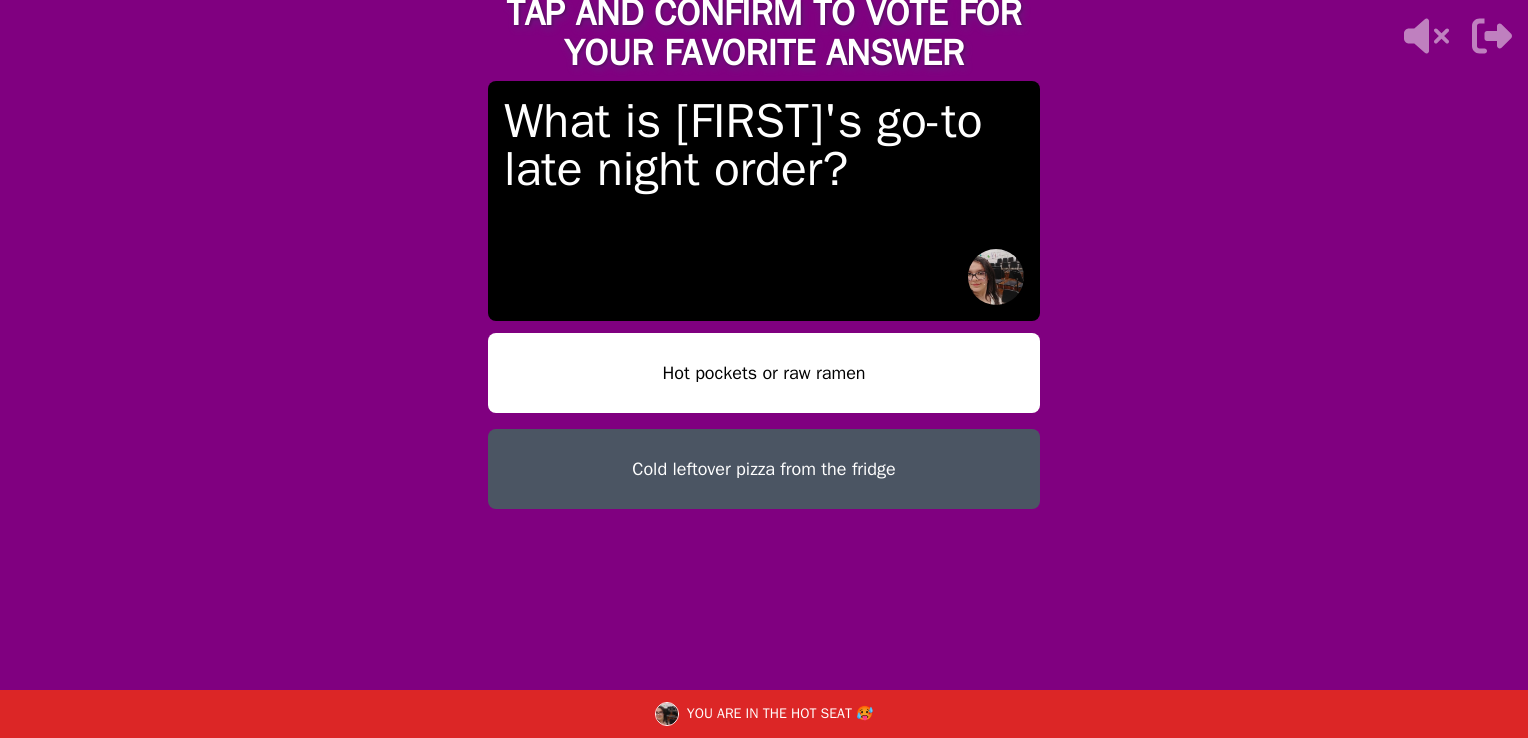 click on "Hot pockets or raw ramen" at bounding box center (764, 373) 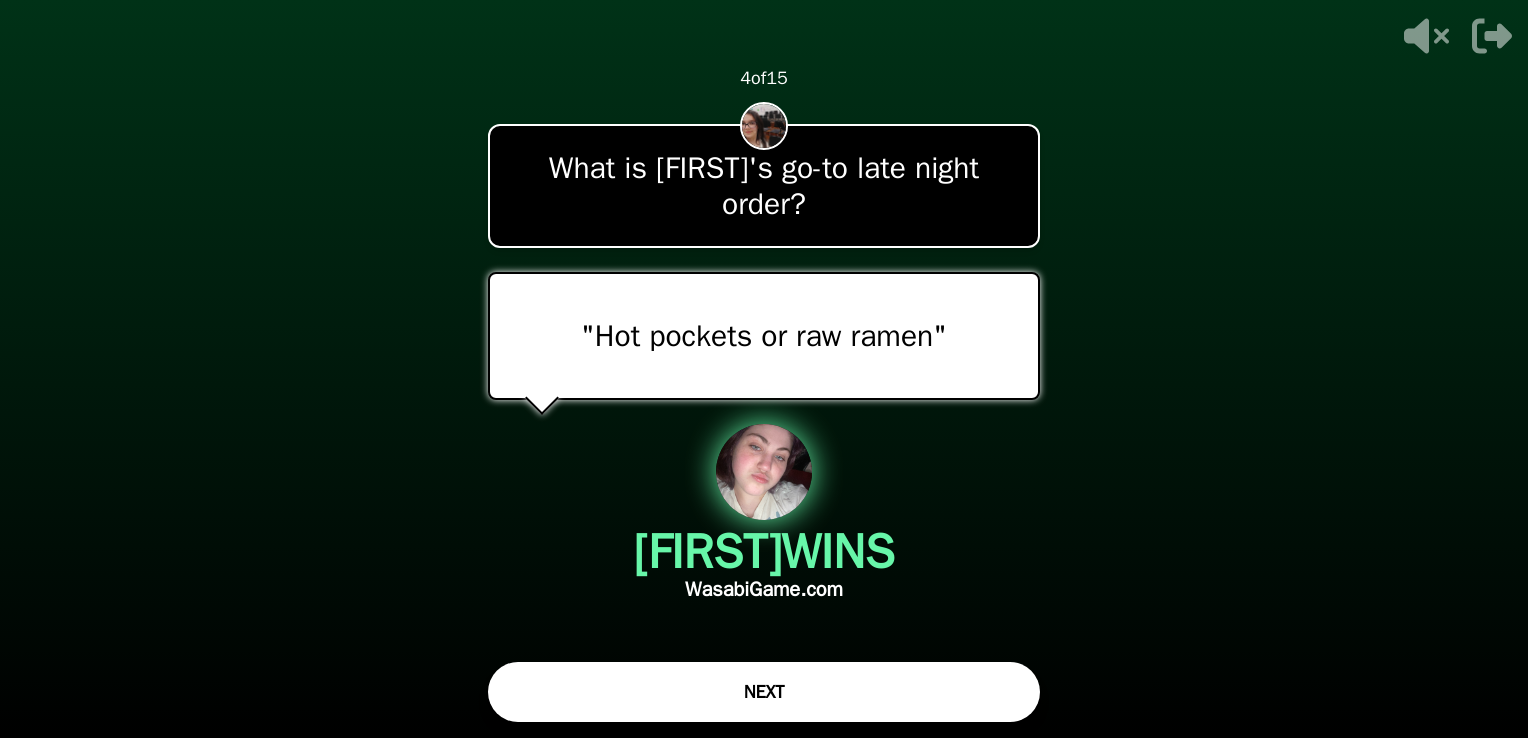 click on "NEXT" at bounding box center [764, 692] 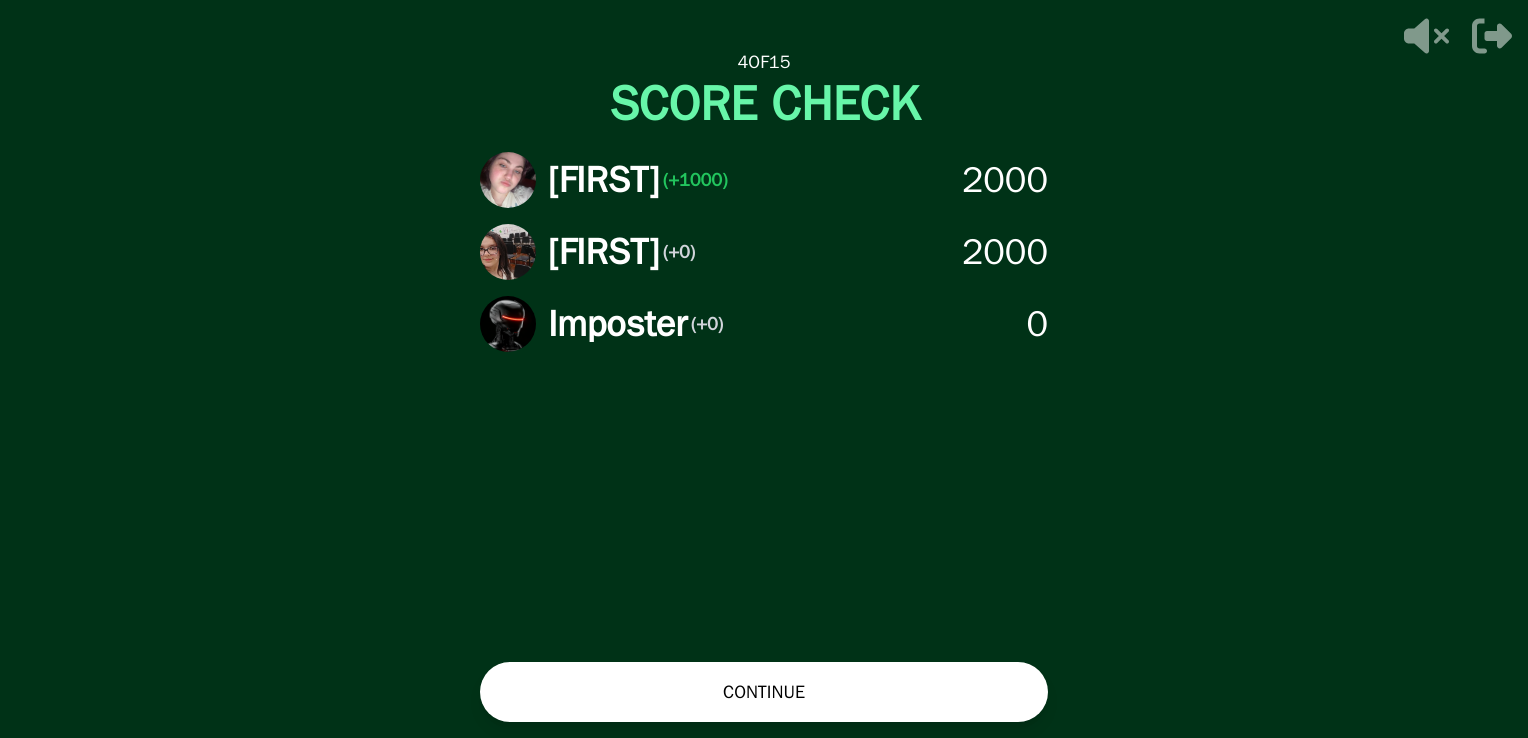 click on "CONTINUE" at bounding box center (764, 692) 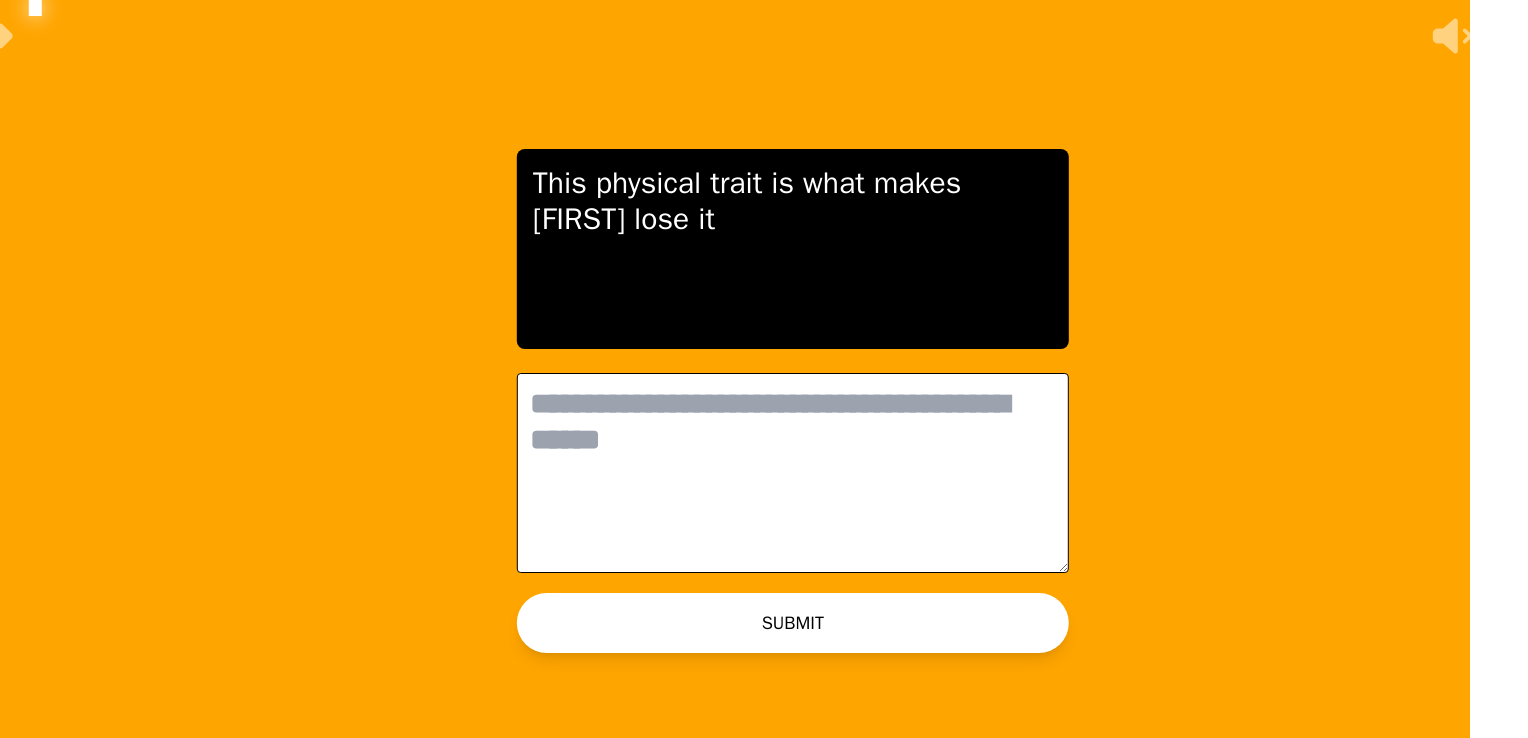 scroll, scrollTop: 0, scrollLeft: 0, axis: both 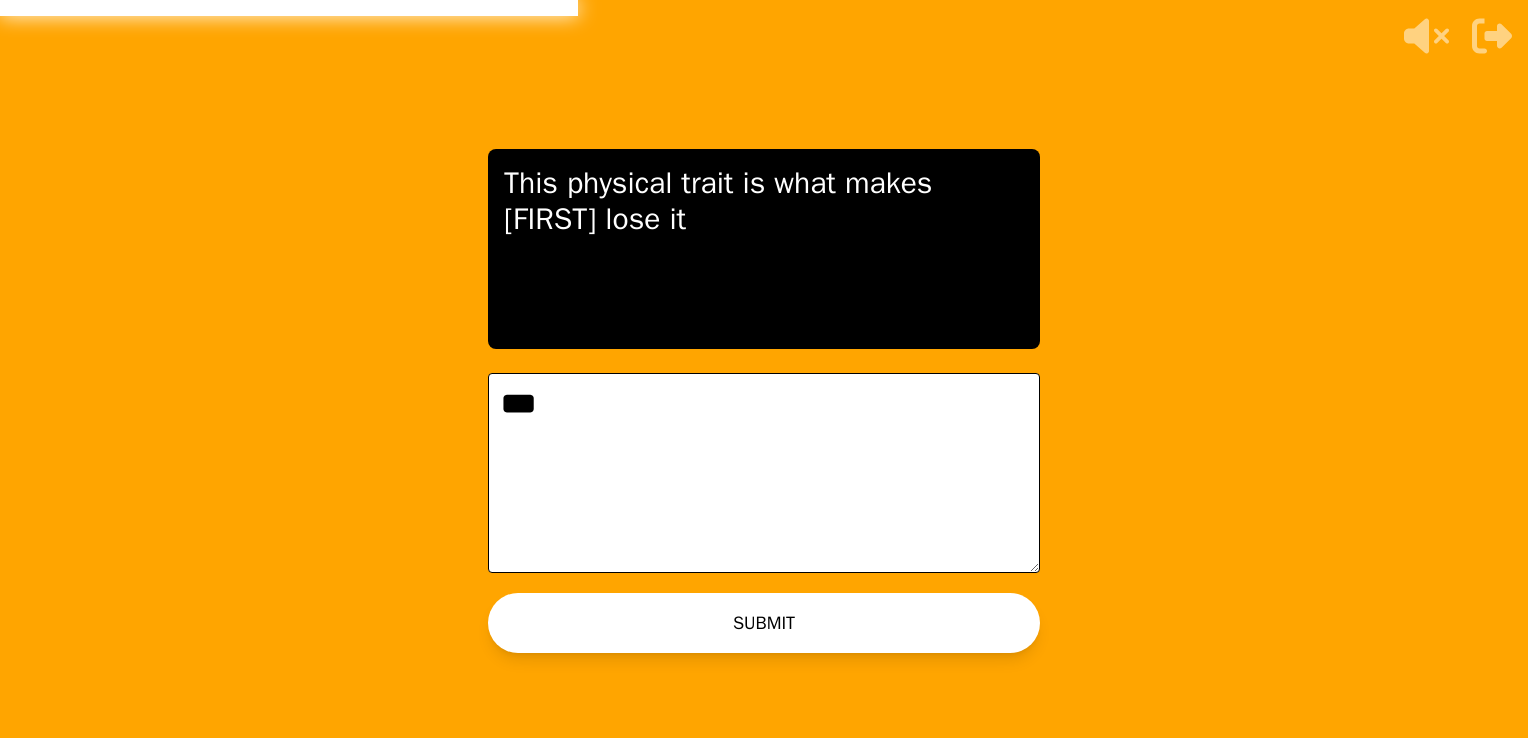 type on "***" 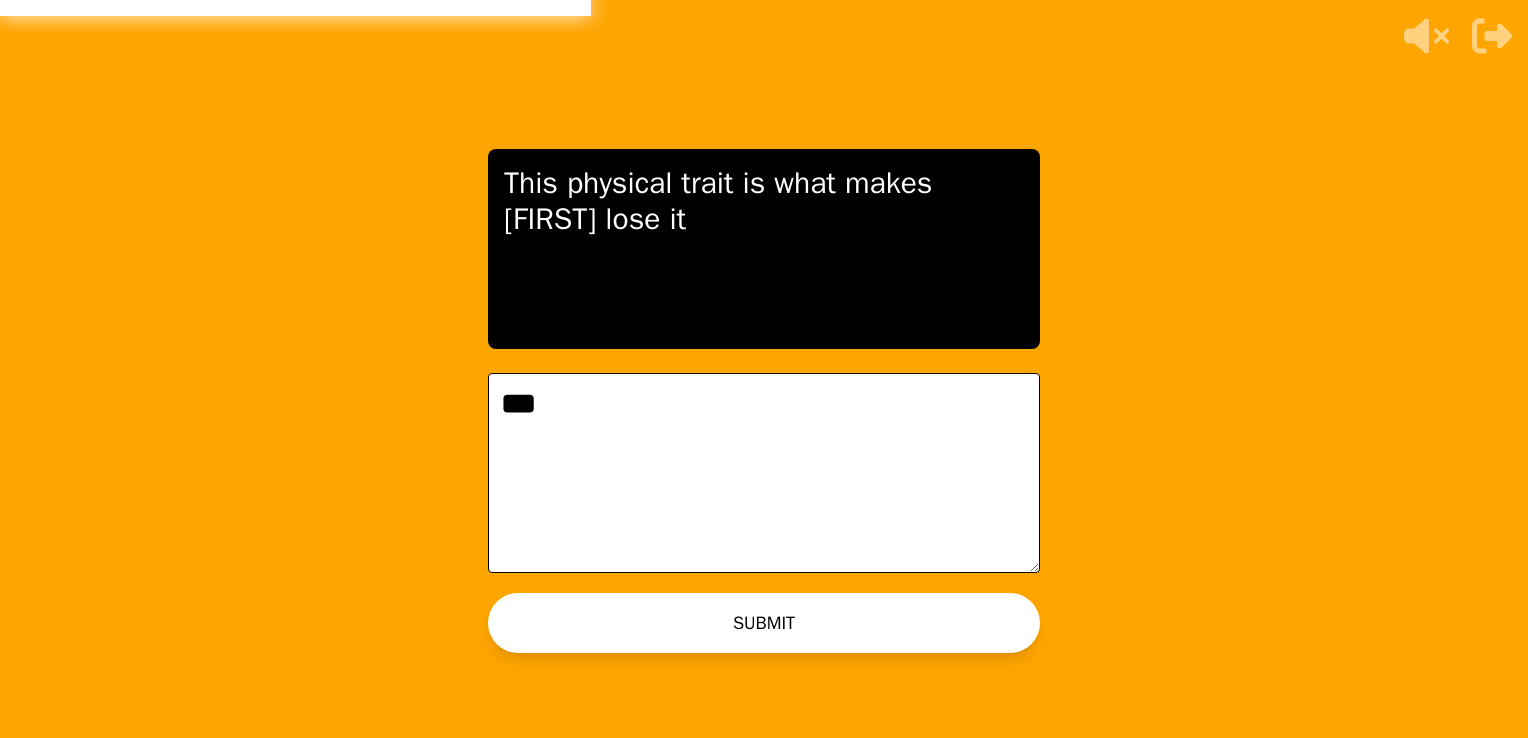 click on "SUBMIT" at bounding box center (764, 623) 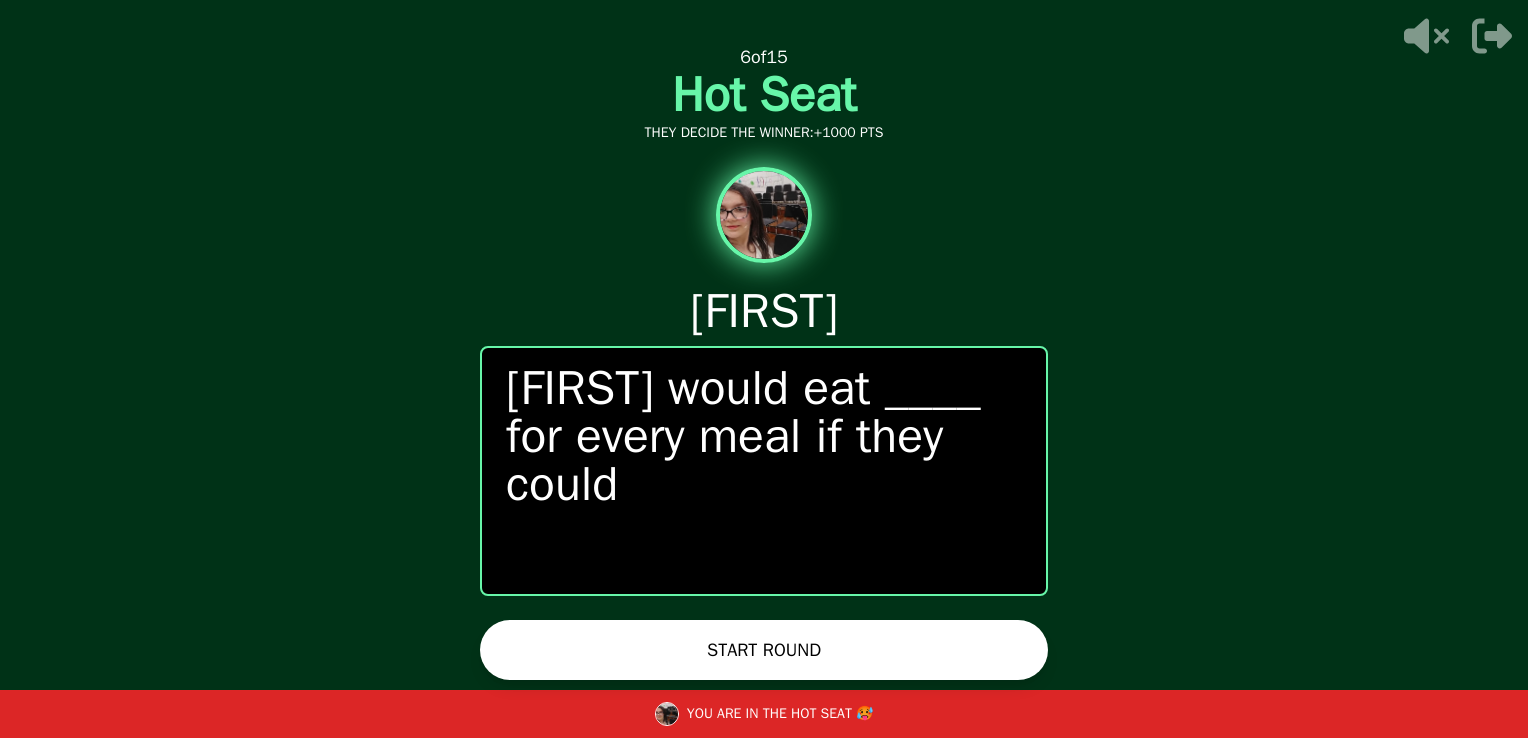 click on "START ROUND" at bounding box center (764, 650) 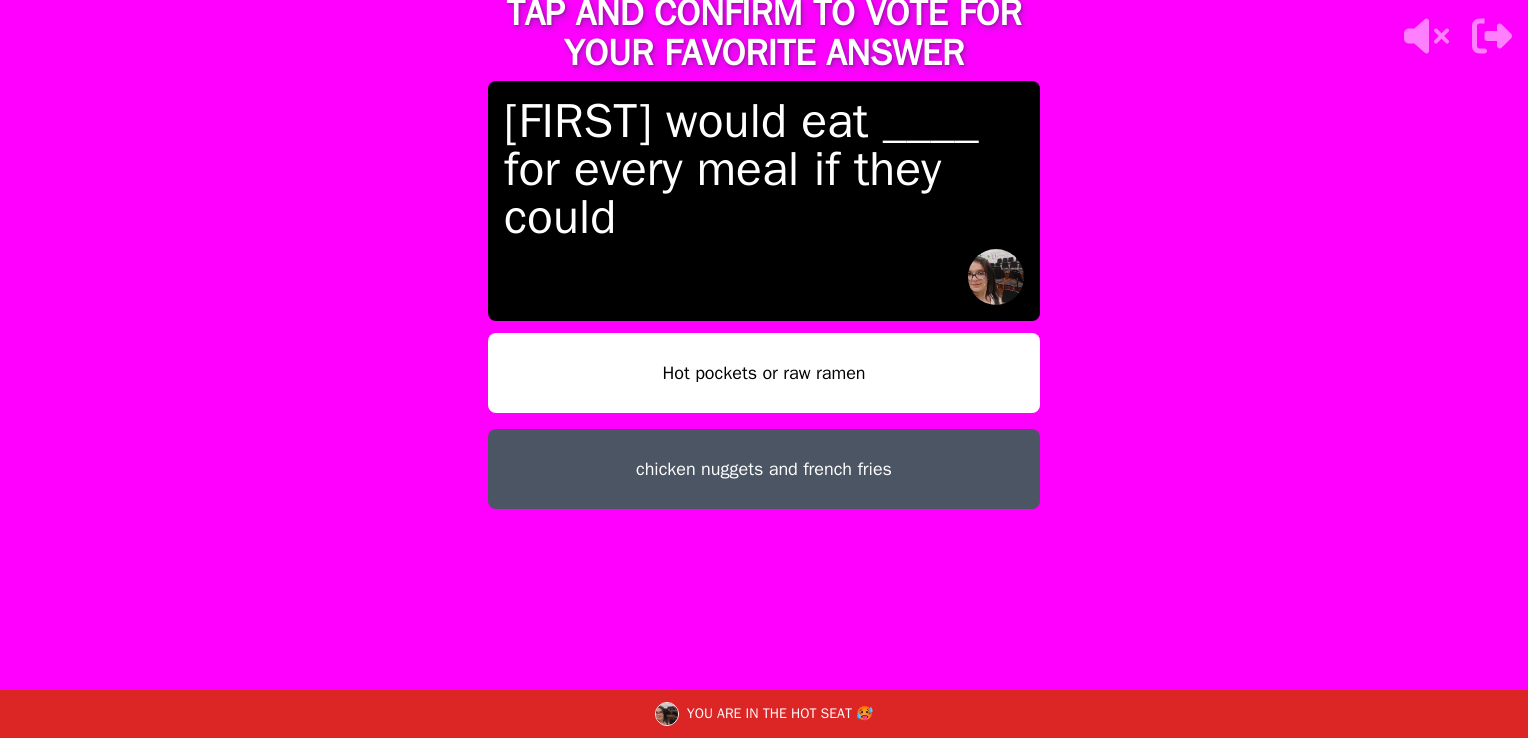 click on "Hot pockets or raw ramen" at bounding box center [764, 373] 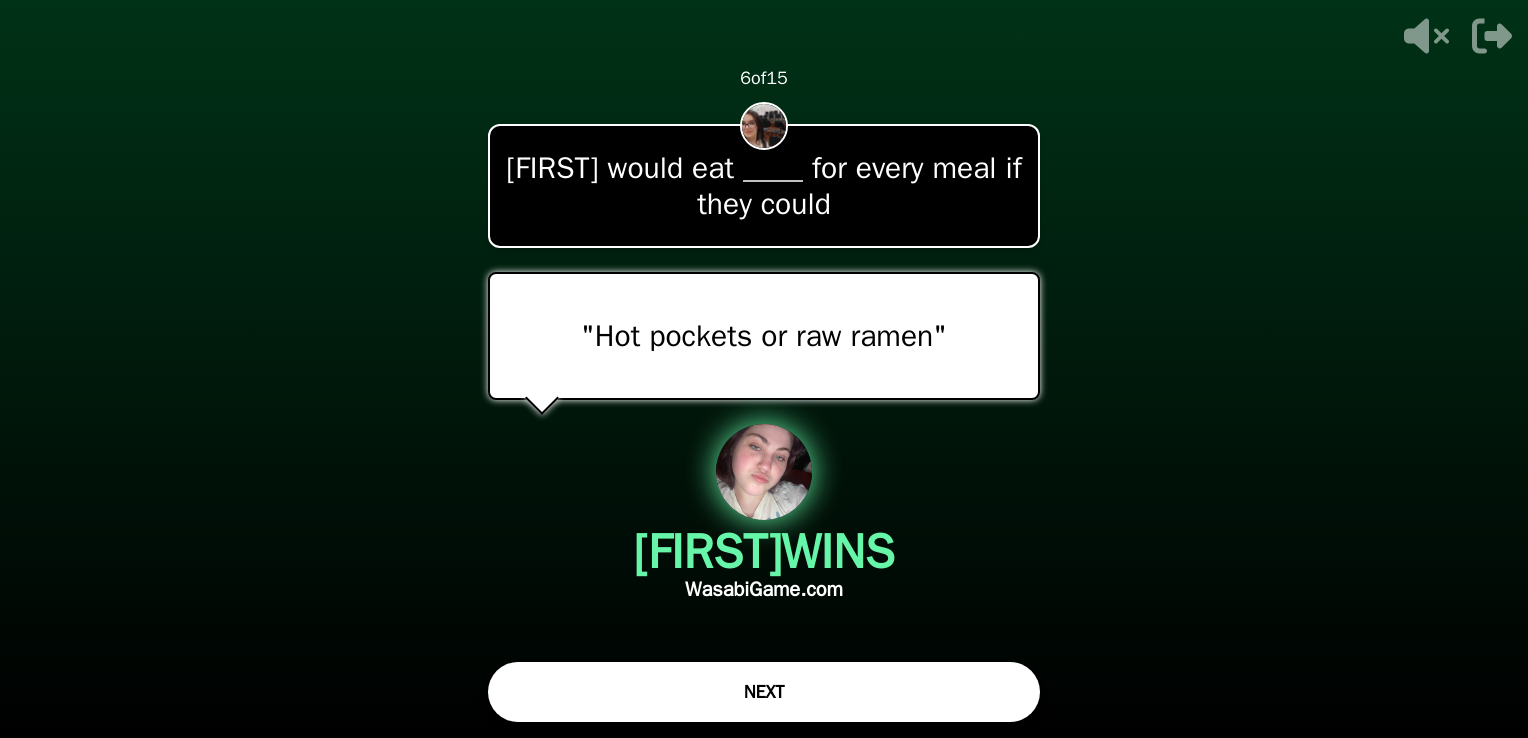 click on "NEXT" at bounding box center (764, 692) 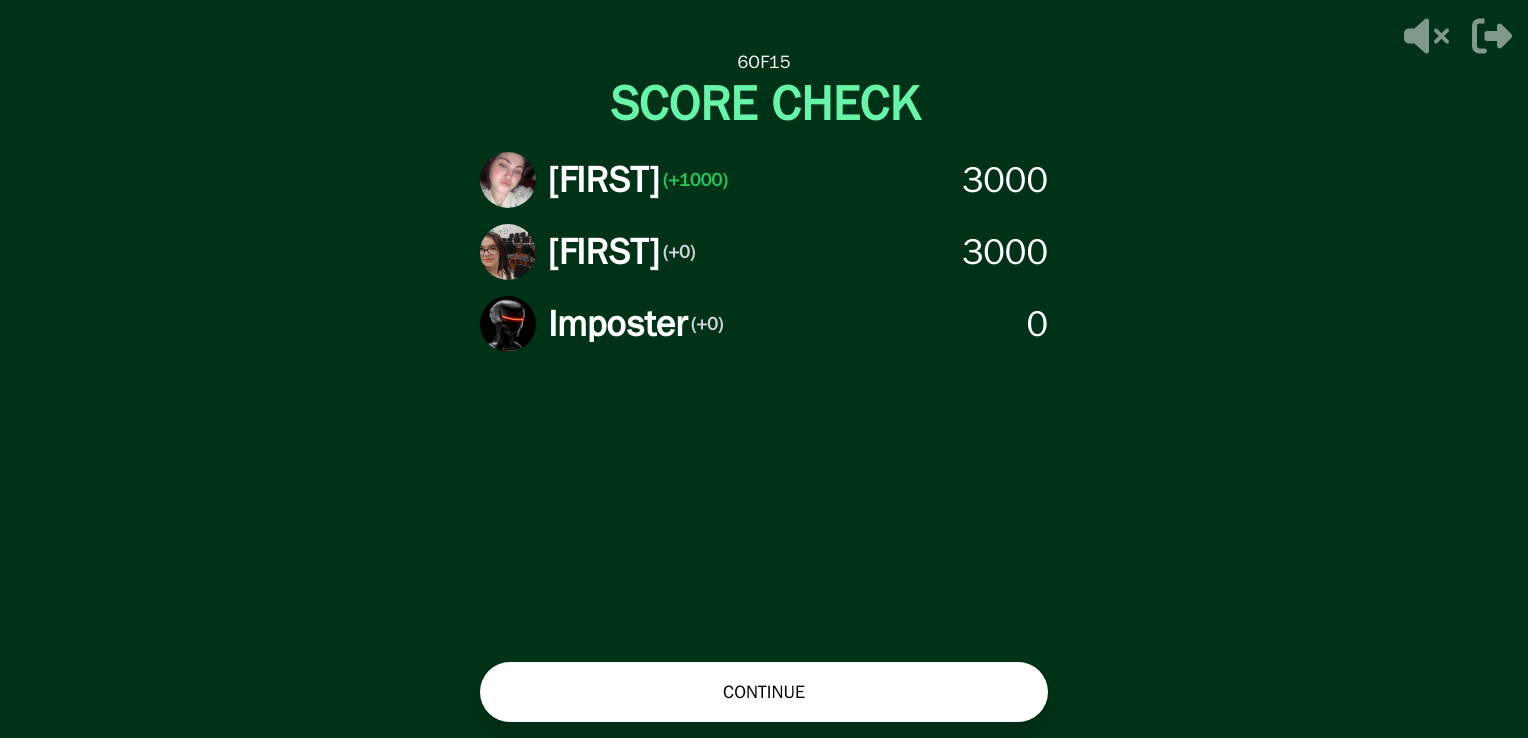 click on "CONTINUE" at bounding box center [764, 692] 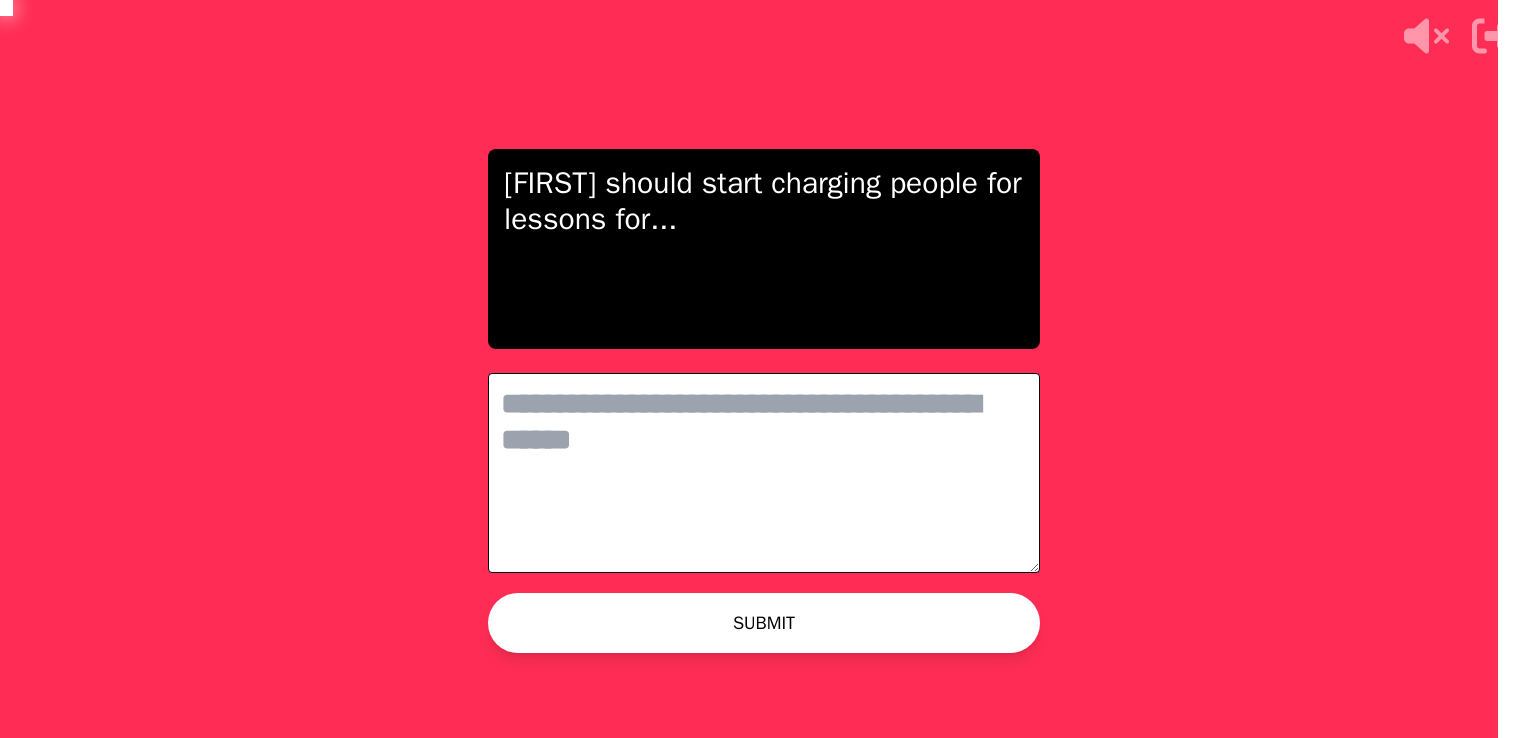 scroll, scrollTop: 0, scrollLeft: 0, axis: both 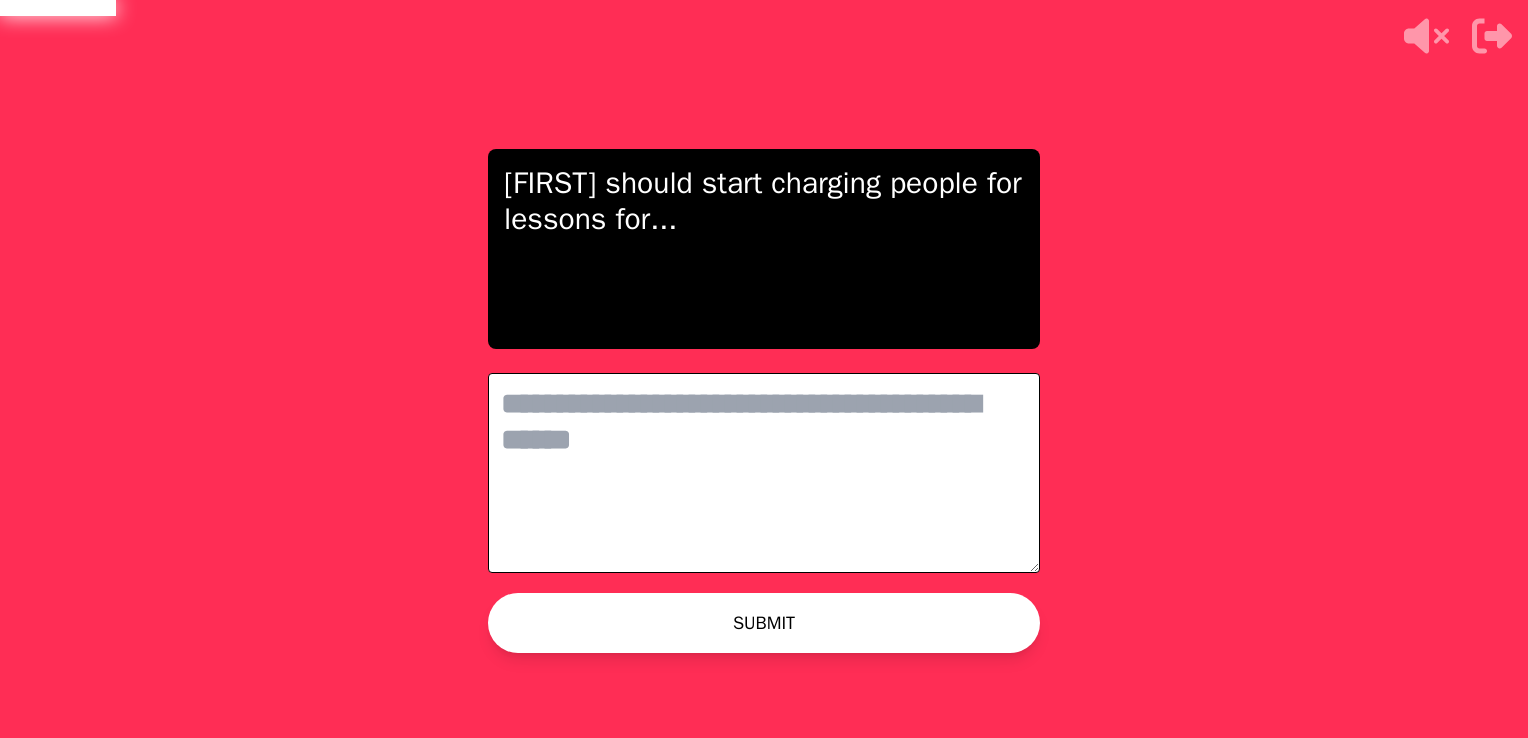 click at bounding box center [764, 473] 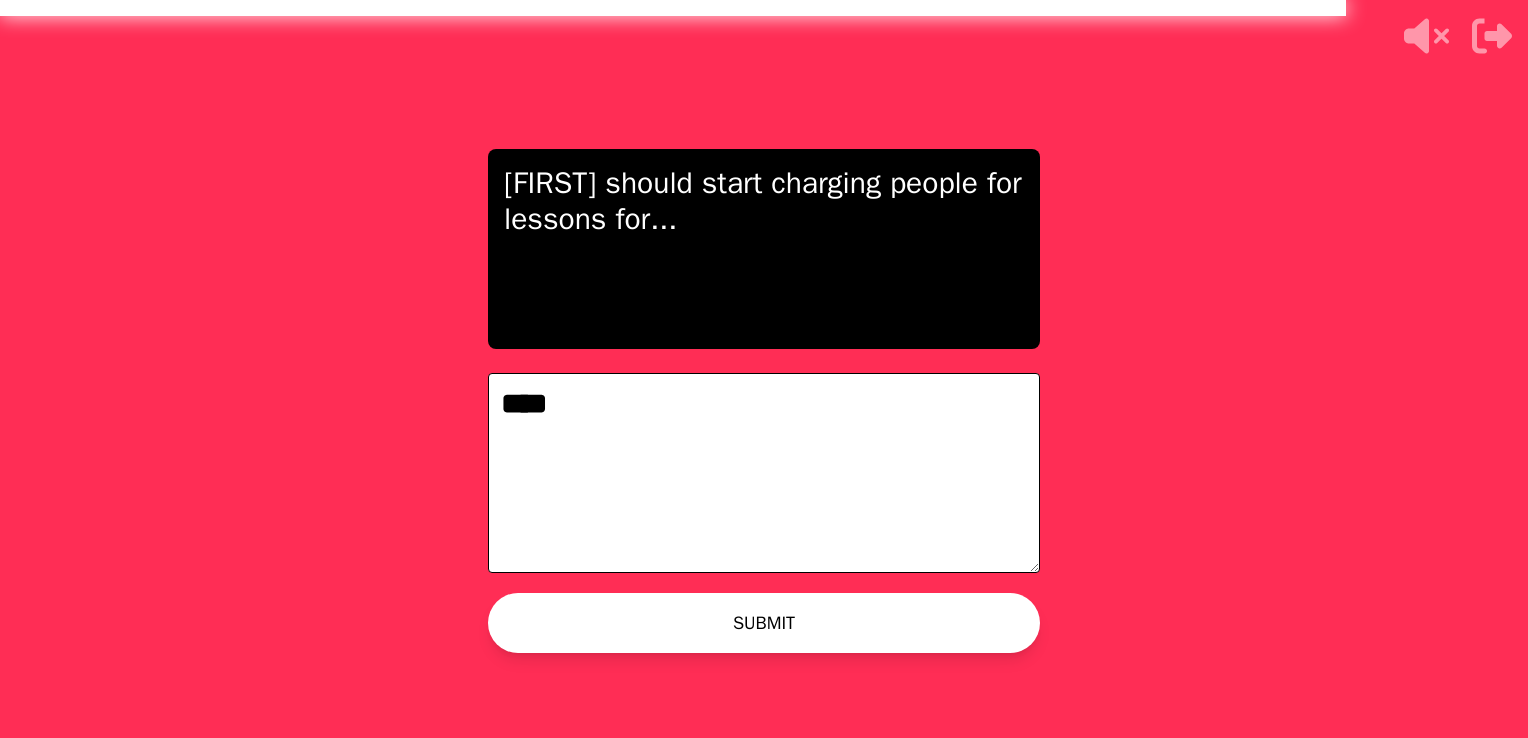 type on "****" 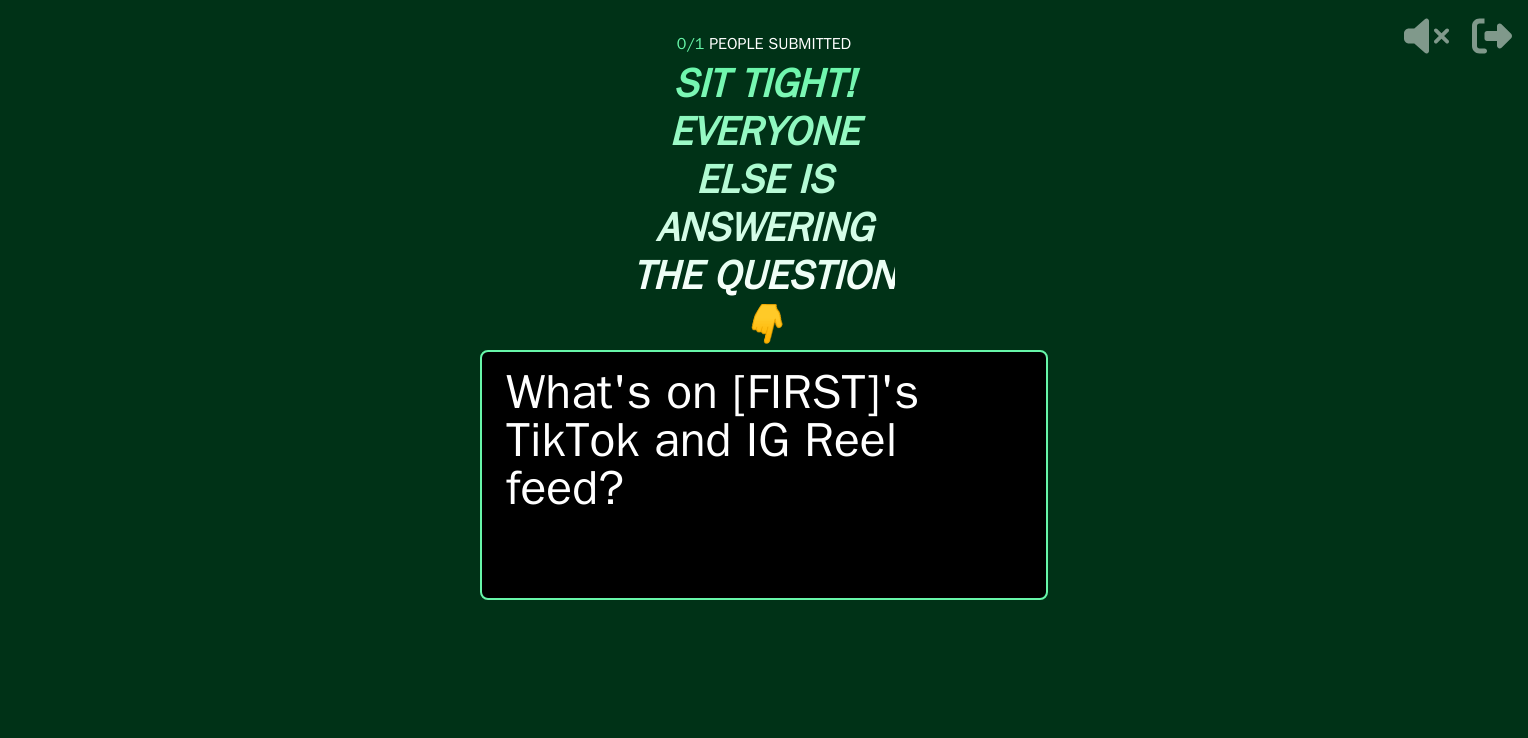 click on "START ROUND" at bounding box center (764, 654) 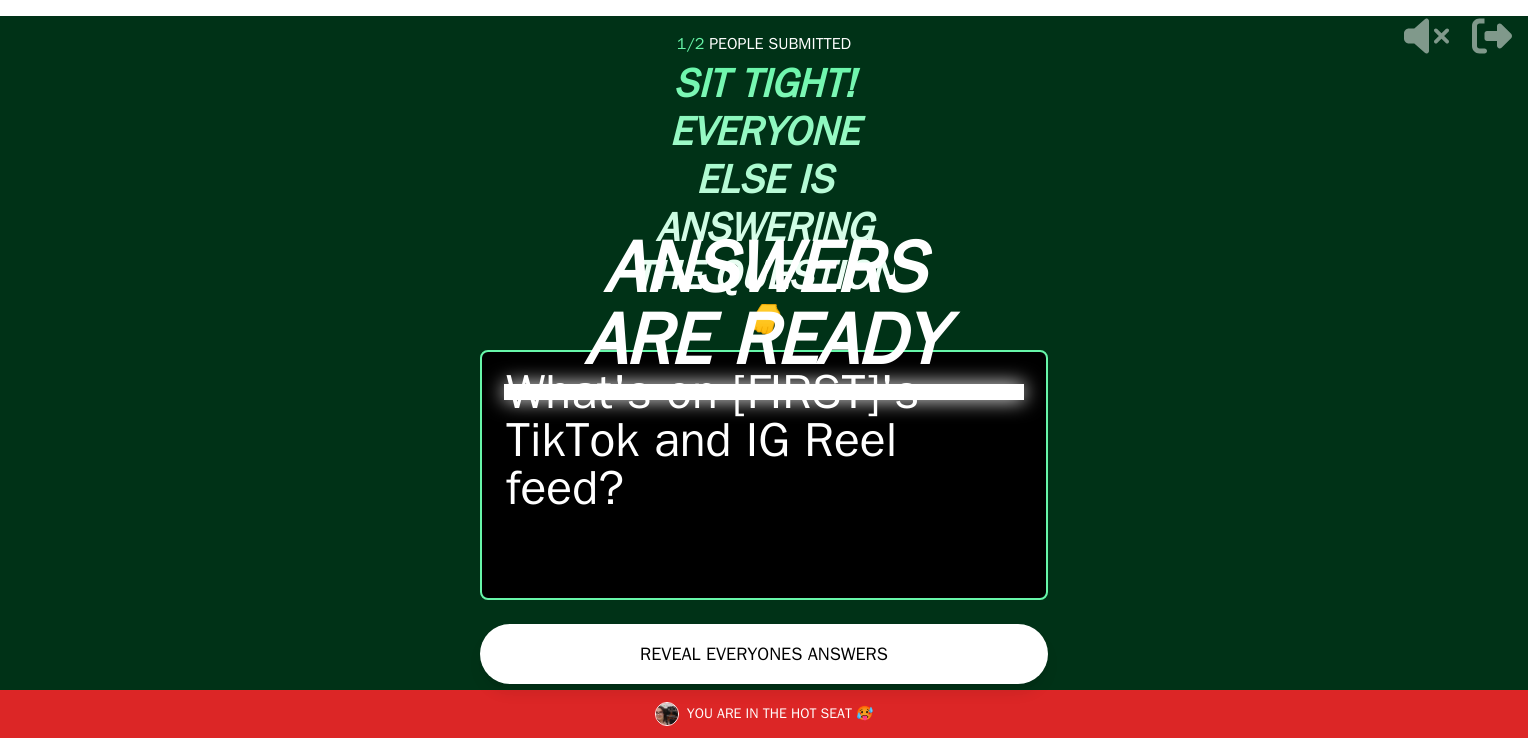 click on "REVEAL EVERYONES ANSWERS" at bounding box center (764, 654) 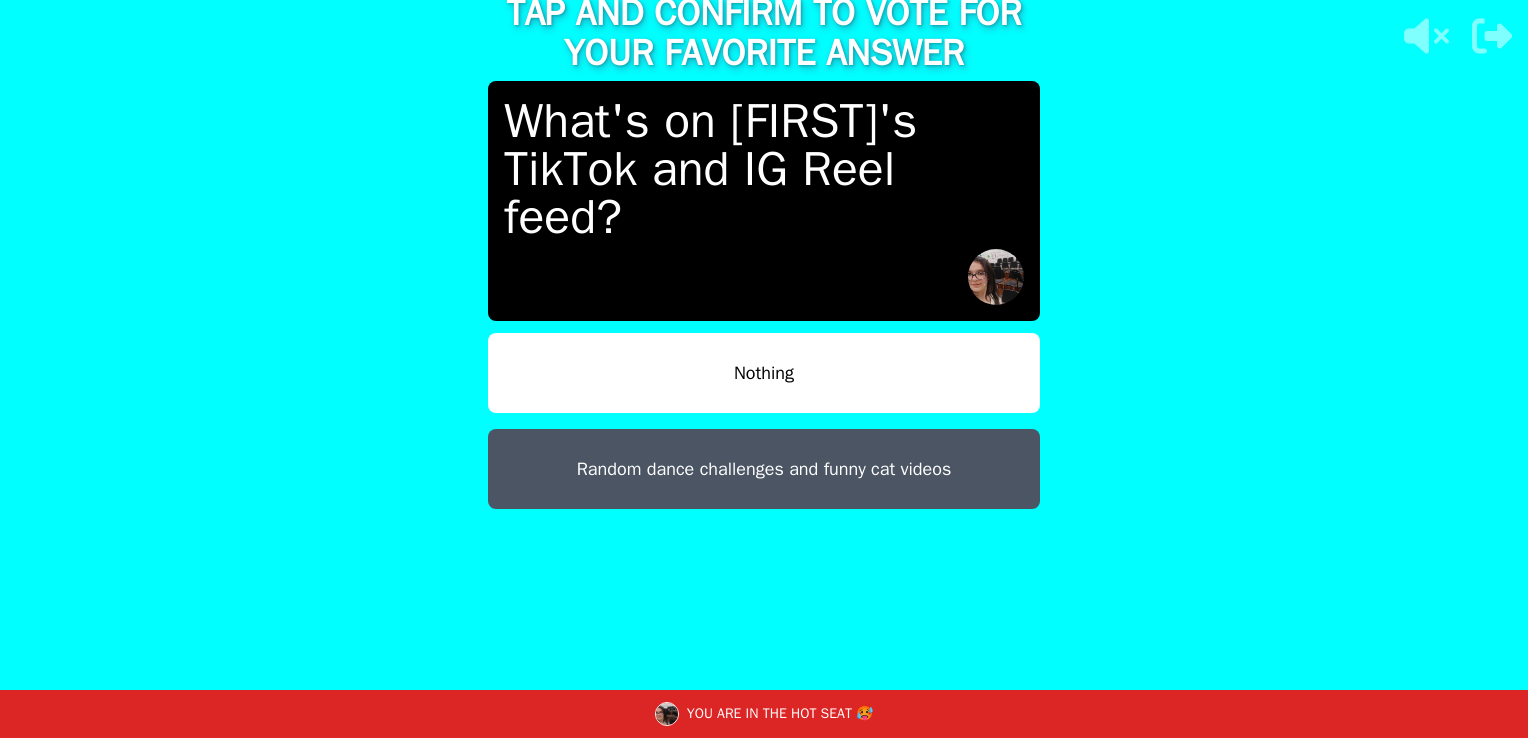 drag, startPoint x: 628, startPoint y: 358, endPoint x: 541, endPoint y: 364, distance: 87.20665 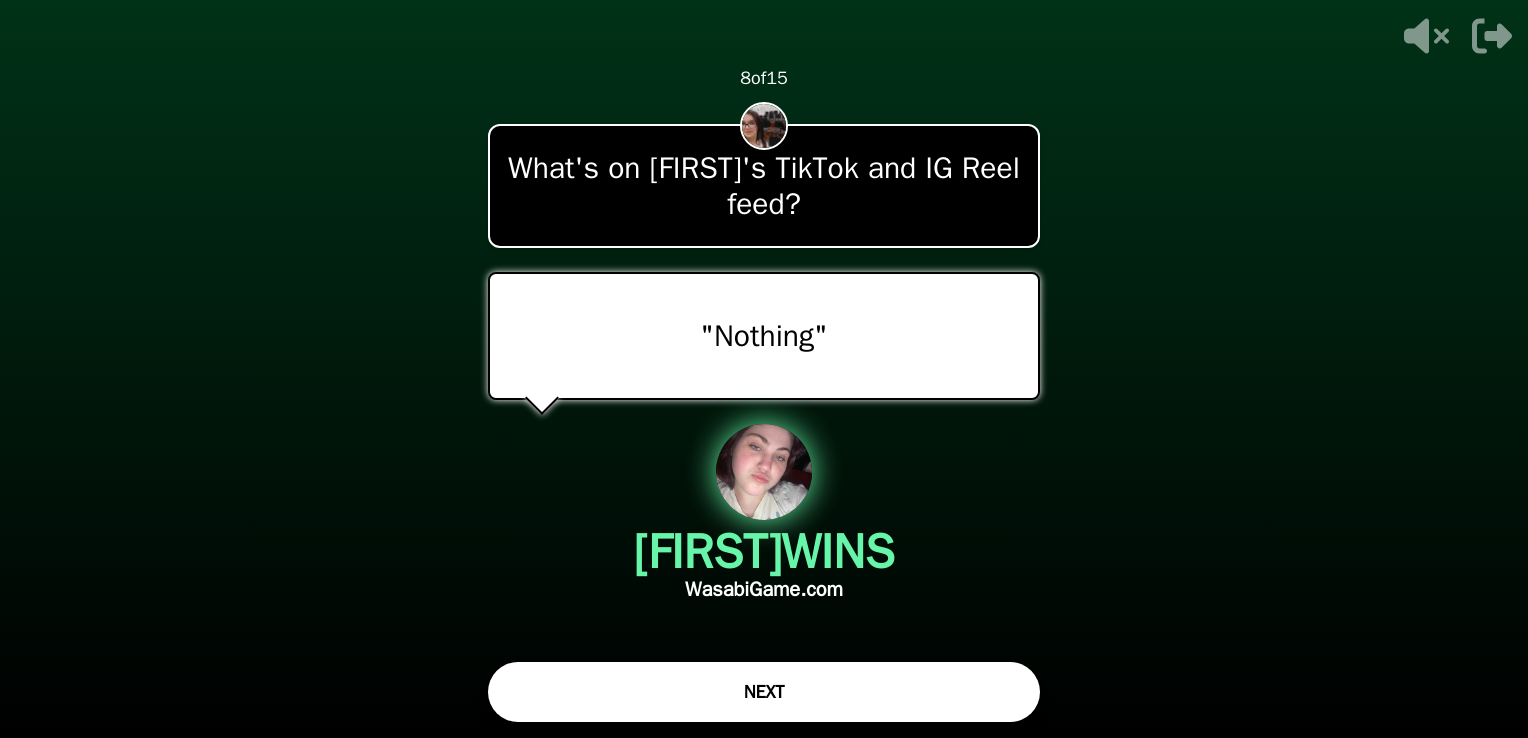click on "NEXT" at bounding box center (764, 692) 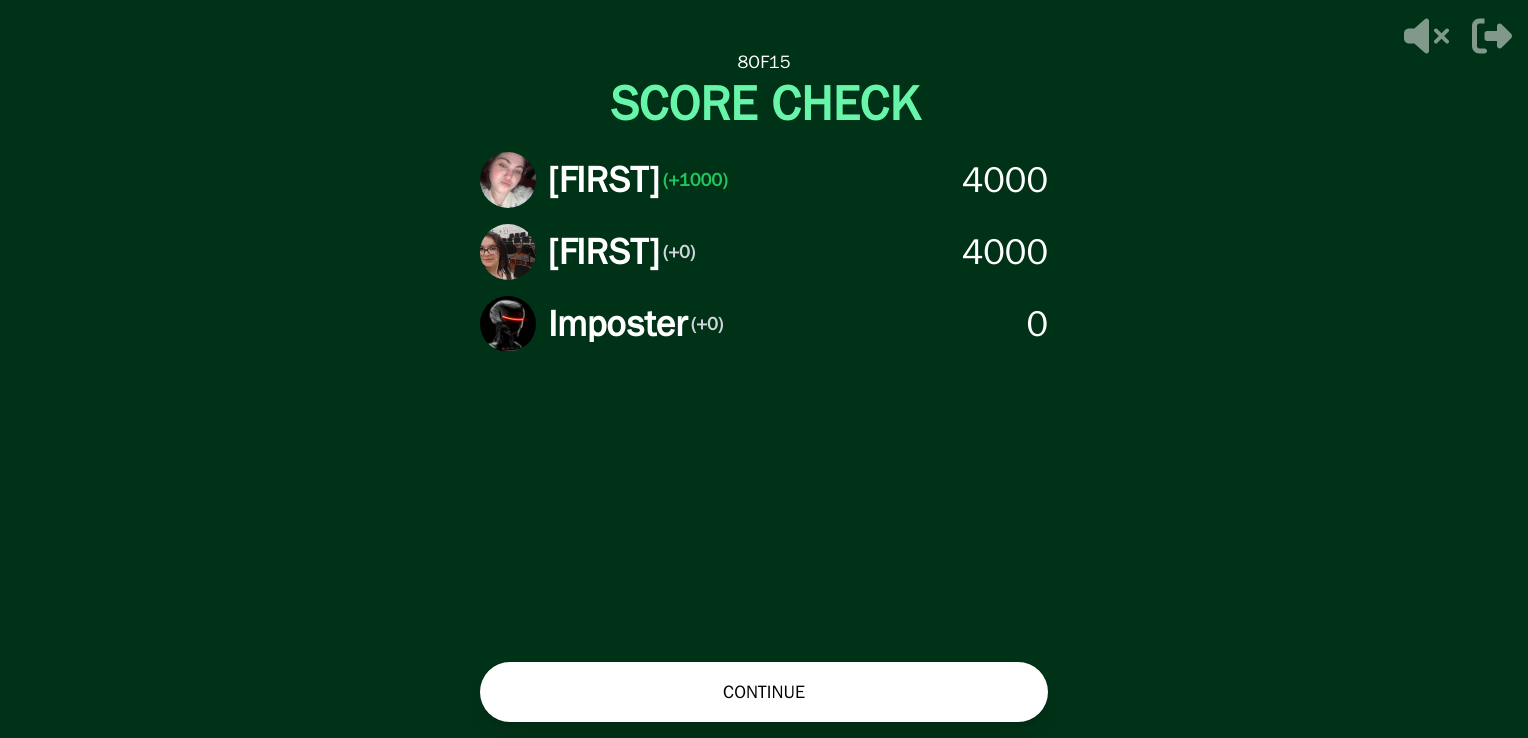 click on "CONTINUE" at bounding box center (764, 692) 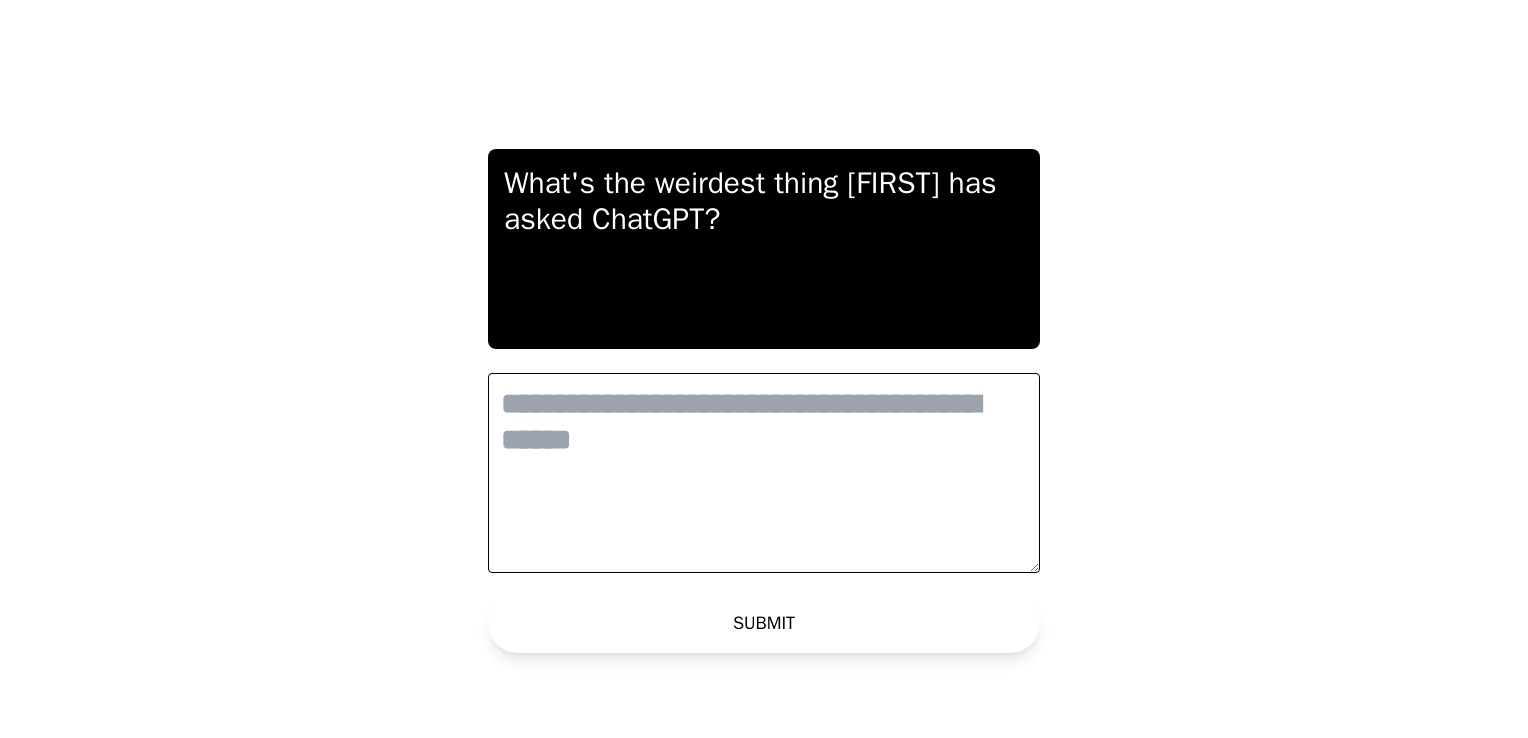 scroll, scrollTop: 0, scrollLeft: 0, axis: both 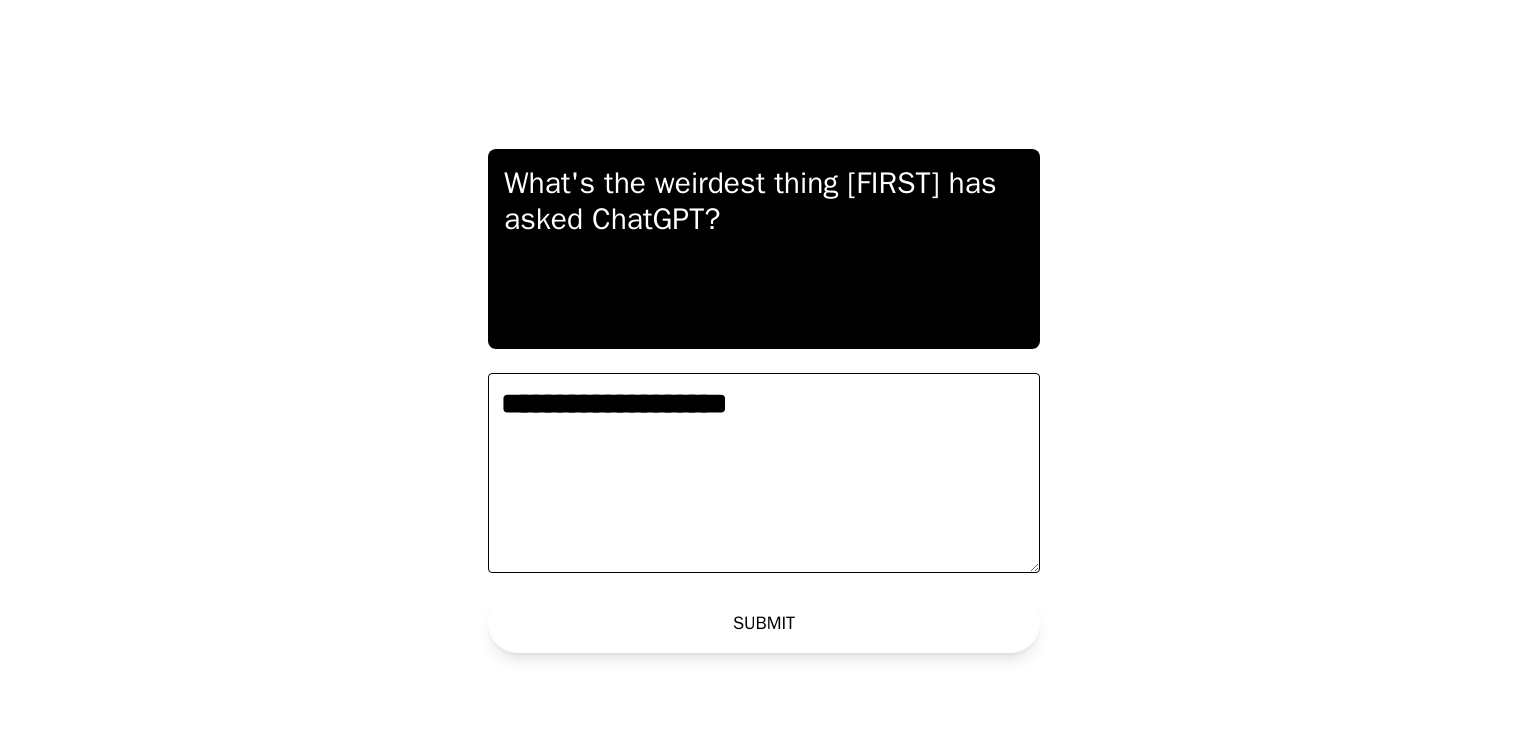 type on "**********" 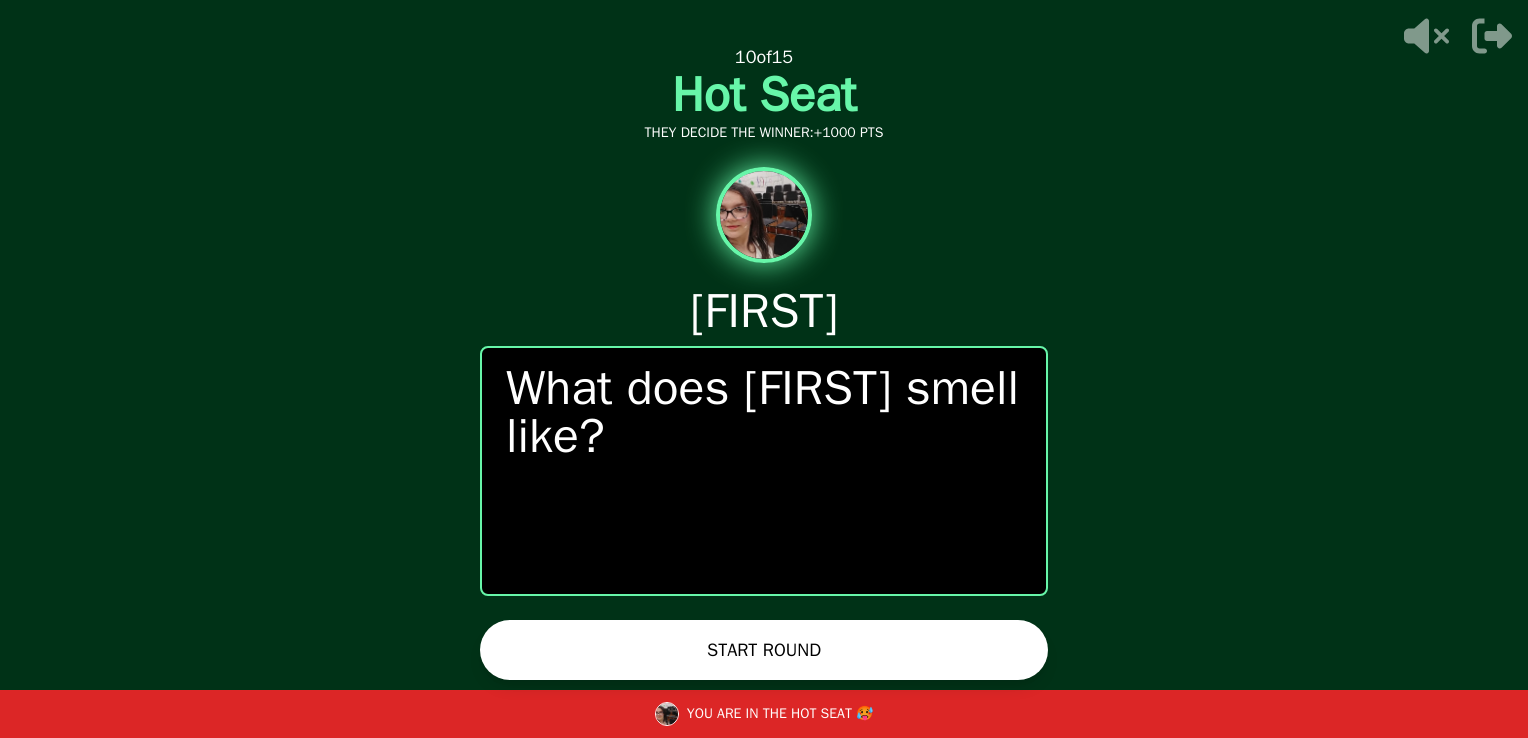click on "START ROUND" at bounding box center (764, 650) 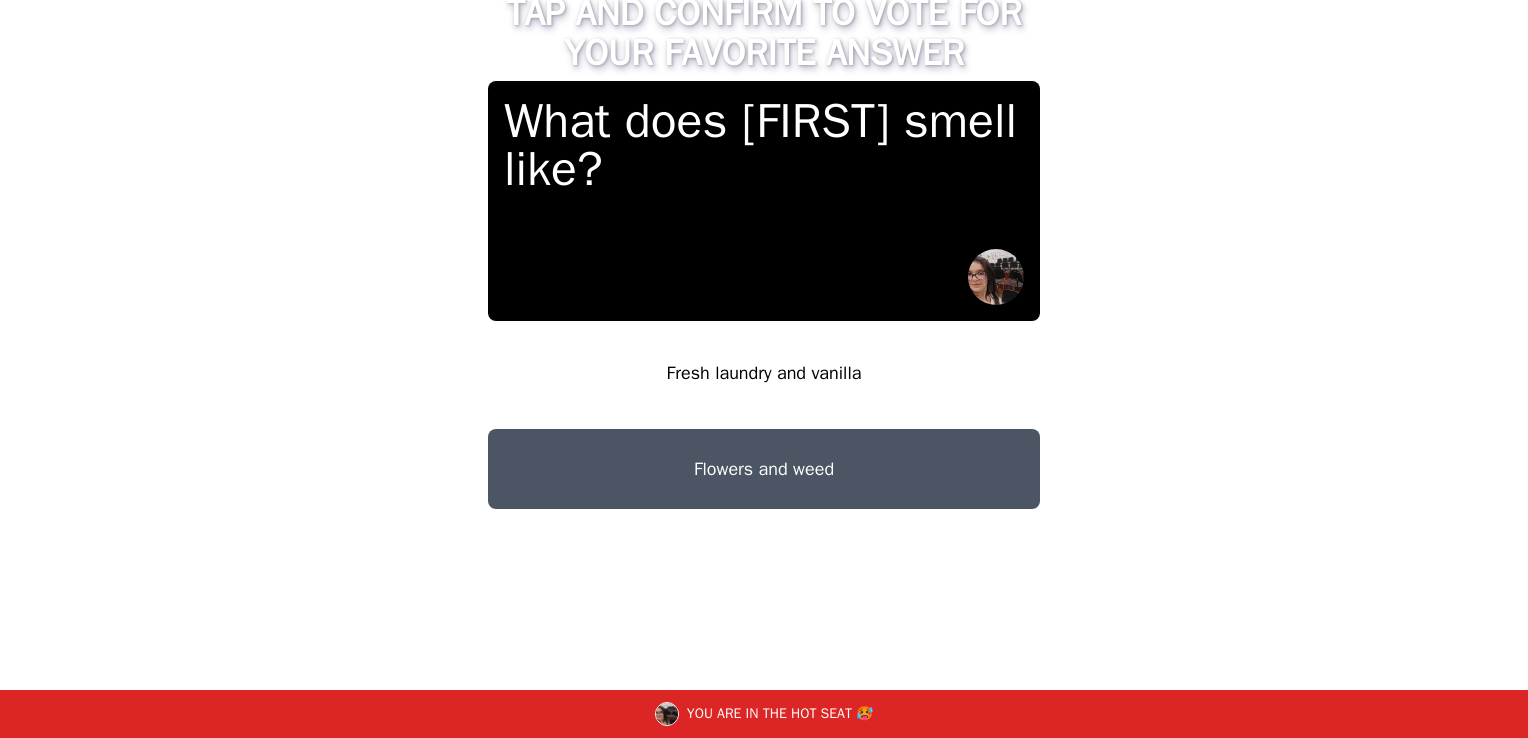 click on "Flowers and weed" at bounding box center (764, 469) 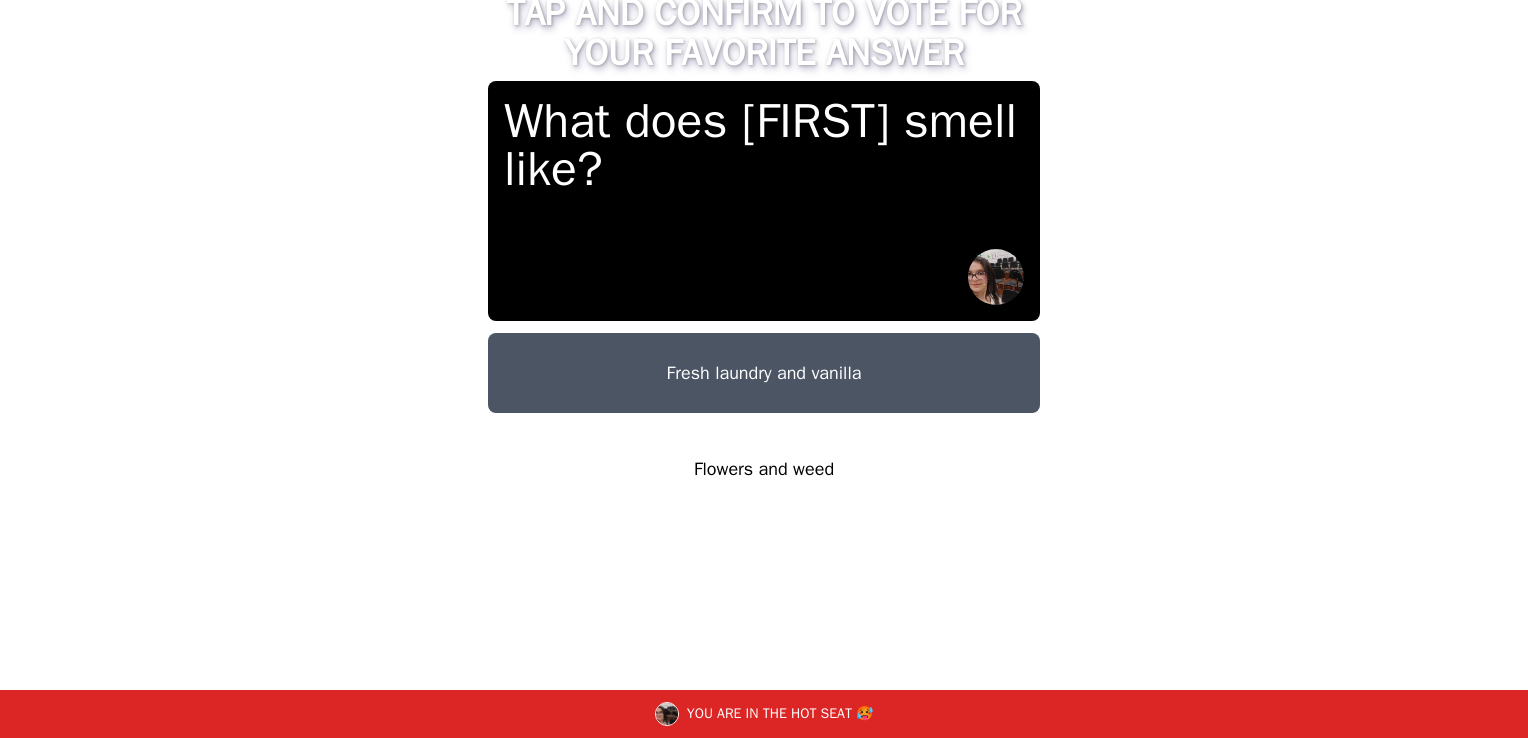 click on "Flowers and weed" at bounding box center (764, 469) 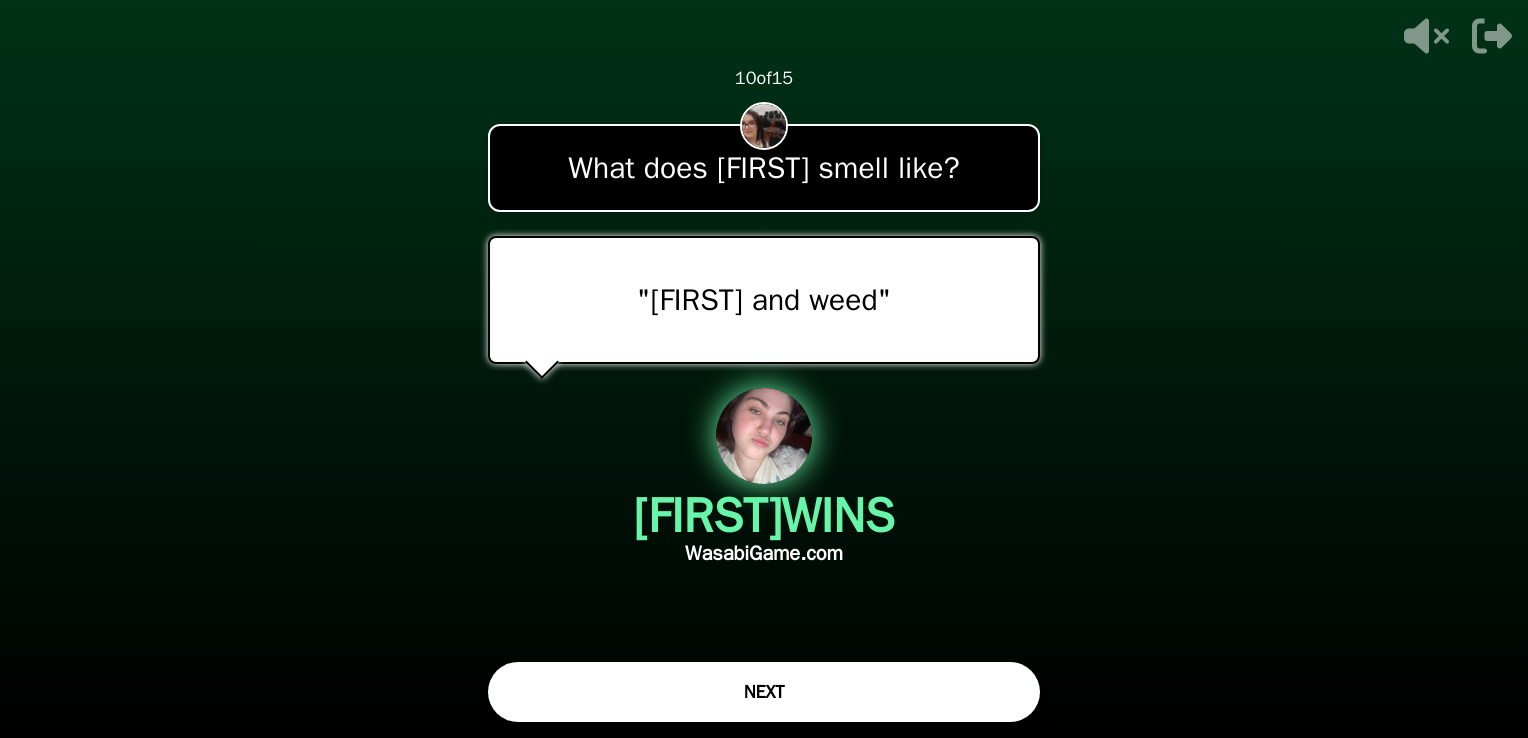 click on "NEXT" at bounding box center (764, 692) 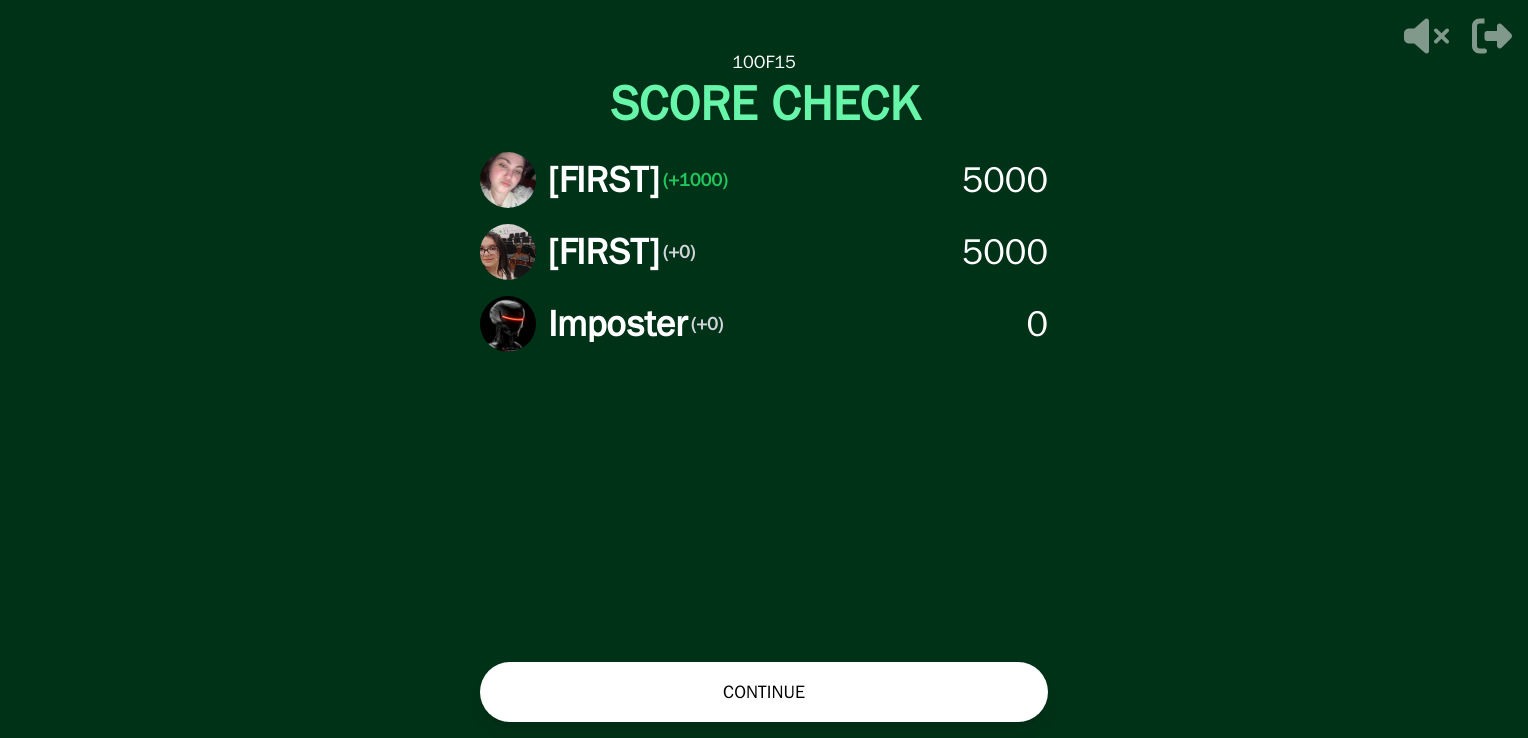 click on "CONTINUE" at bounding box center (764, 692) 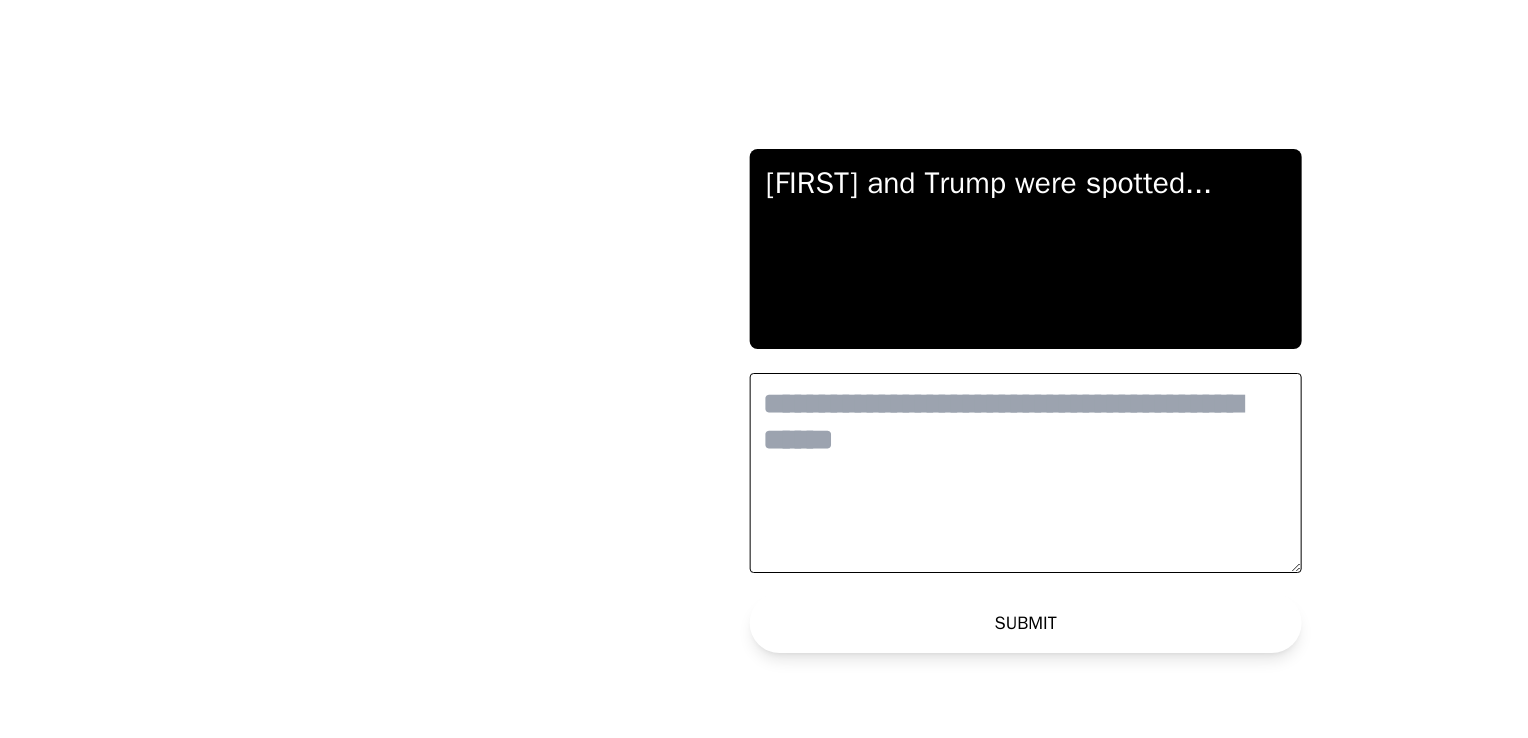 scroll, scrollTop: 0, scrollLeft: 0, axis: both 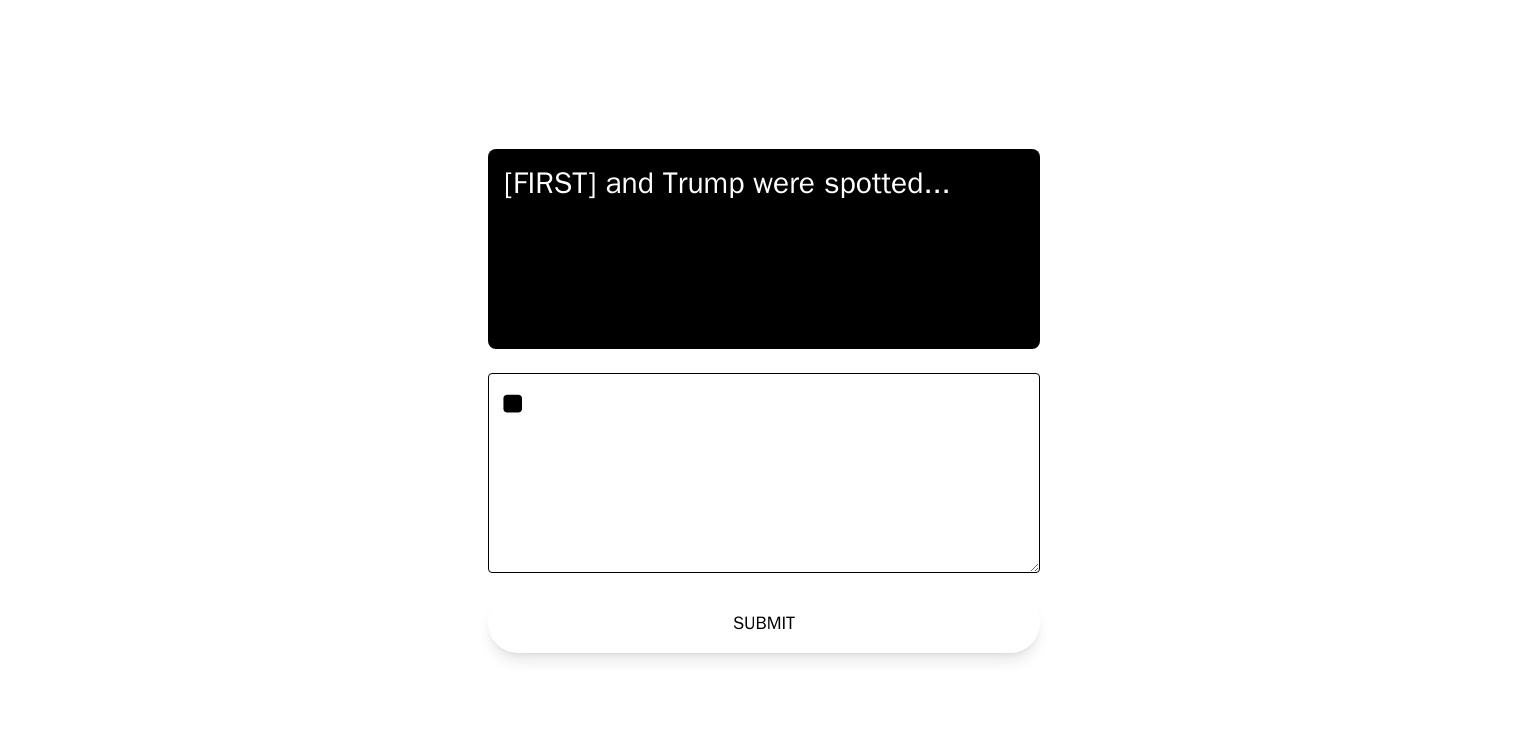 type on "**" 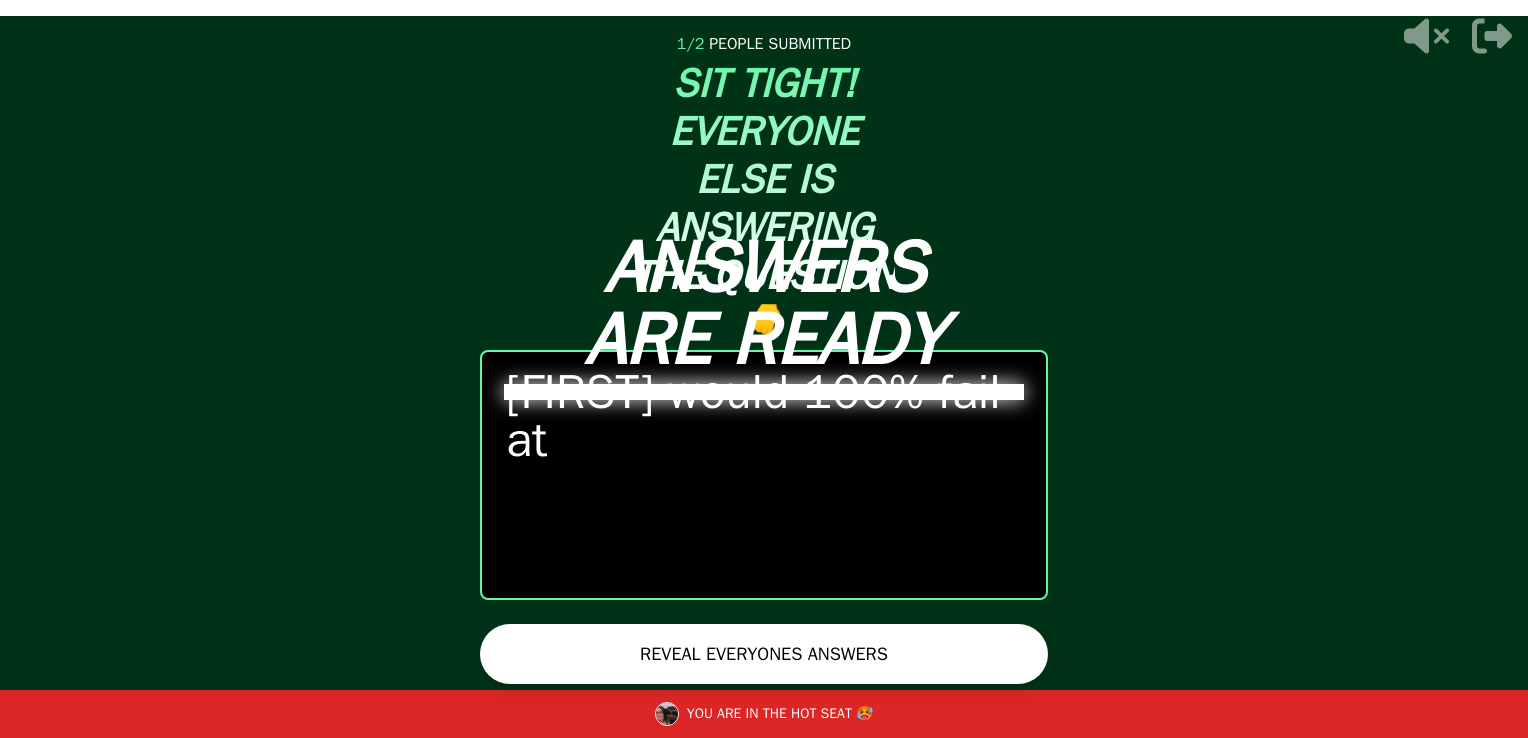 click on "REVEAL EVERYONES ANSWERS" at bounding box center [764, 654] 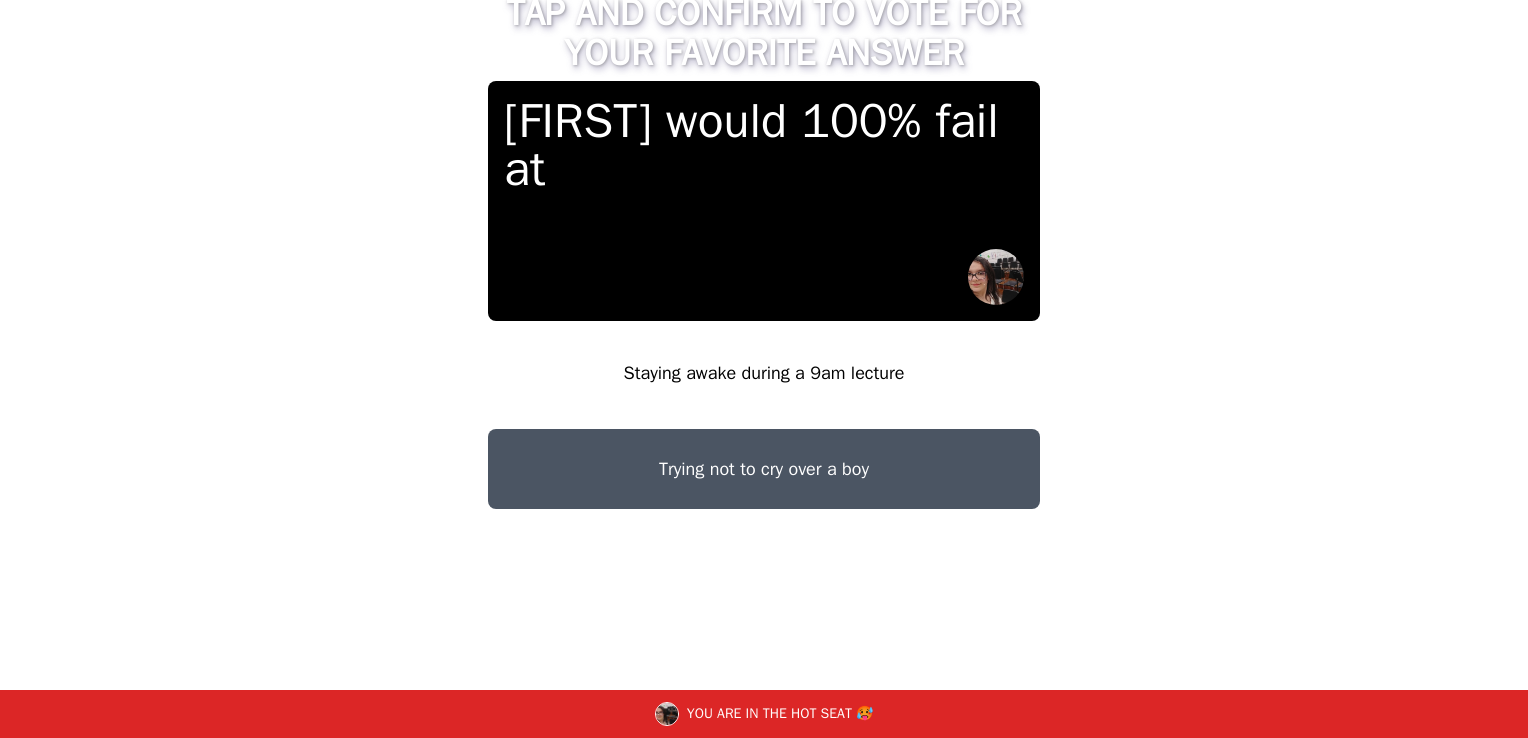 click on "Trying not to cry over a boy" at bounding box center [764, 469] 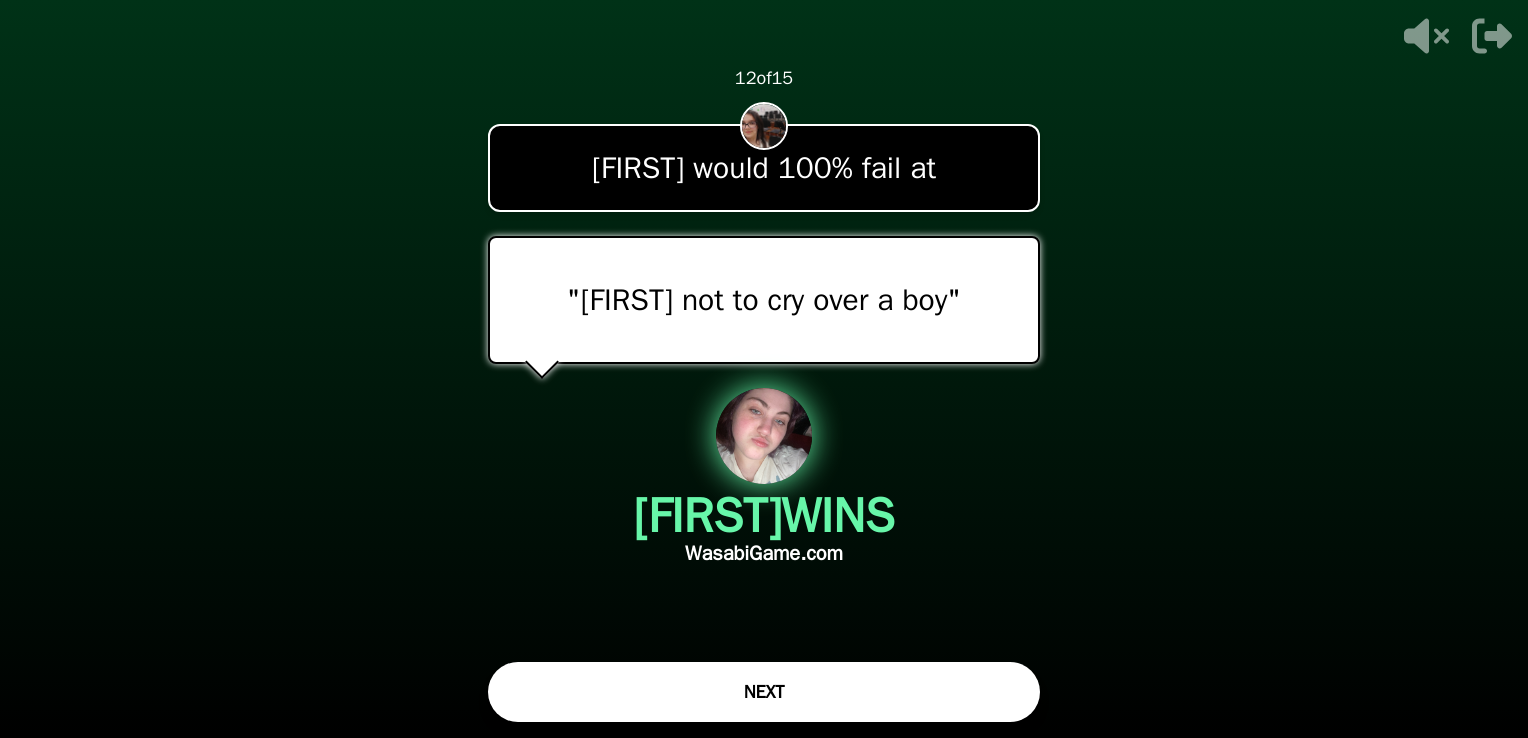 click on "NEXT" at bounding box center [764, 692] 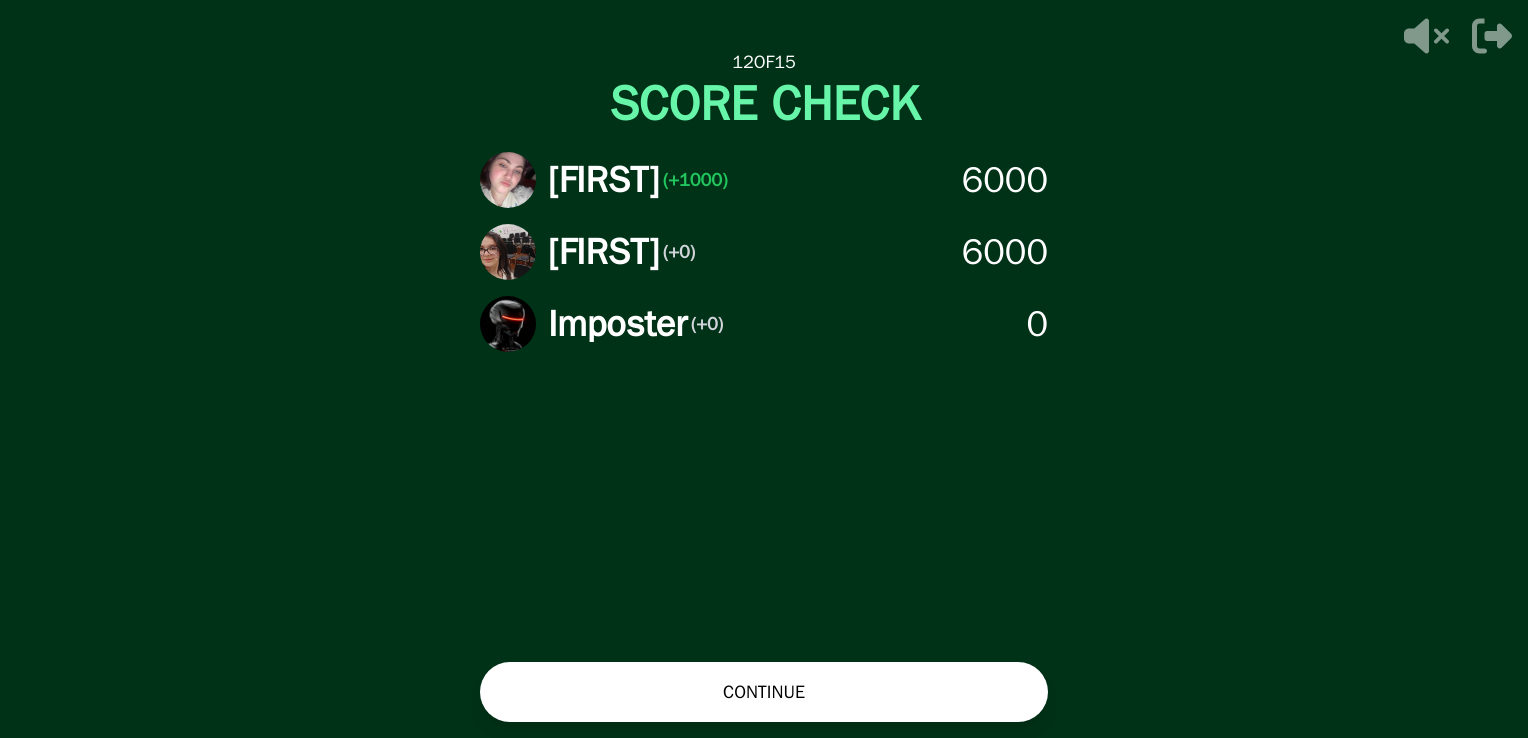 click on "CONTINUE" at bounding box center (764, 692) 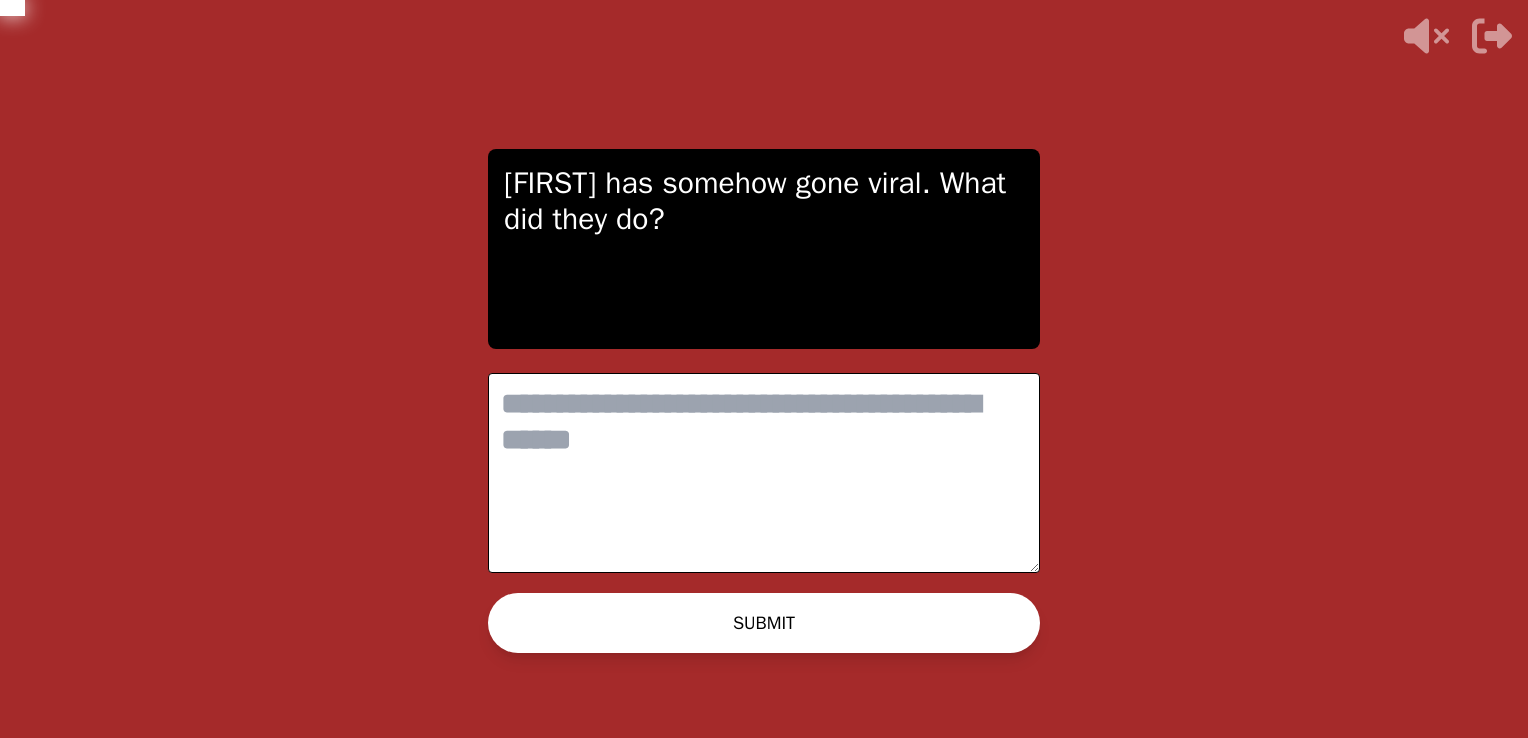 scroll, scrollTop: 0, scrollLeft: 0, axis: both 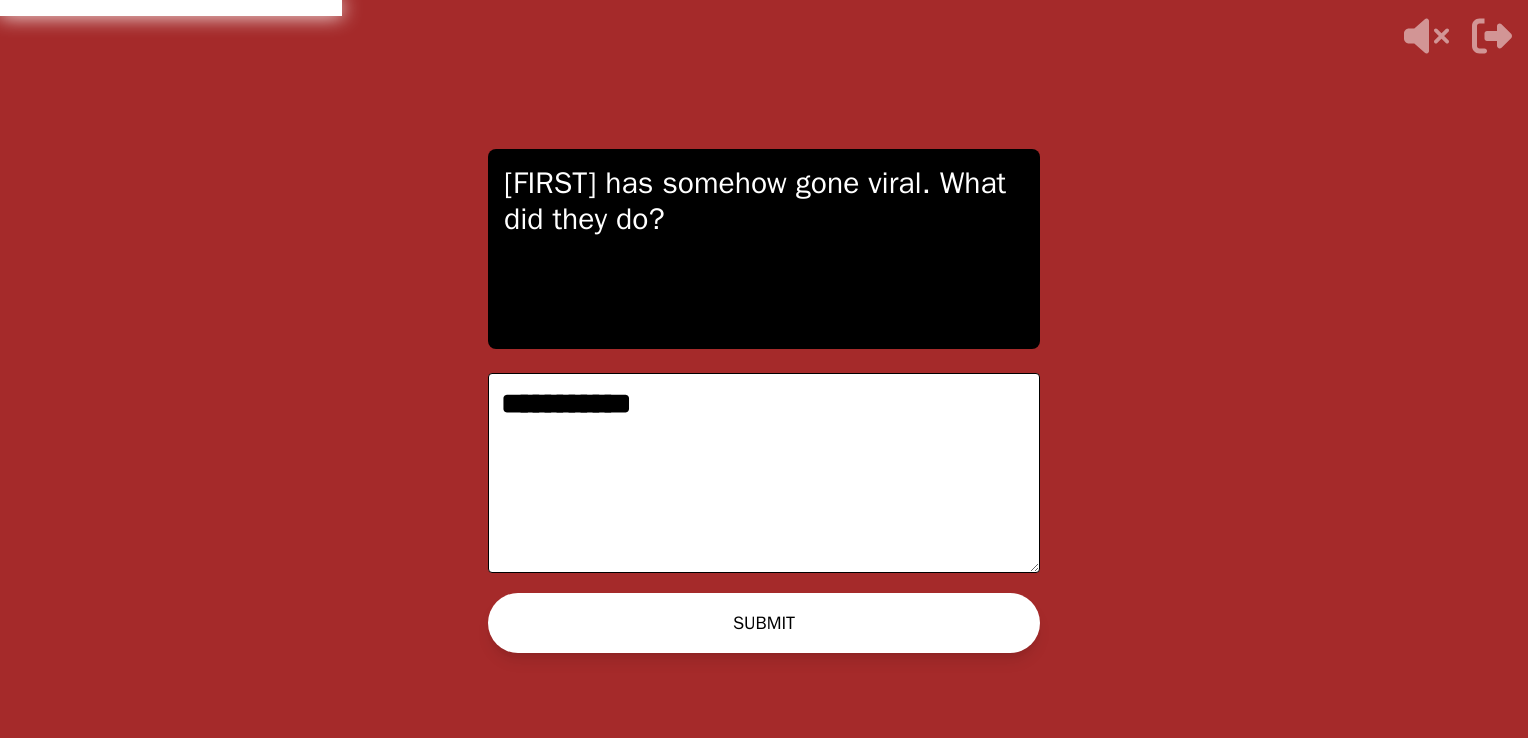 type on "**********" 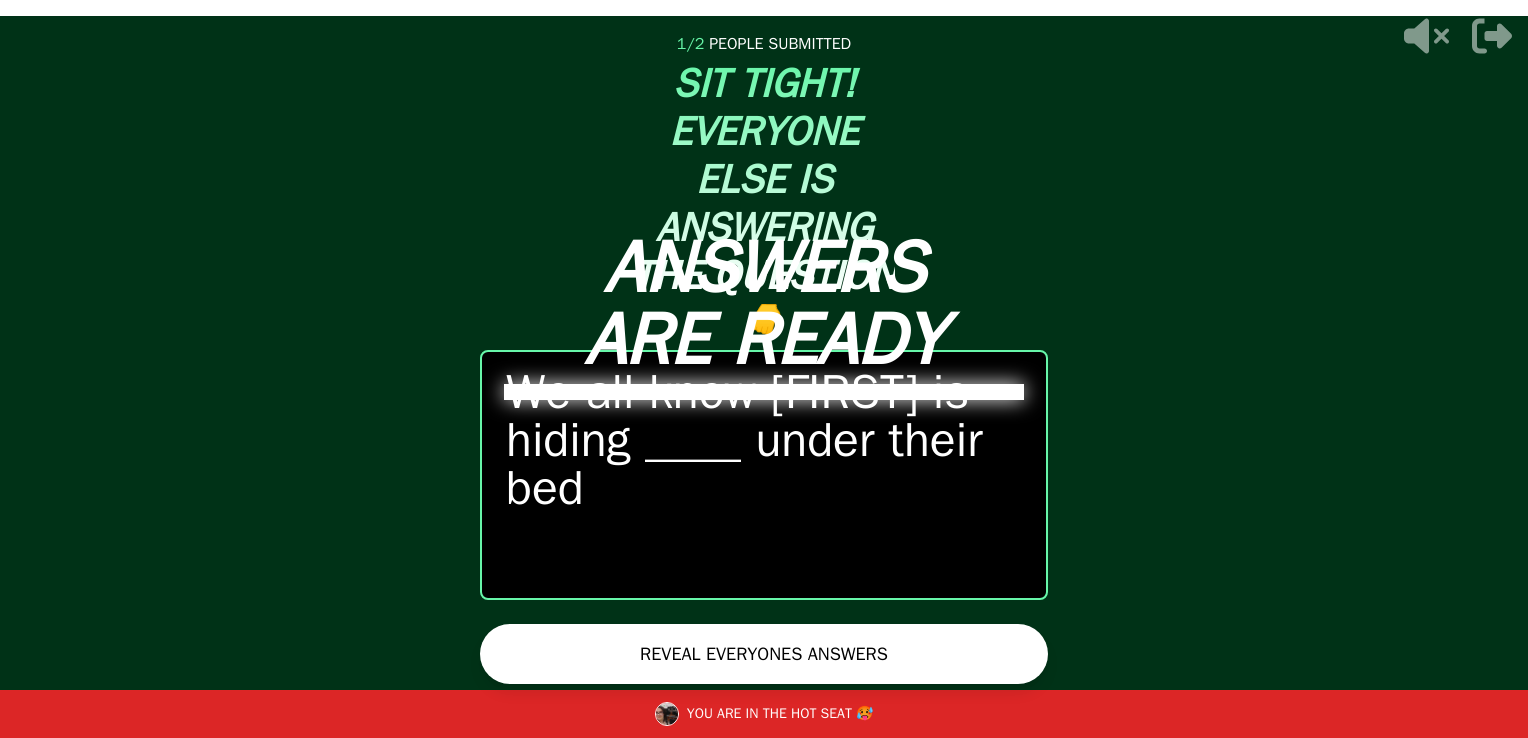 click on "REVEAL EVERYONES ANSWERS" at bounding box center [764, 654] 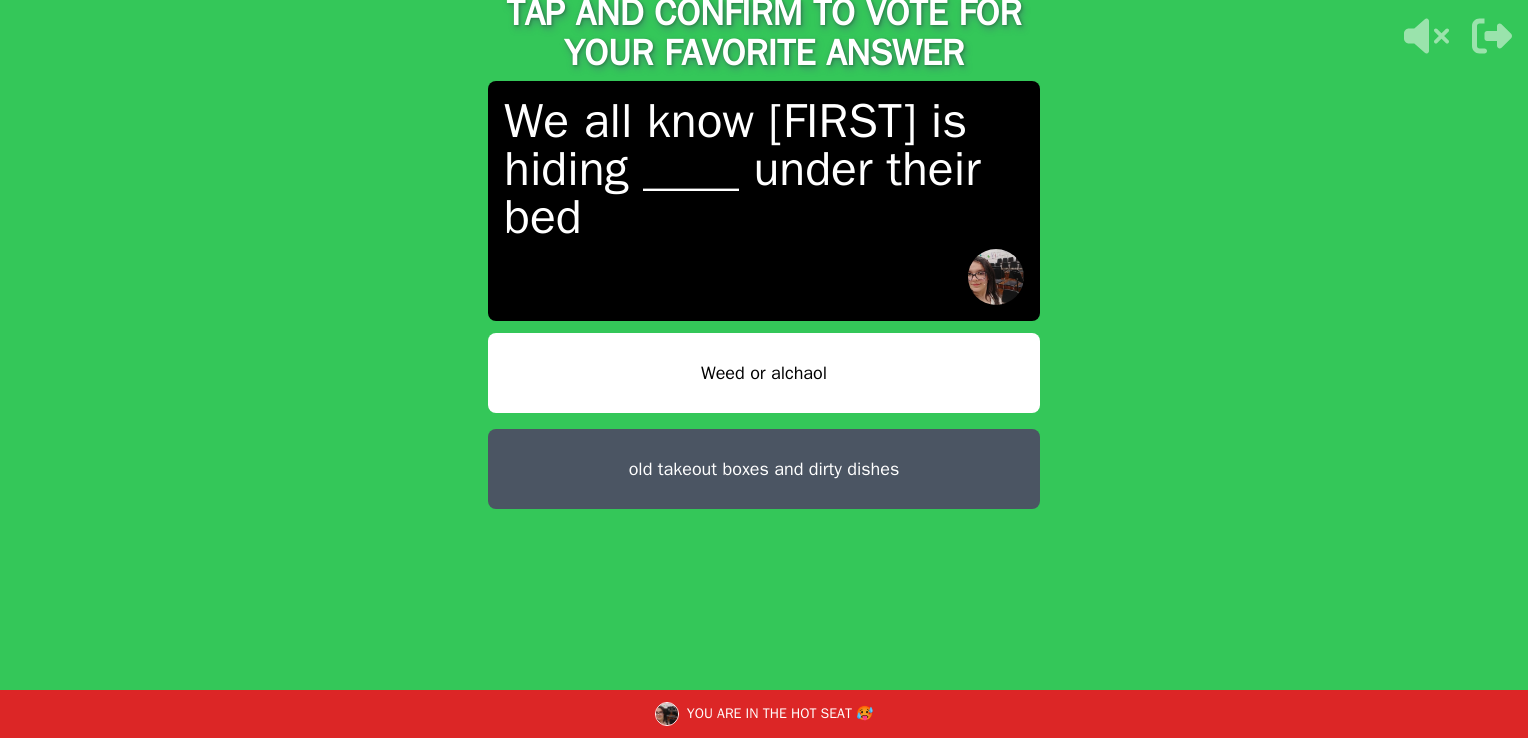 click on "Weed or alchaol" at bounding box center (764, 373) 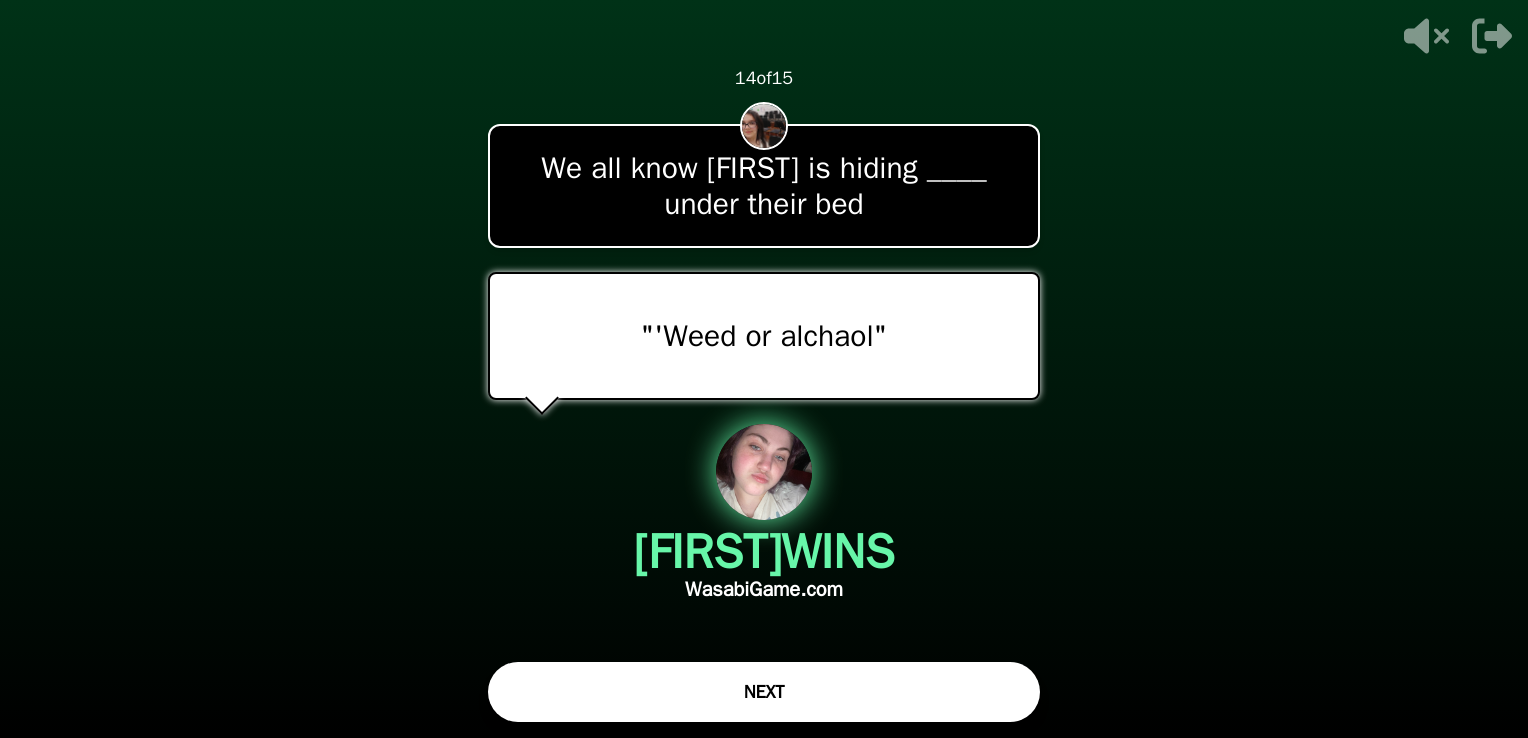 click on "NEXT" at bounding box center (764, 692) 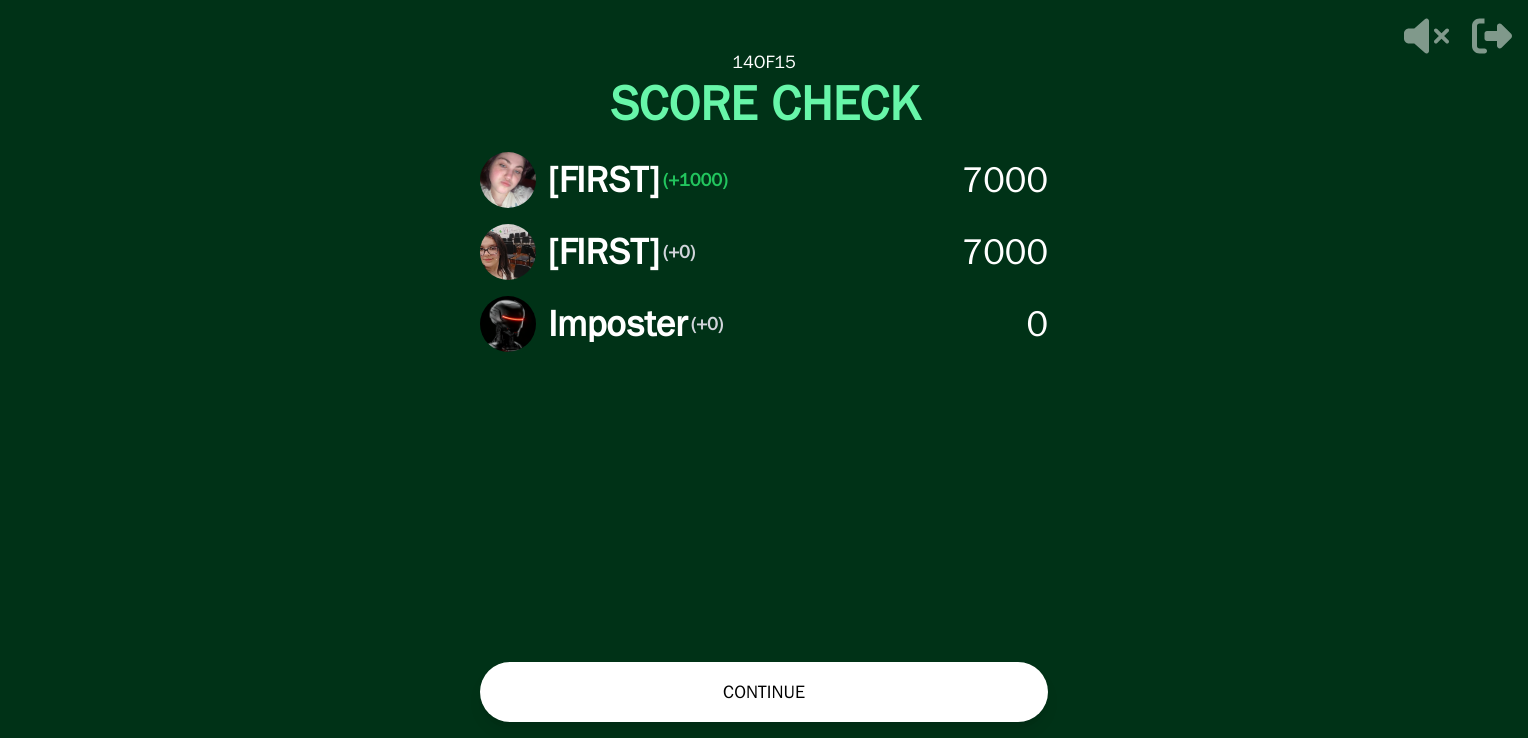 click on "CONTINUE" at bounding box center [764, 692] 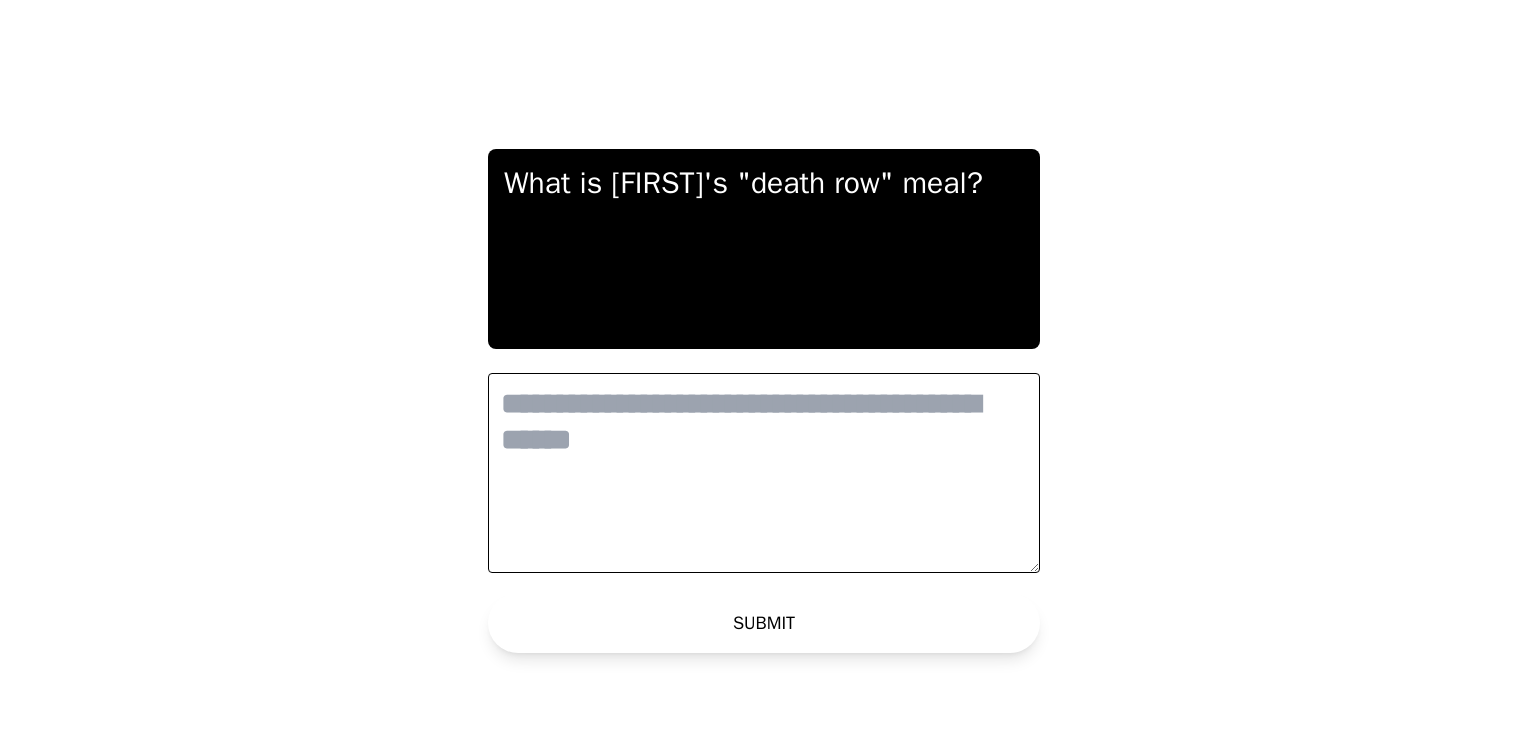 scroll, scrollTop: 0, scrollLeft: 0, axis: both 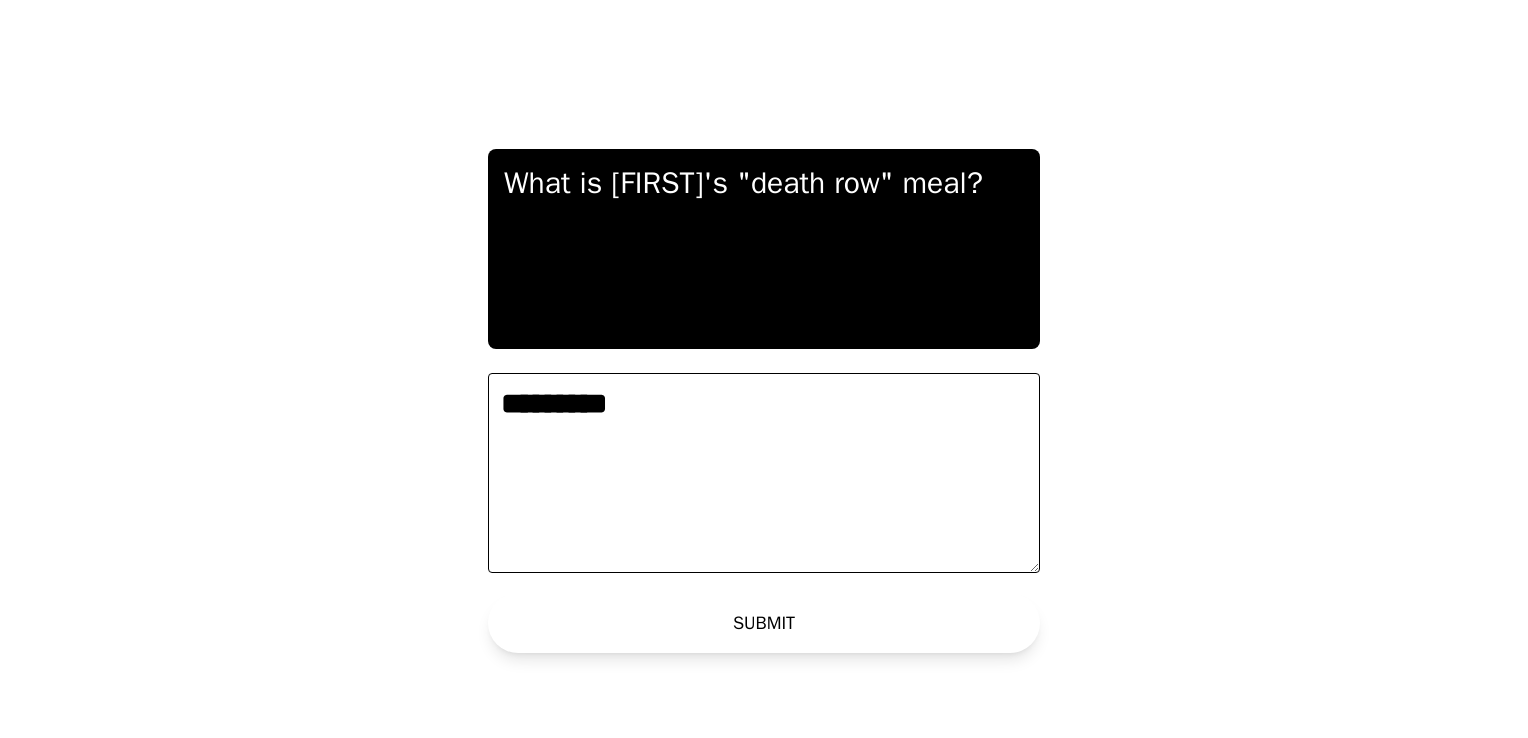 type on "*********" 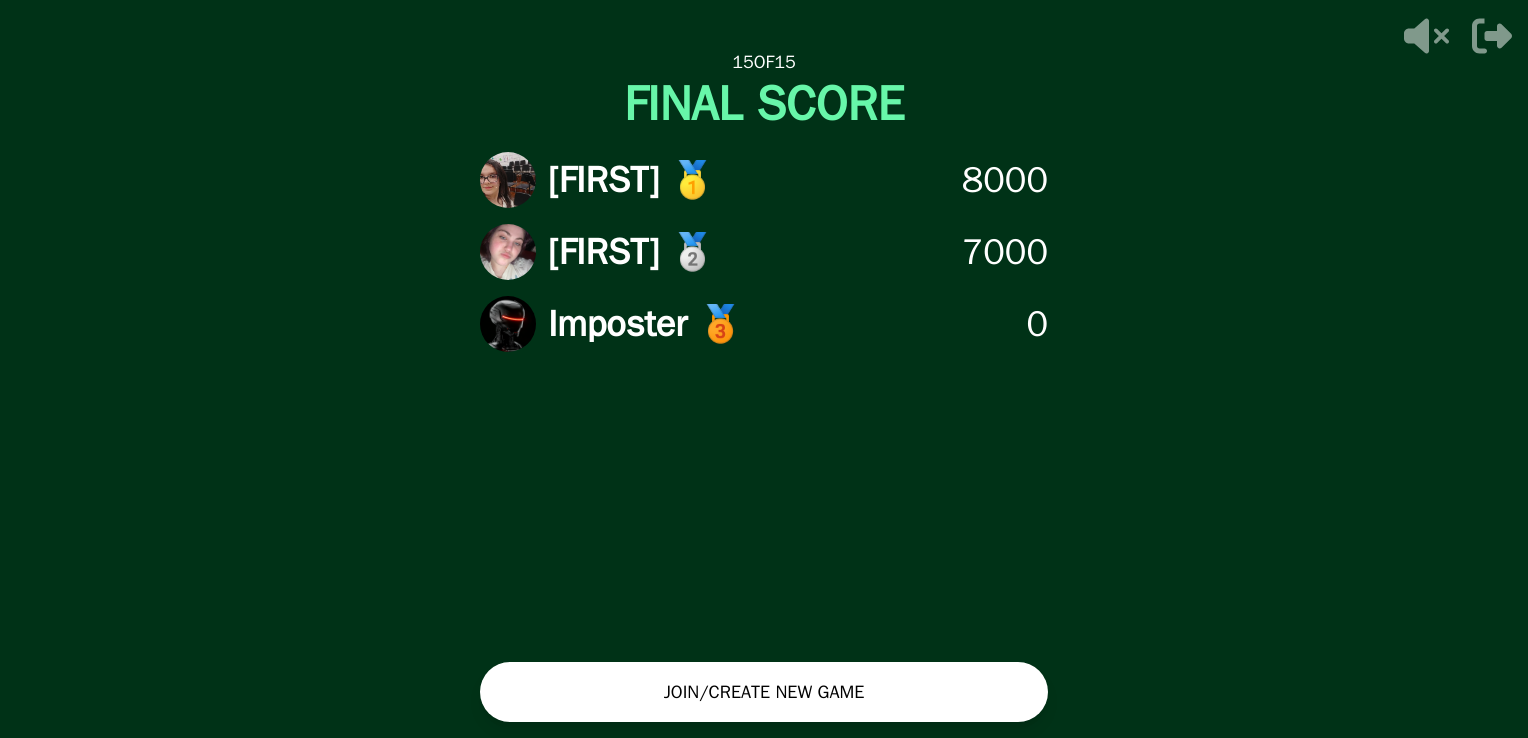click on "JOIN/CREATE NEW GAME" at bounding box center [764, 692] 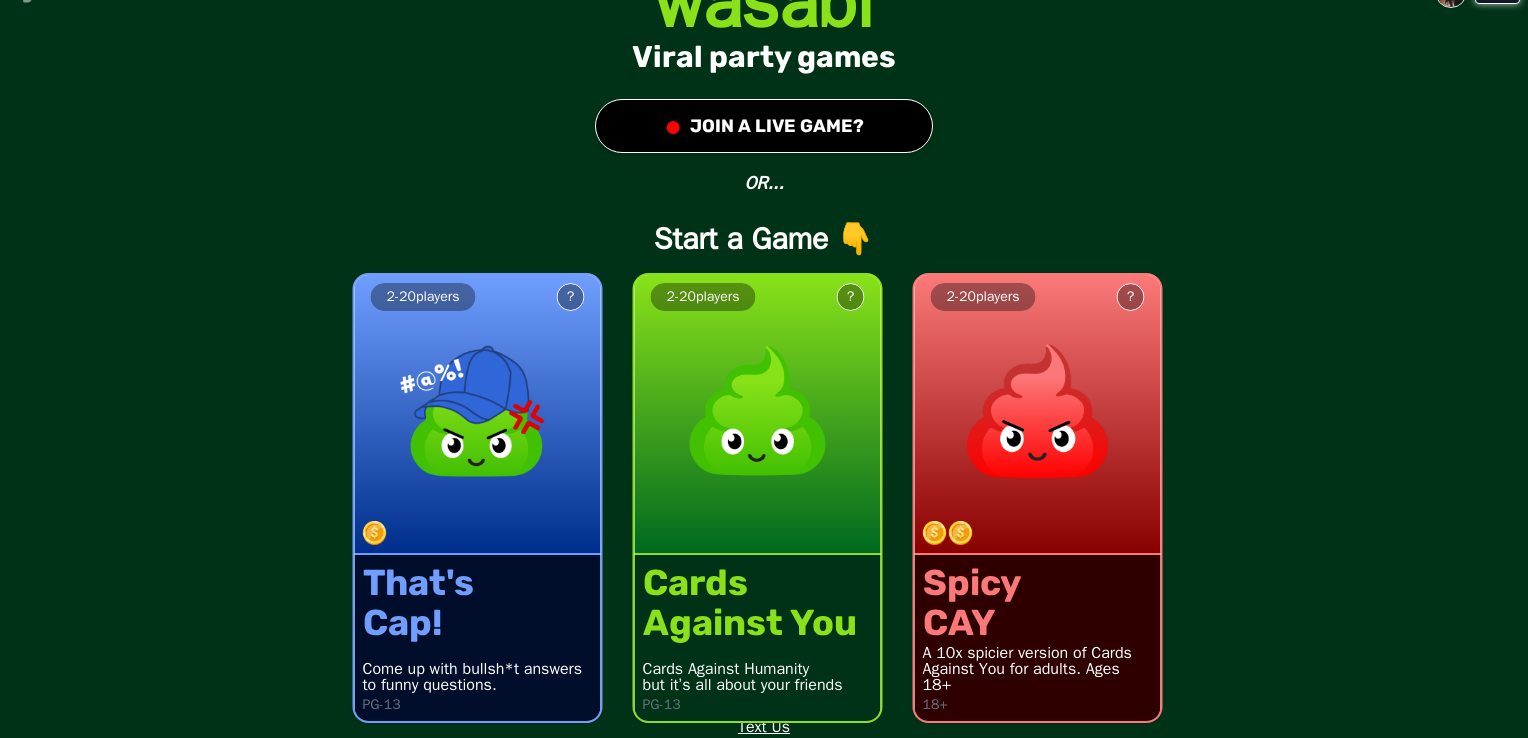 scroll, scrollTop: 0, scrollLeft: 0, axis: both 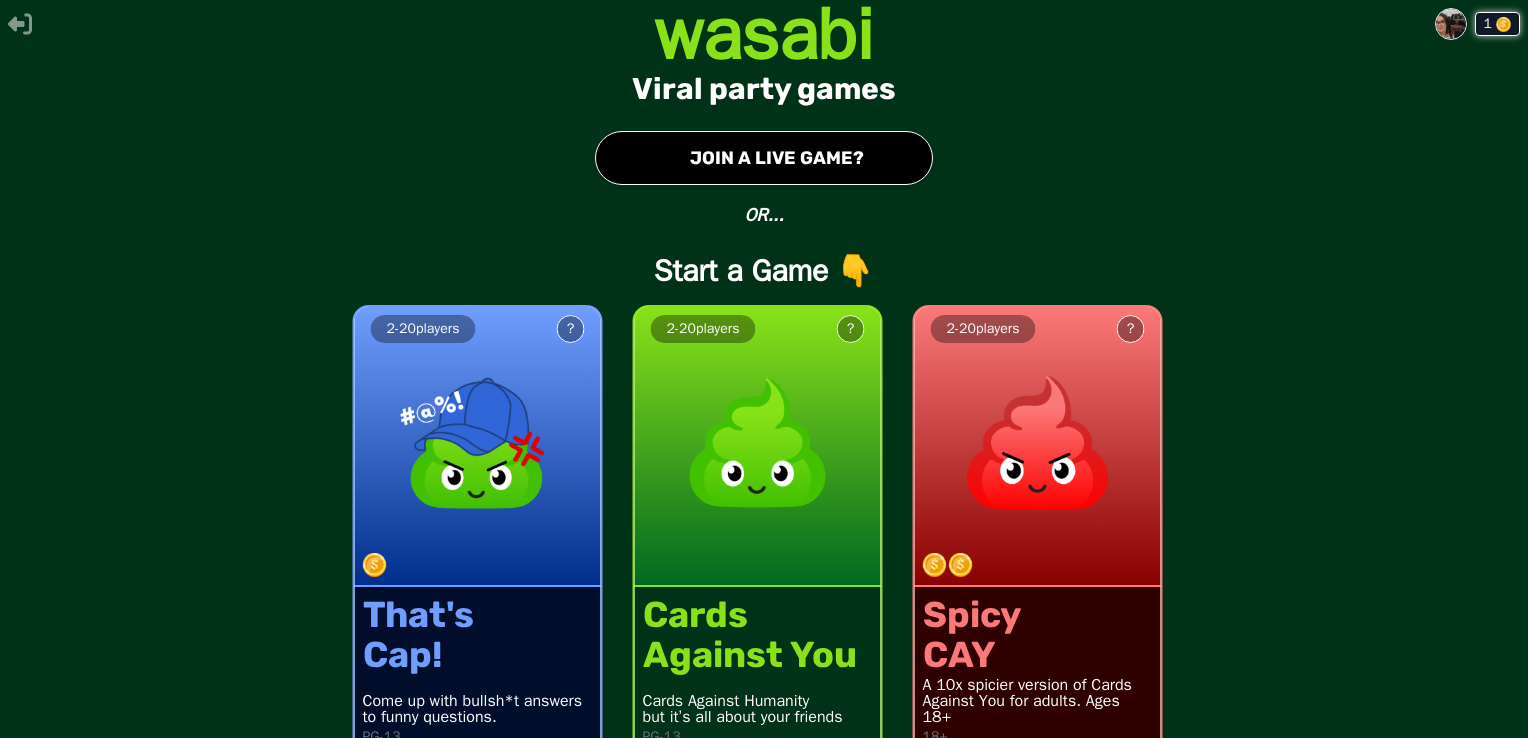 click at bounding box center (1451, 24) 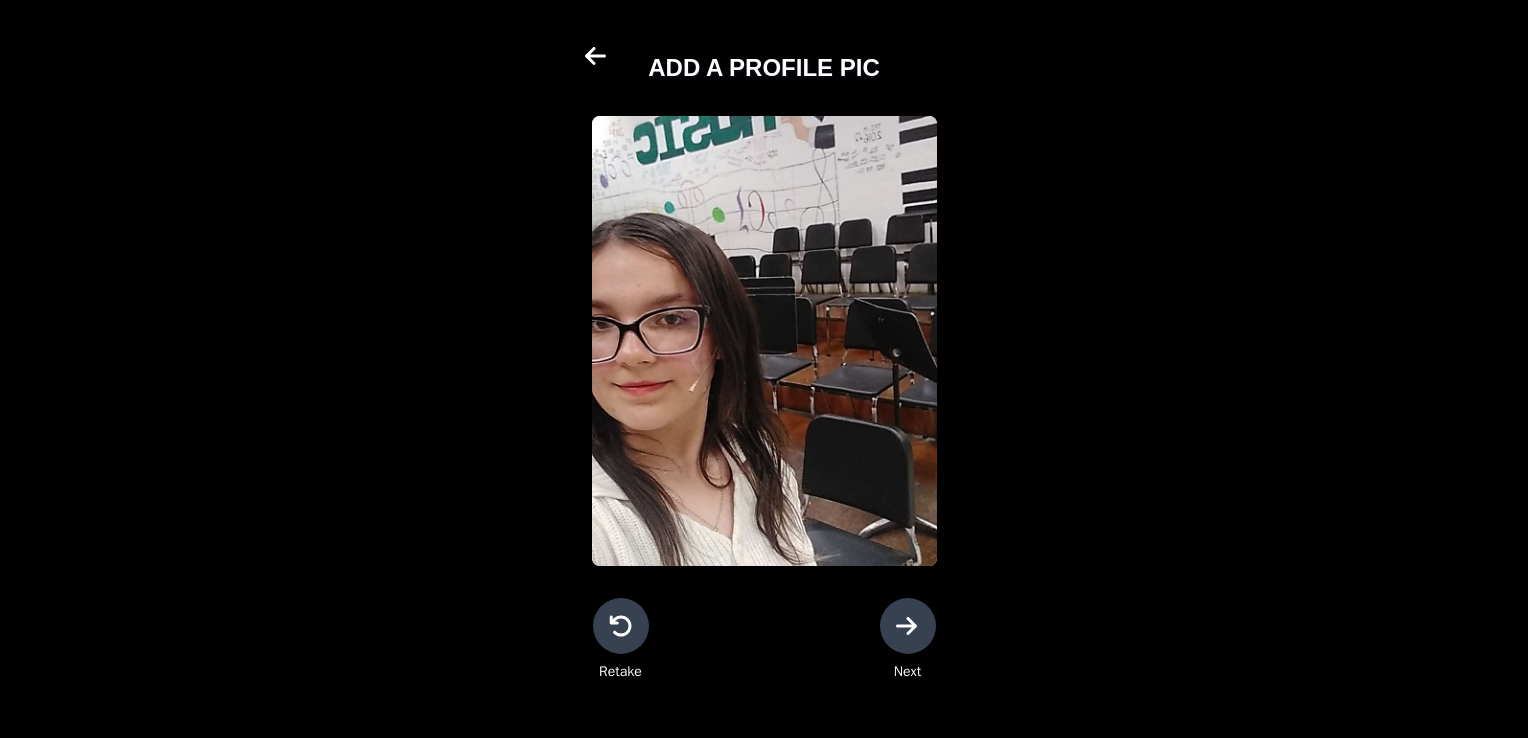 click 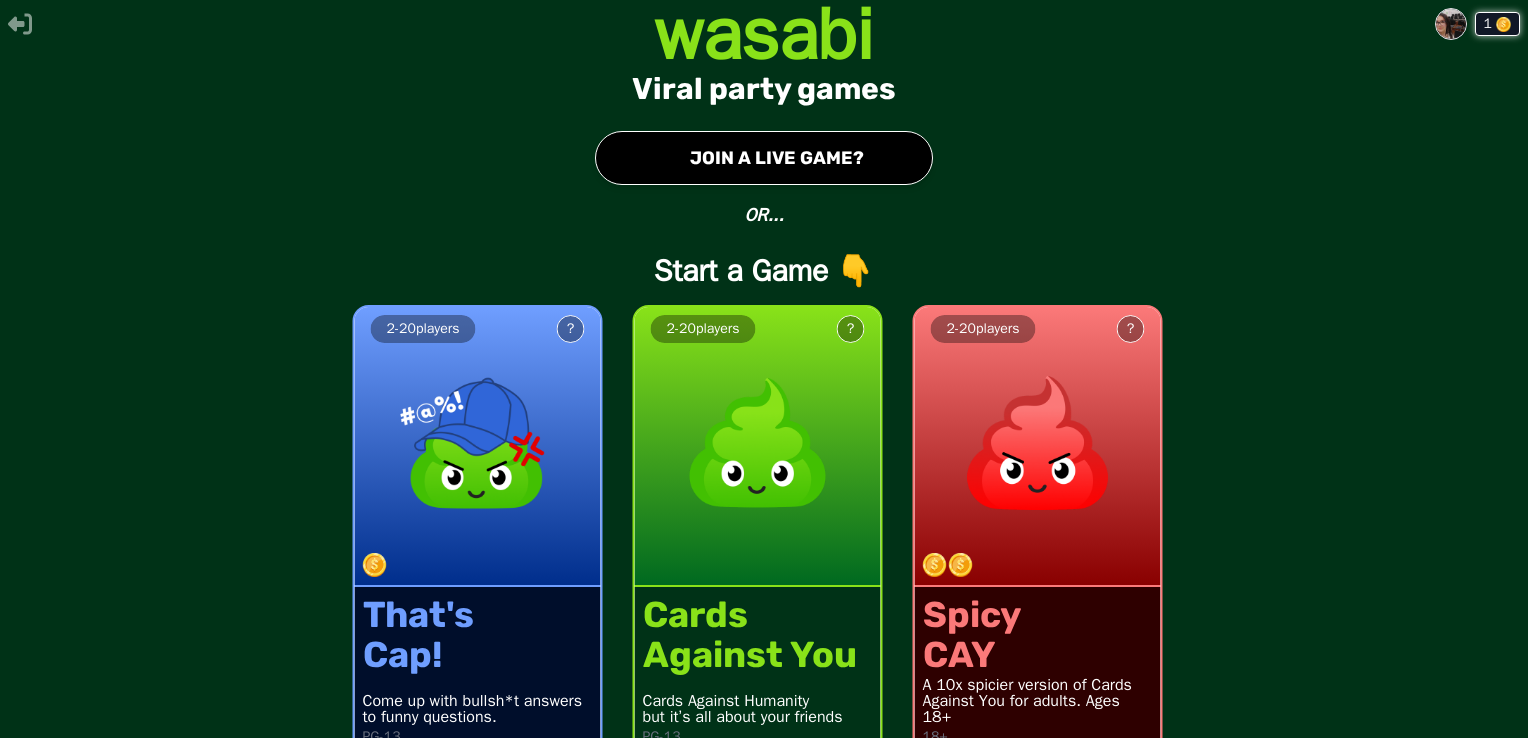 click on "● JOIN A LIVE GAME?" at bounding box center (764, 158) 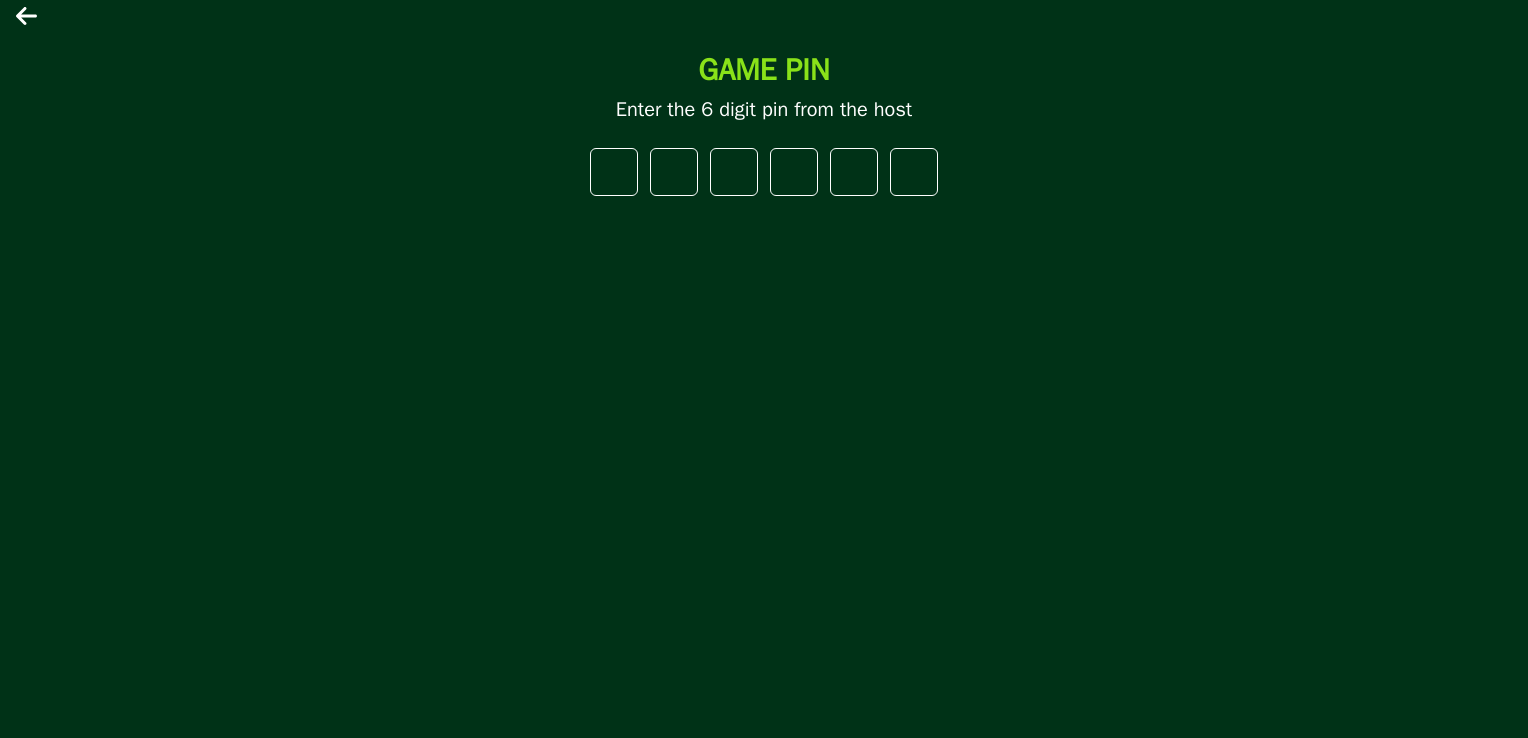 type on "*" 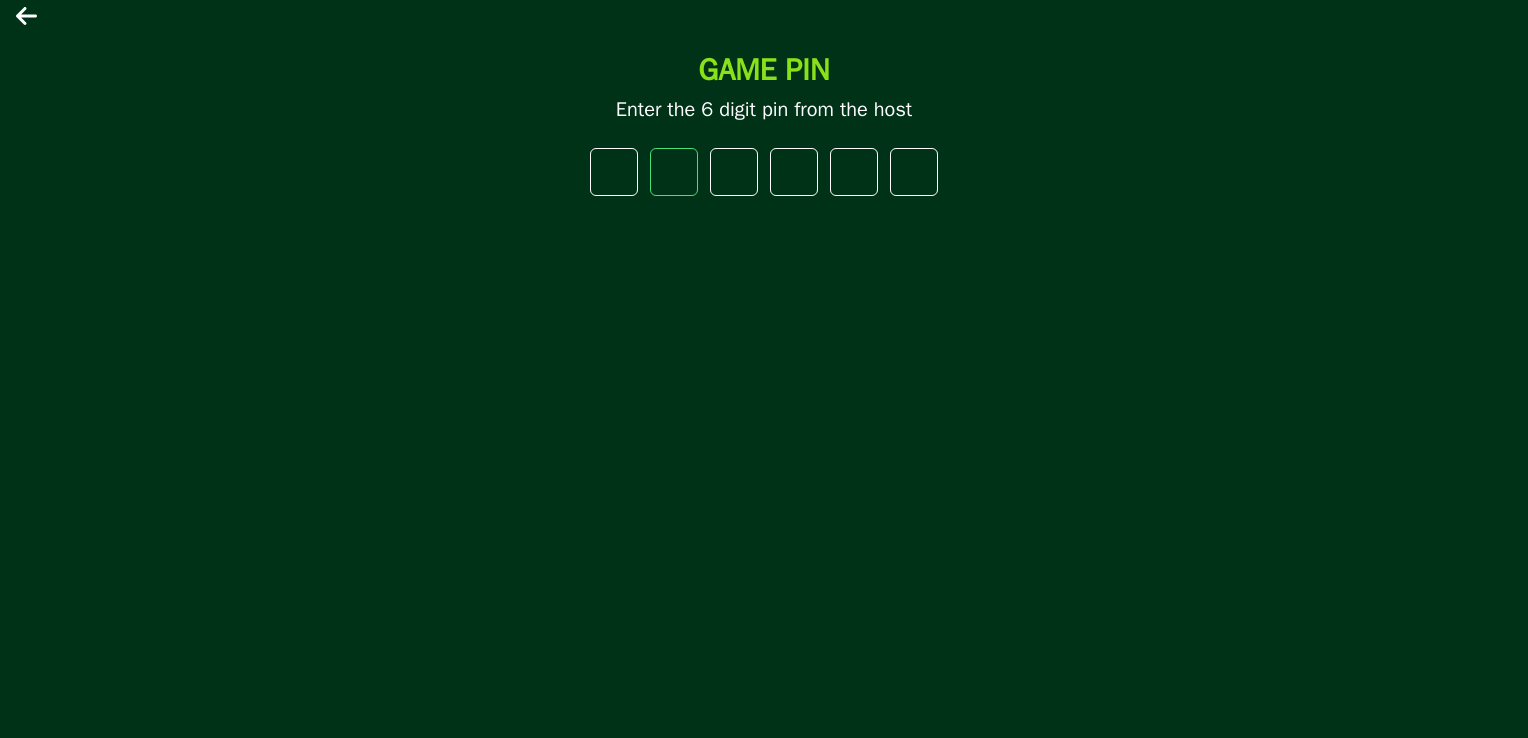 type on "*" 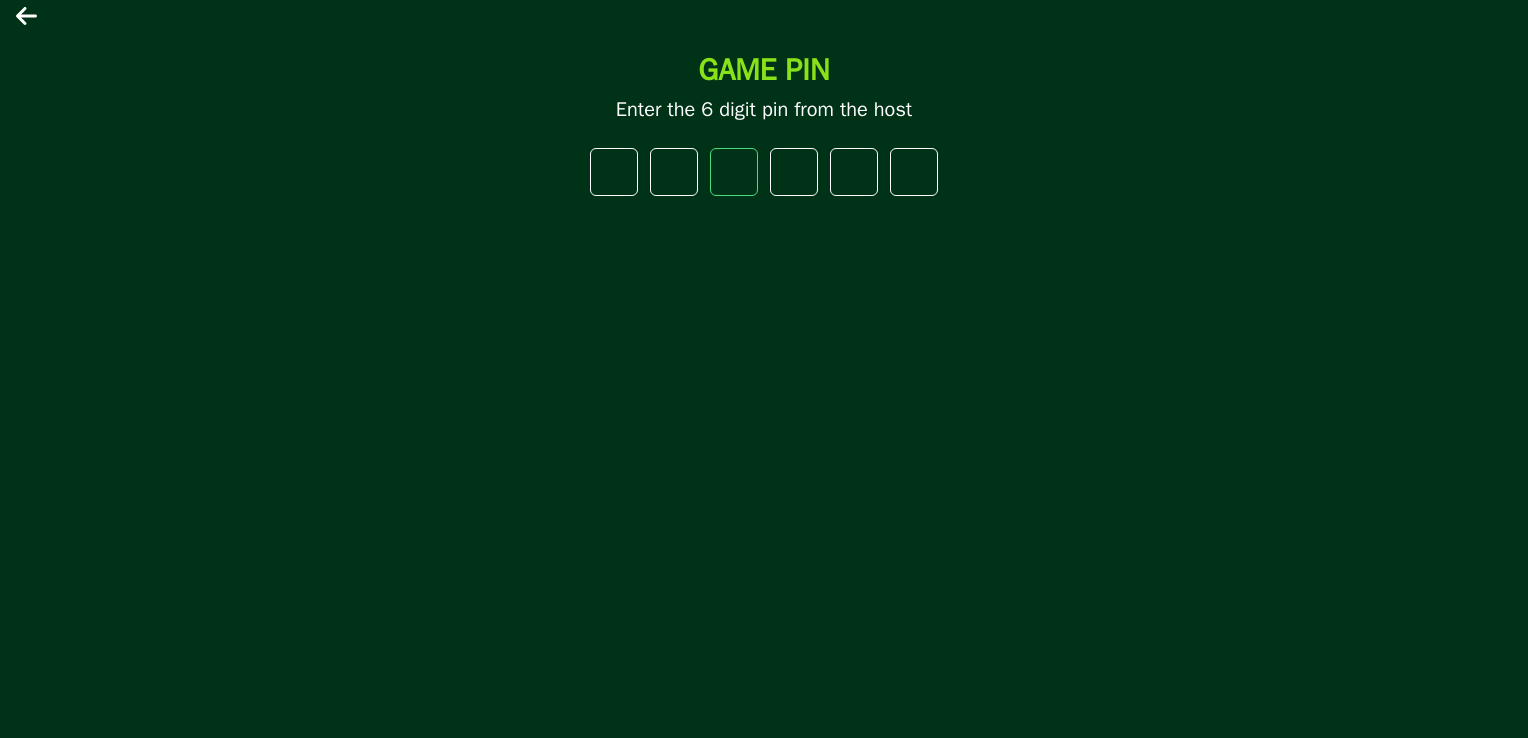 type on "*" 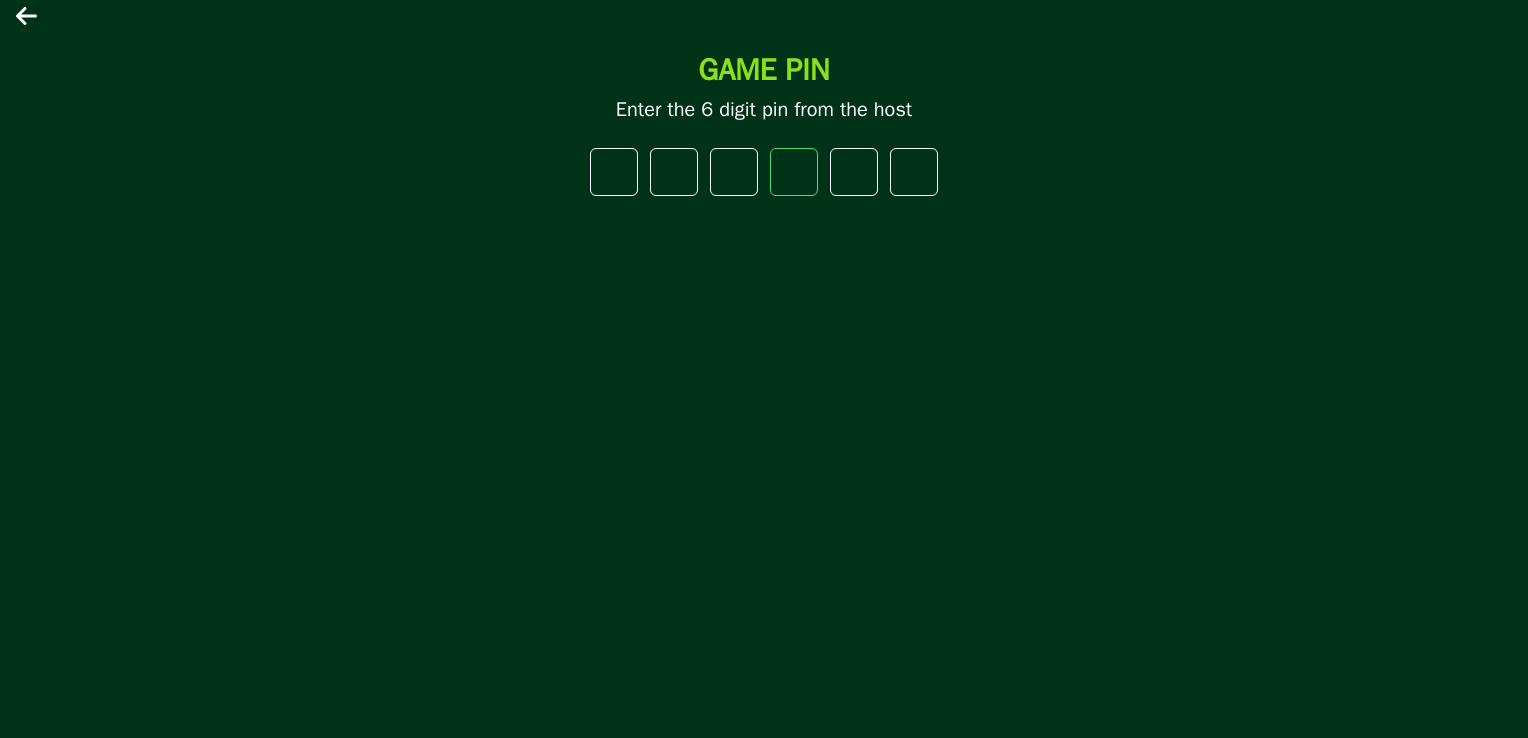 type on "*" 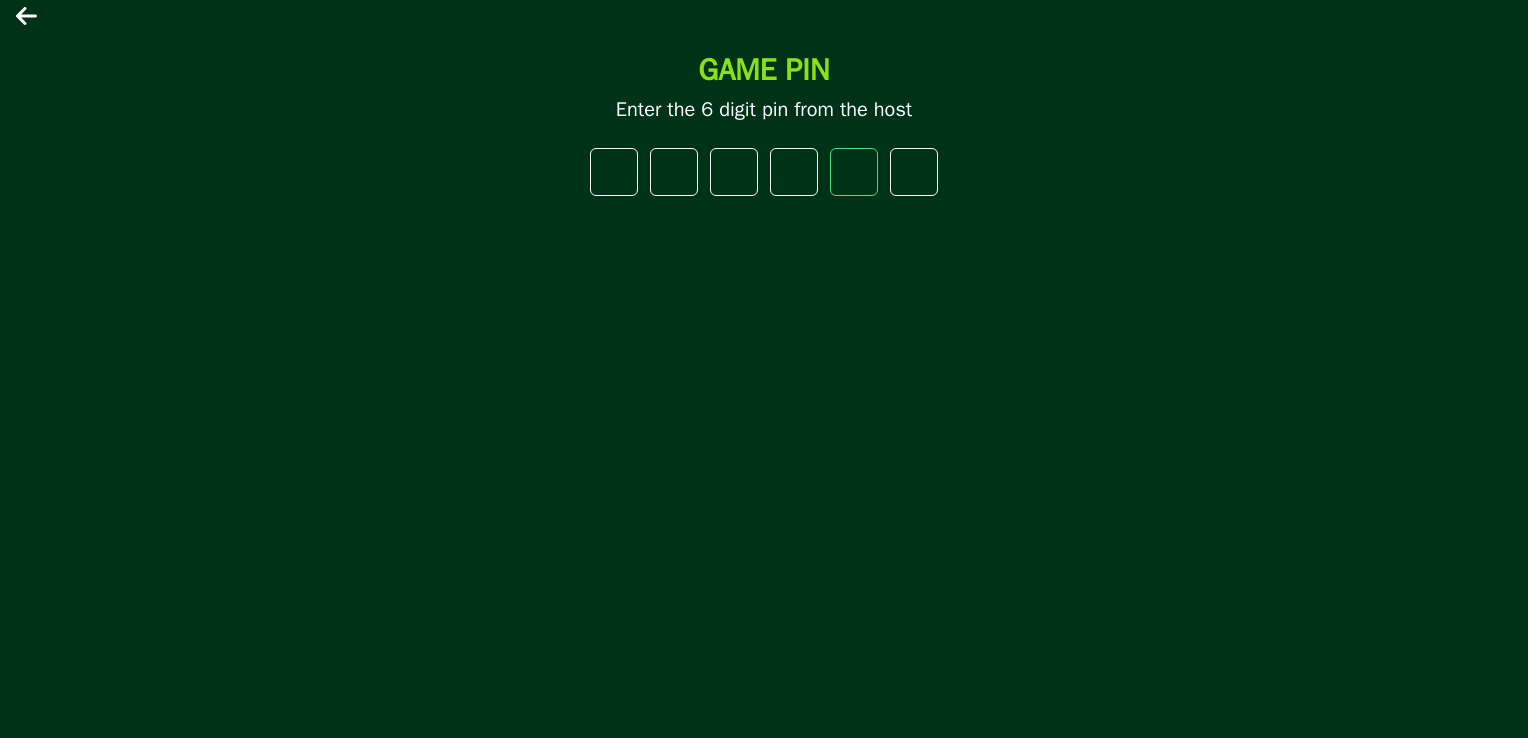 type on "*" 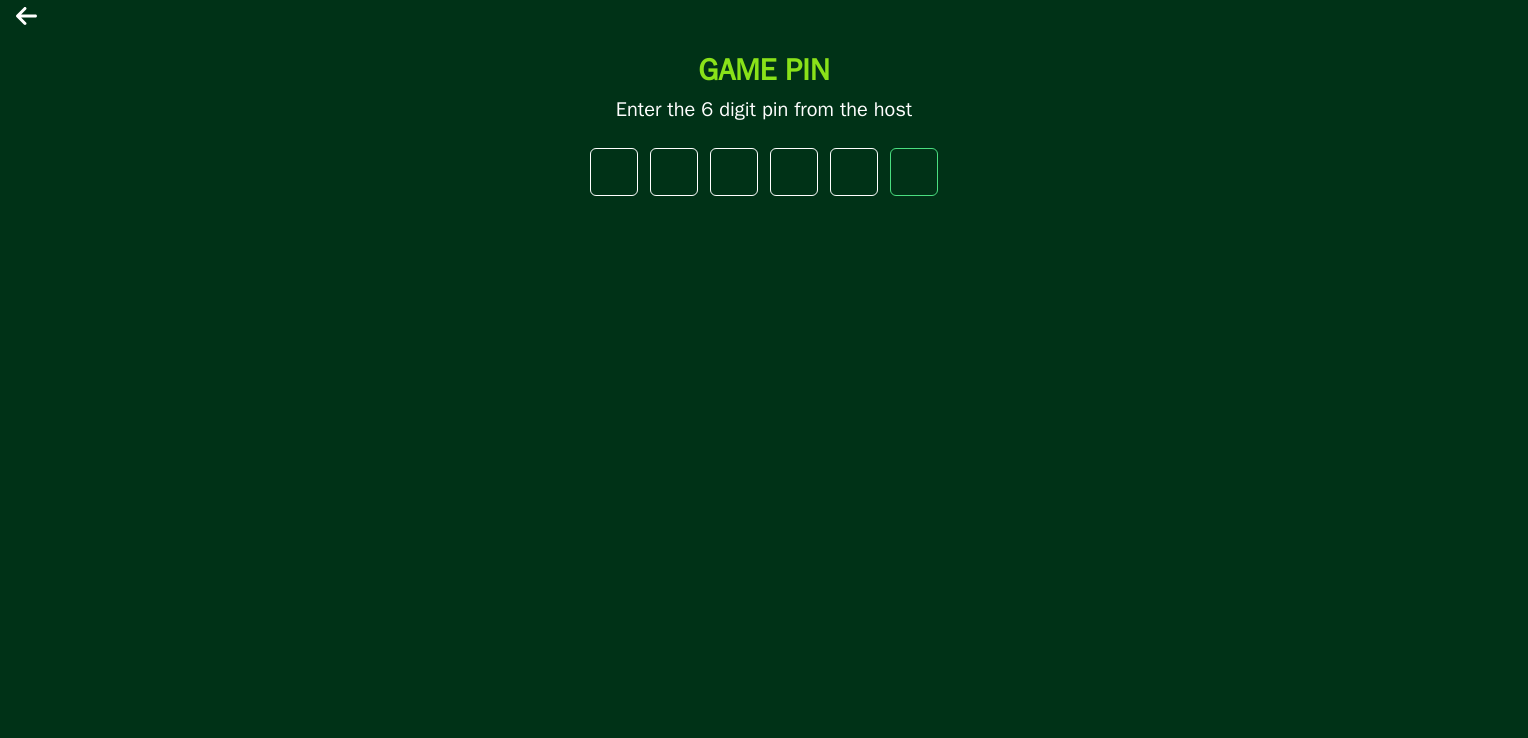 type on "*" 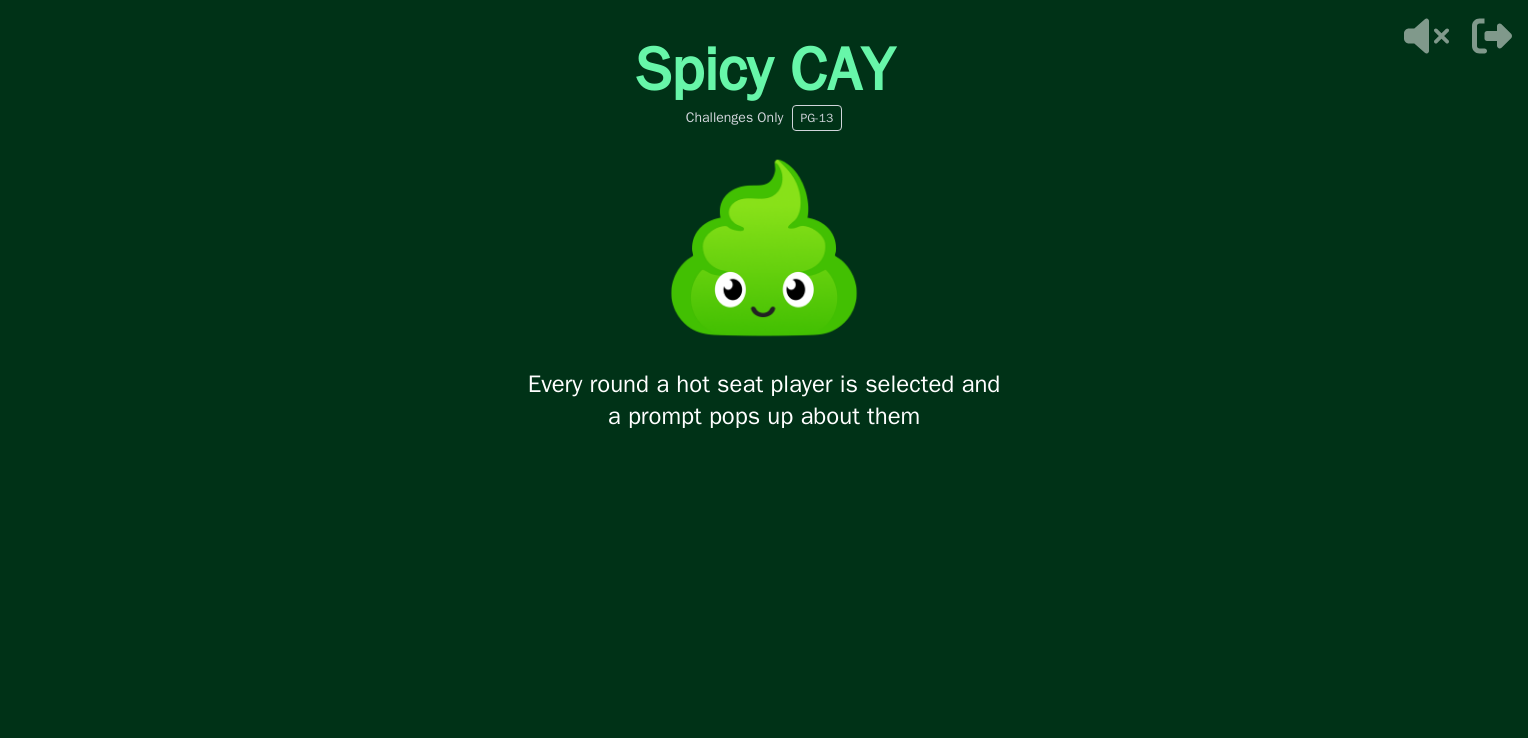 click on "Spicy CAY Challenges Only   PG-13 Every round a hot seat player is selected and a prompt pops up about them" at bounding box center [764, 369] 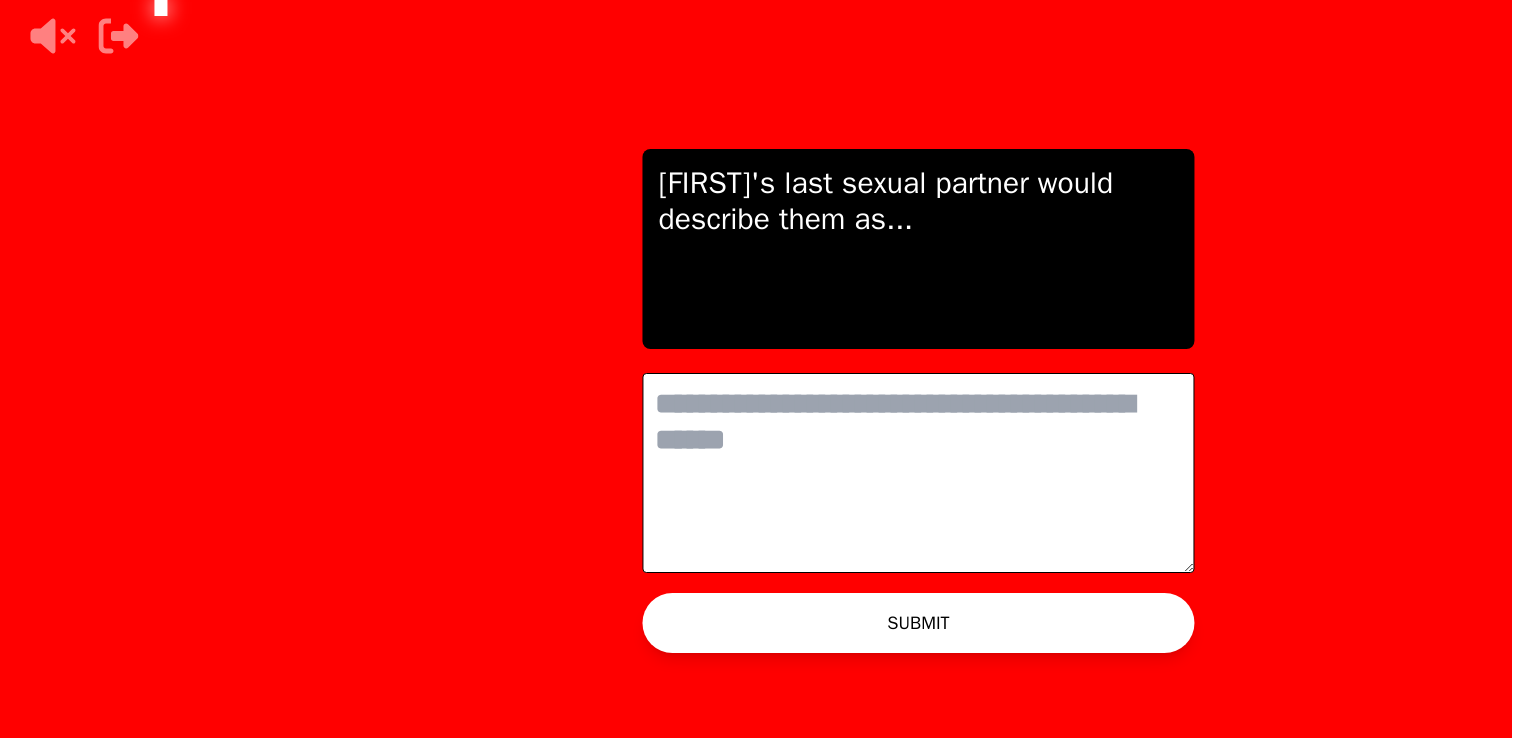 scroll, scrollTop: 0, scrollLeft: 0, axis: both 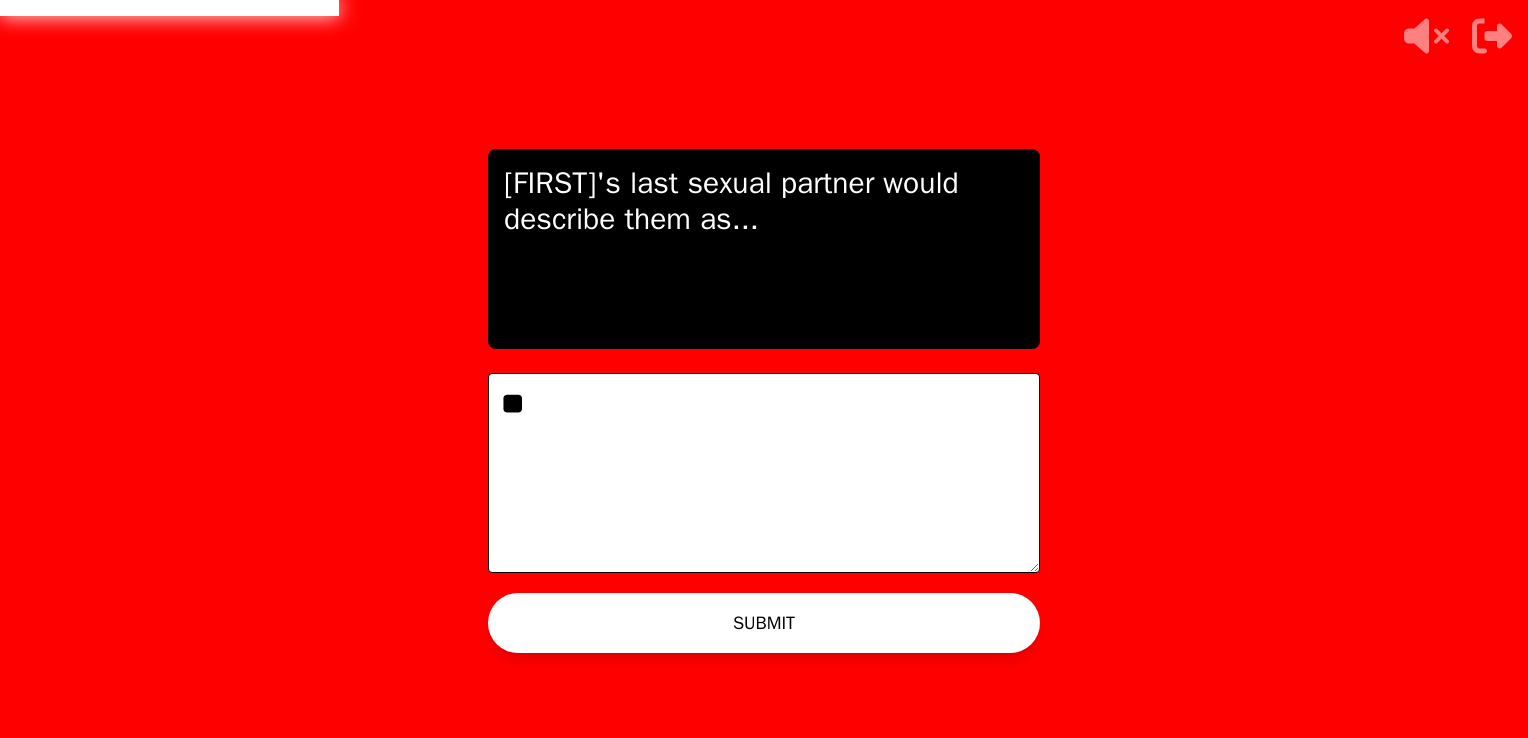 type on "*" 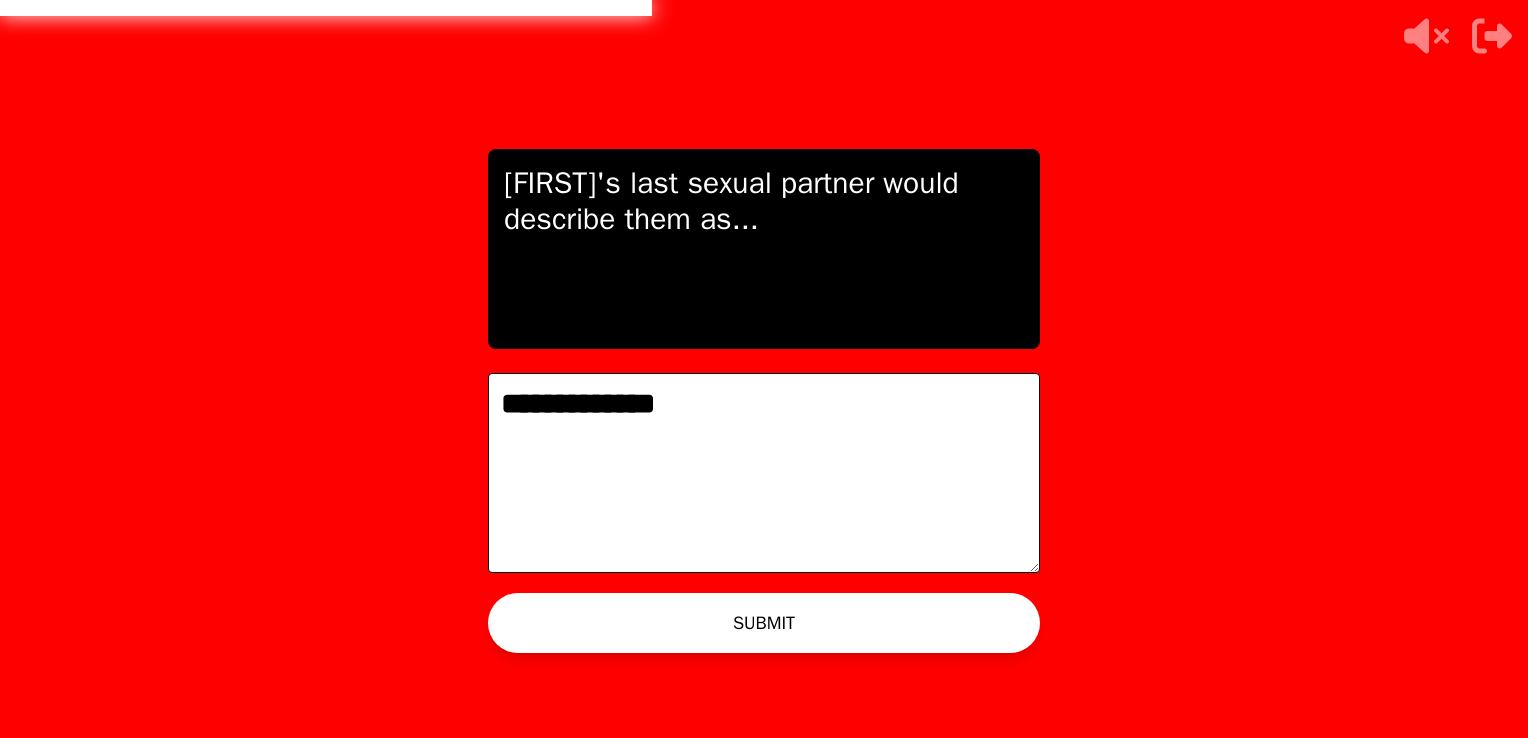 type on "**********" 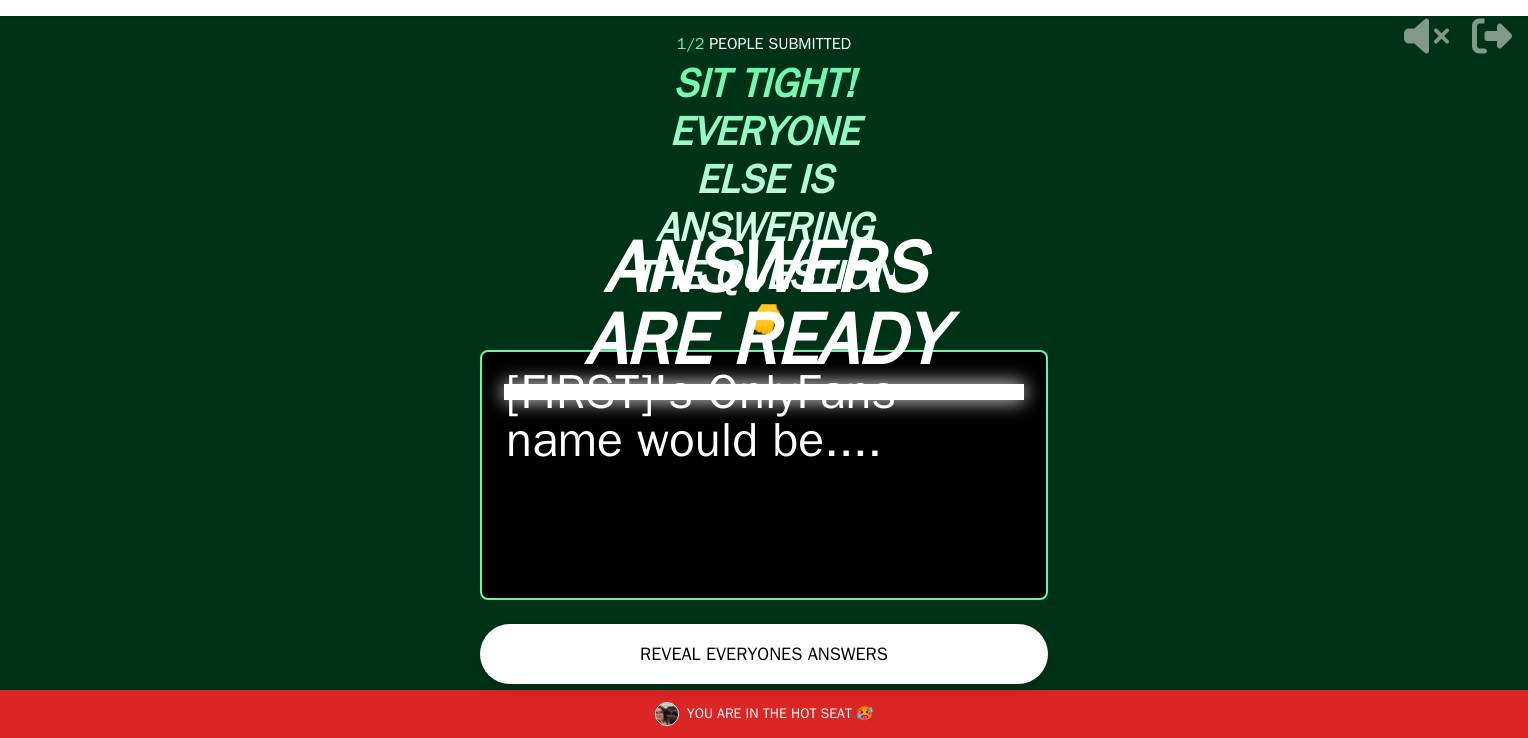 click on "REVEAL EVERYONES ANSWERS" at bounding box center [764, 654] 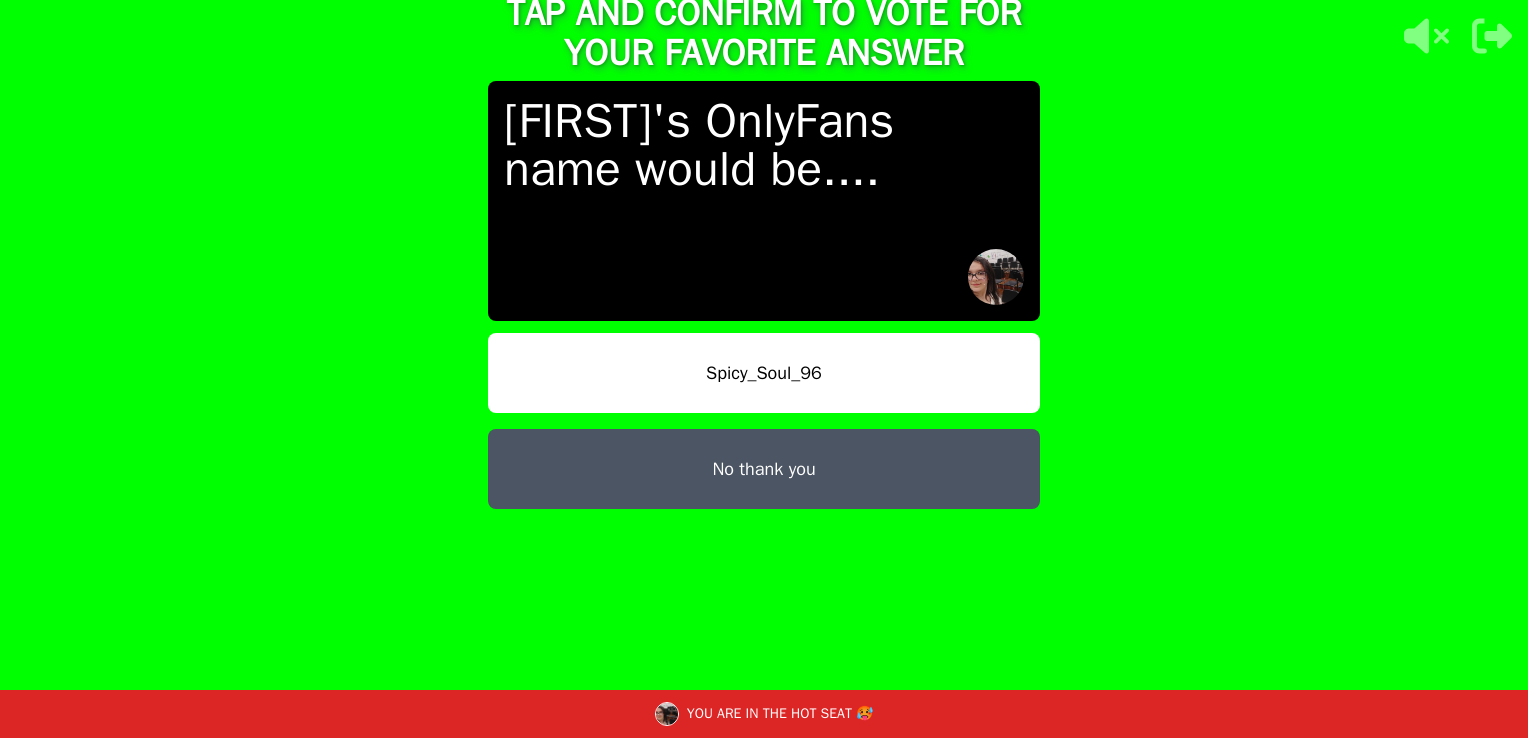click on "No thank you" at bounding box center (764, 469) 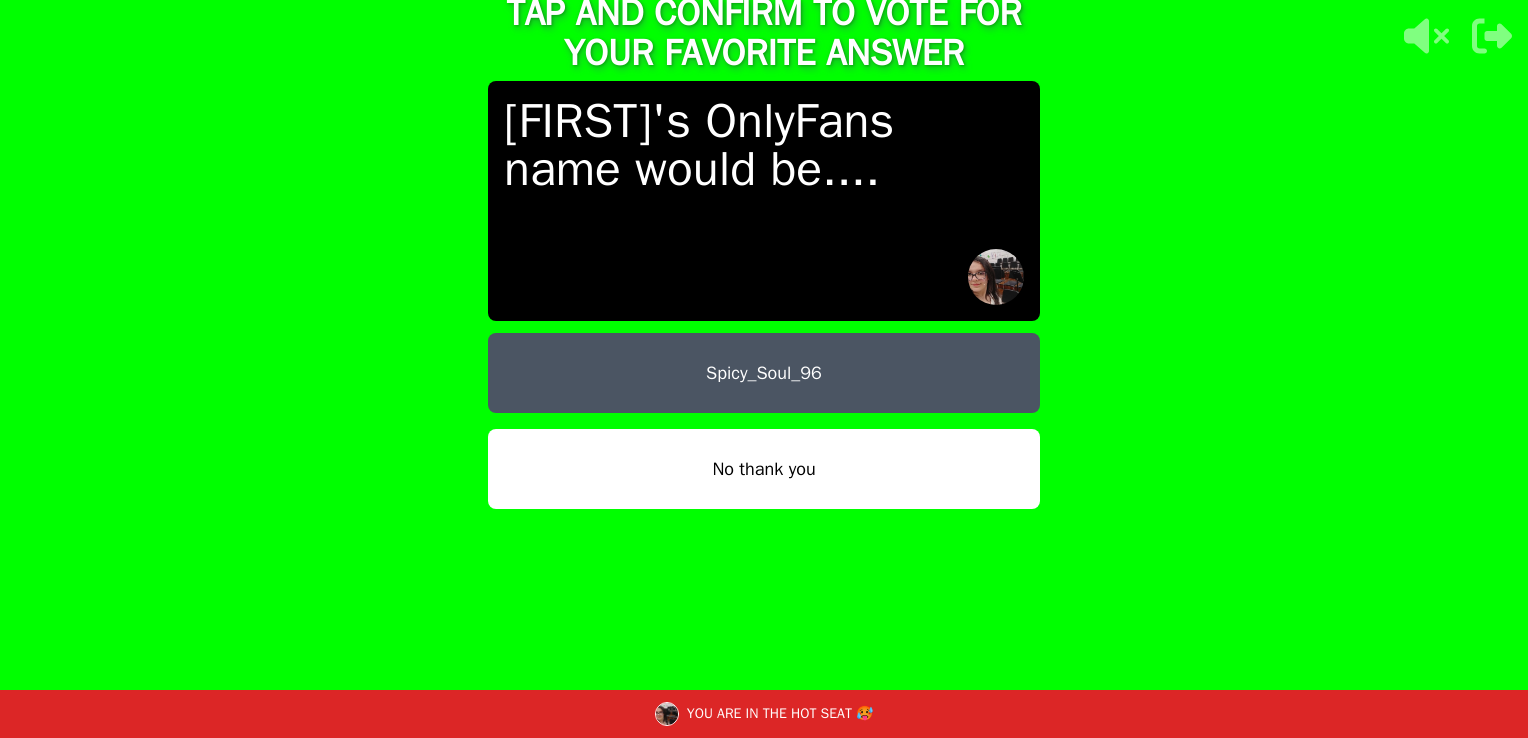 click on "No thank you" at bounding box center [764, 469] 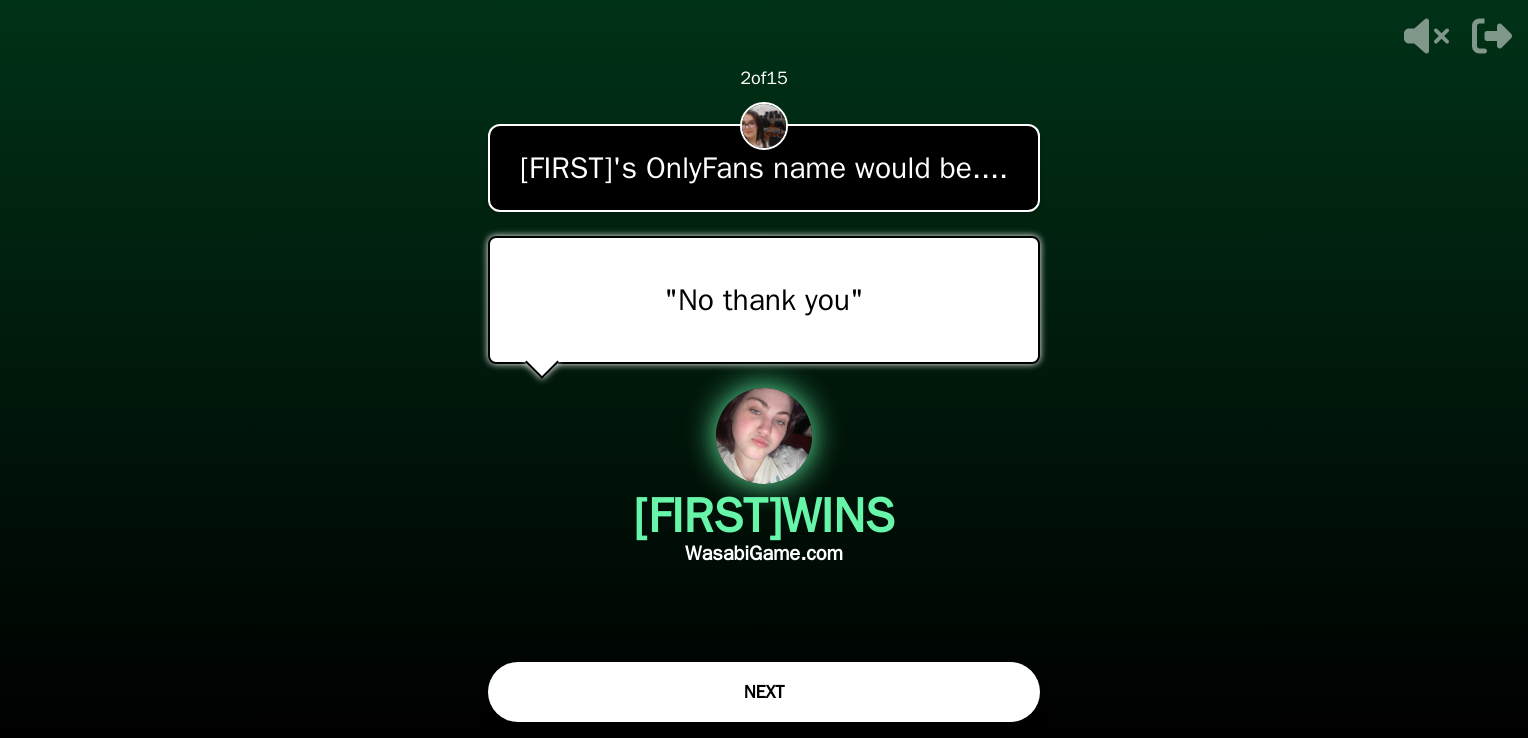 click on "NEXT" at bounding box center [764, 692] 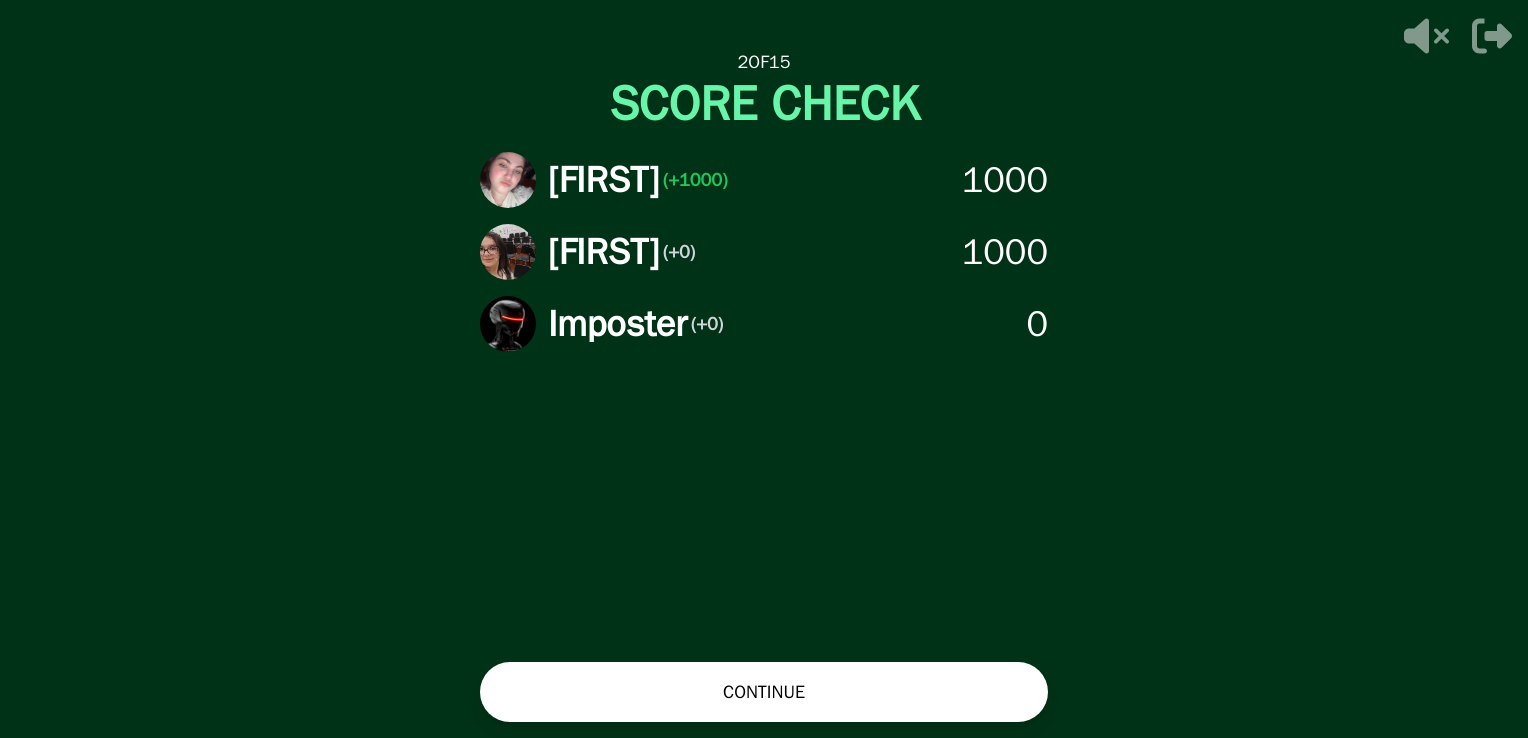 click on "CONTINUE" at bounding box center [764, 692] 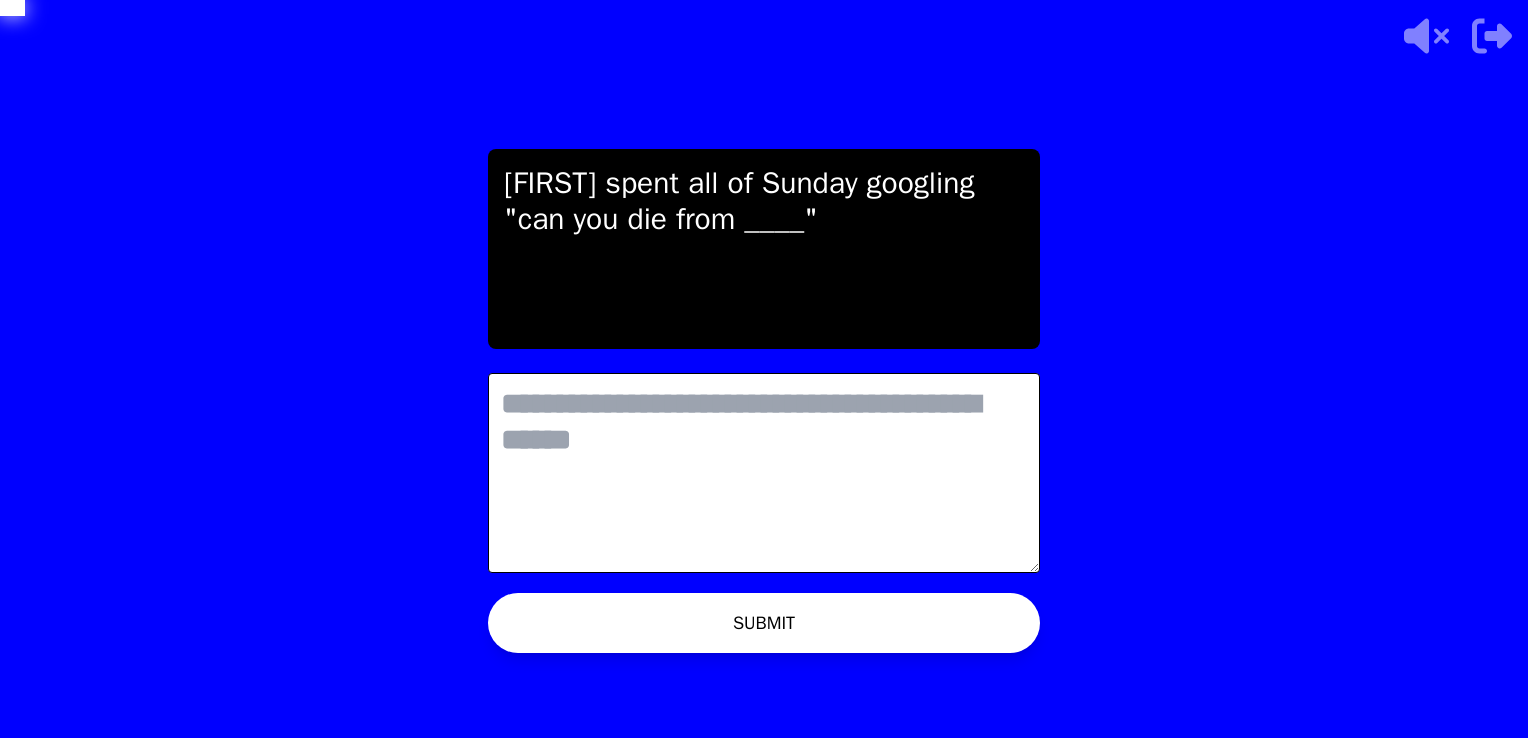 scroll, scrollTop: 0, scrollLeft: 0, axis: both 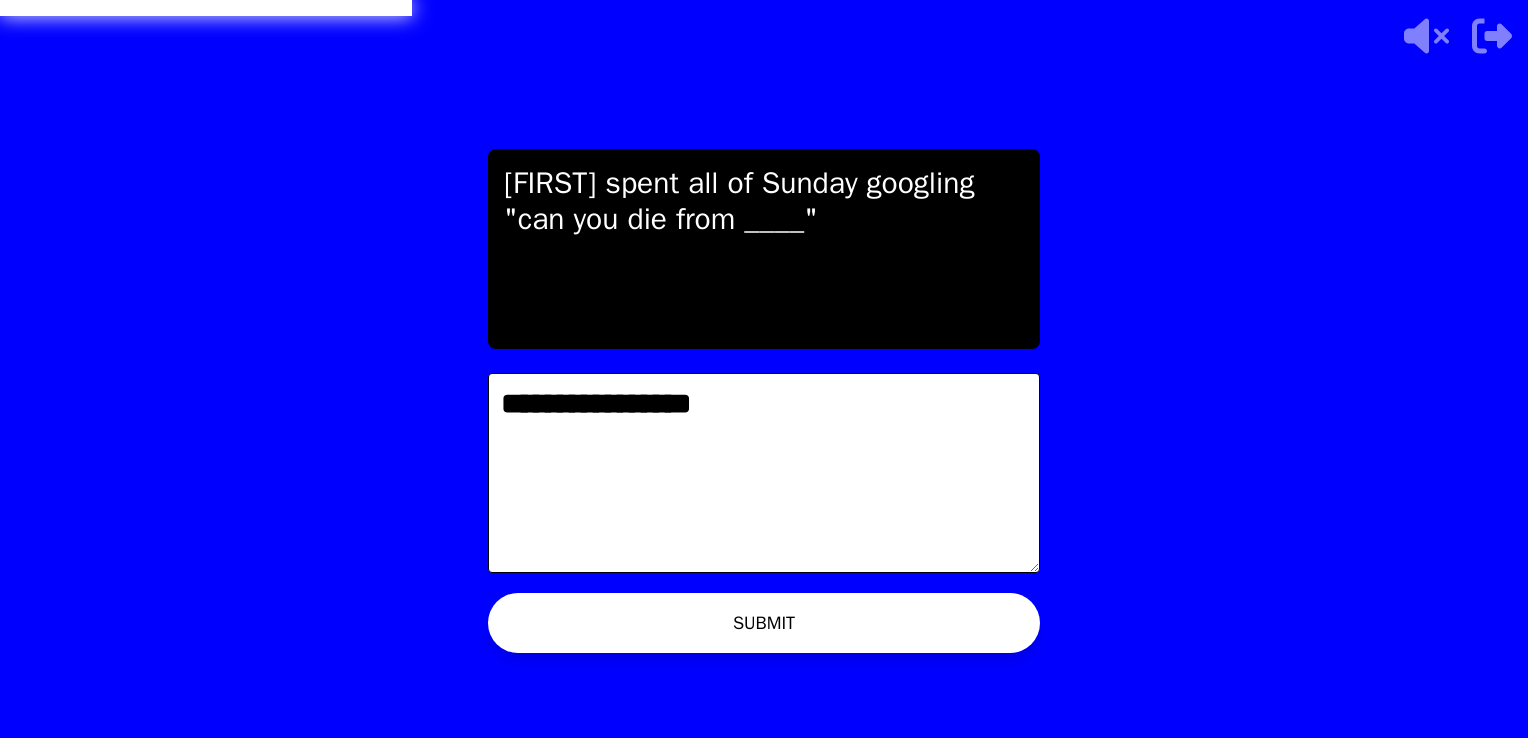 type on "**********" 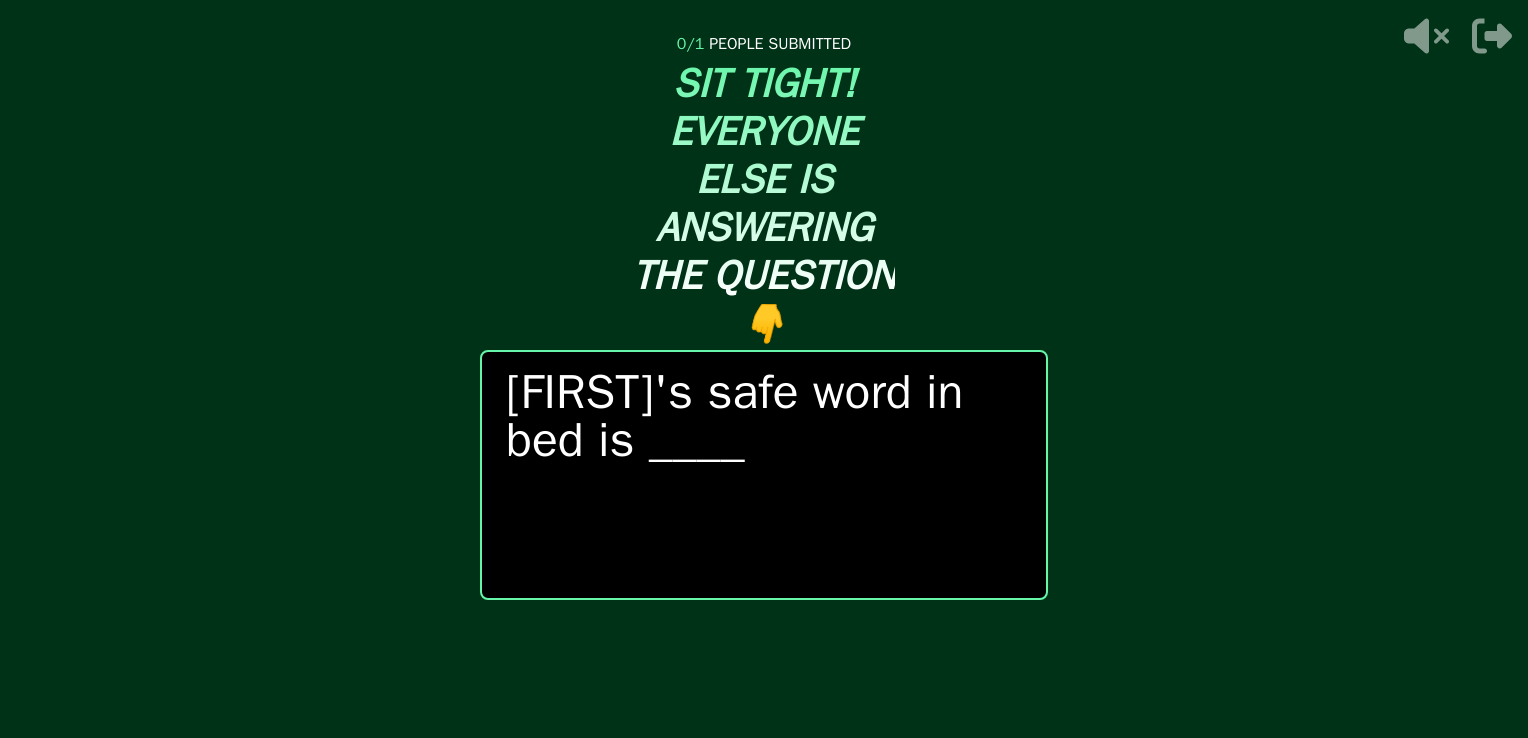 click on "START ROUND" at bounding box center (764, 654) 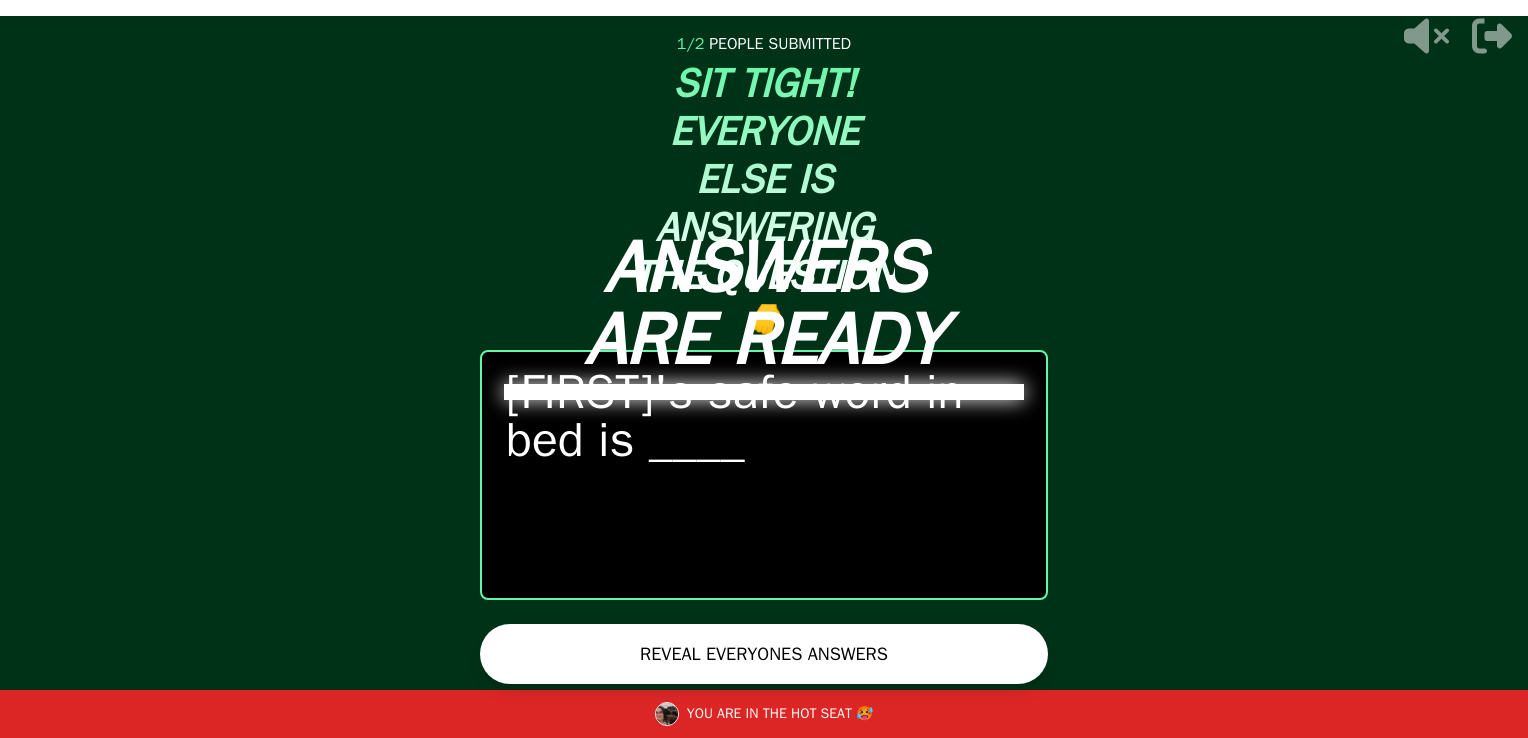 click on "REVEAL EVERYONES ANSWERS" at bounding box center [764, 654] 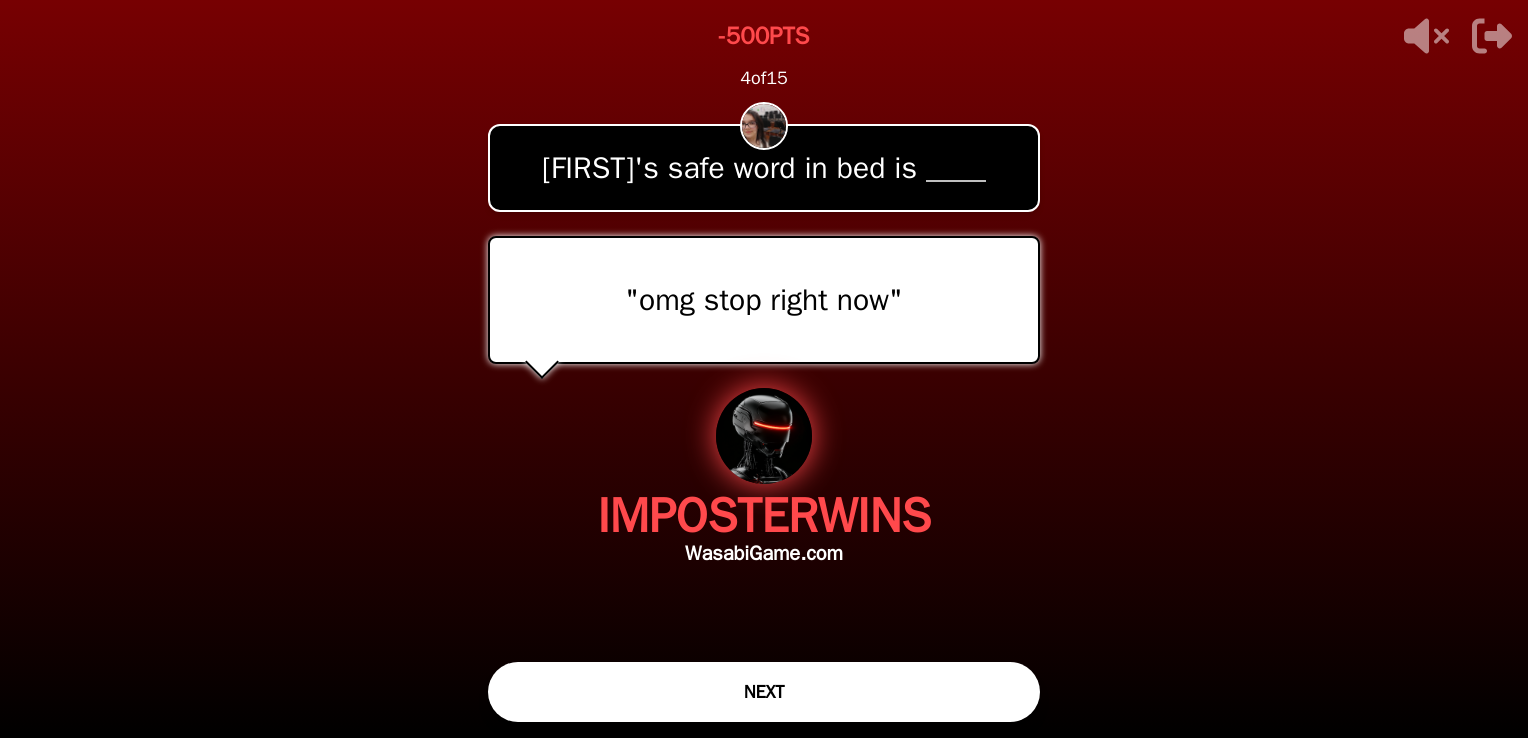click on "NEXT" at bounding box center [764, 692] 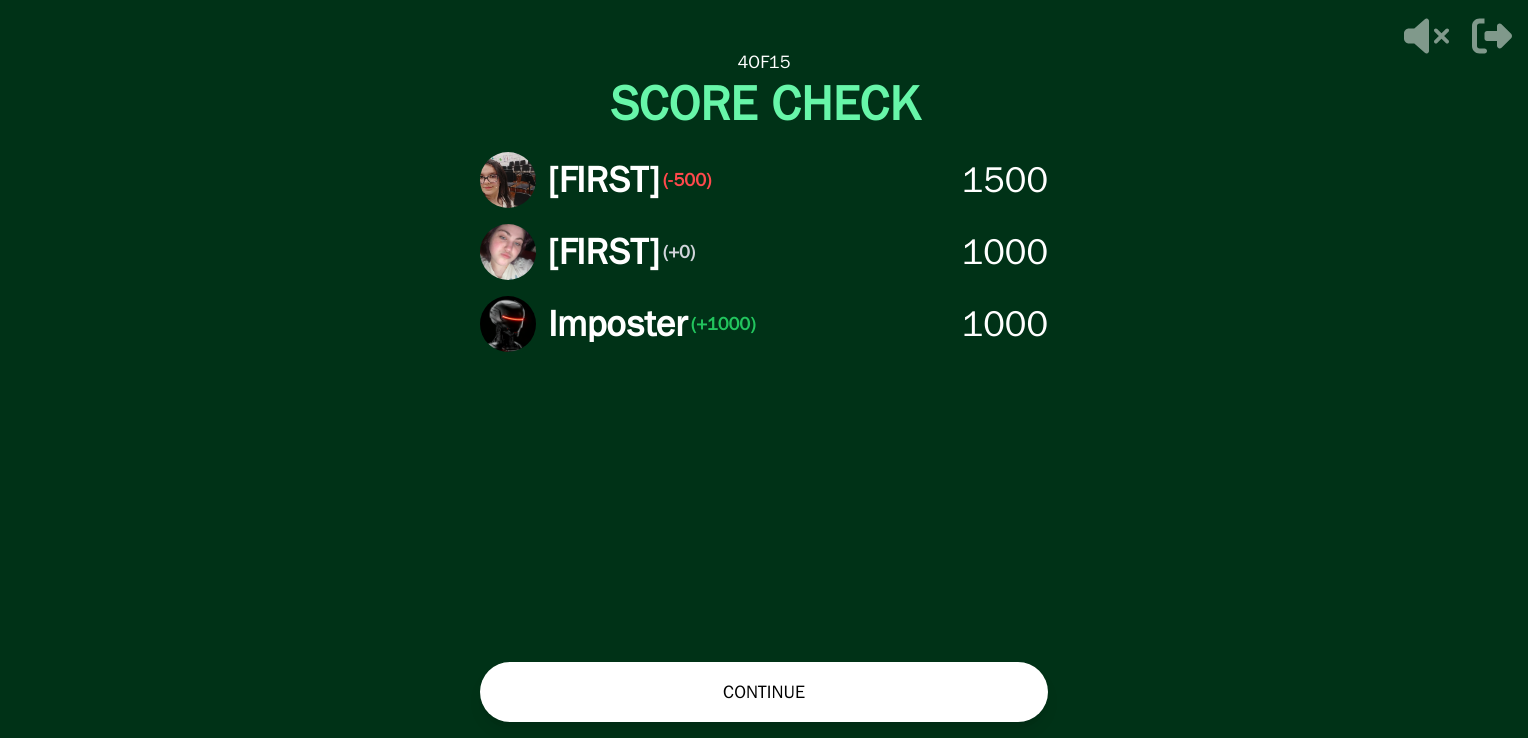 click on "CONTINUE" at bounding box center [764, 692] 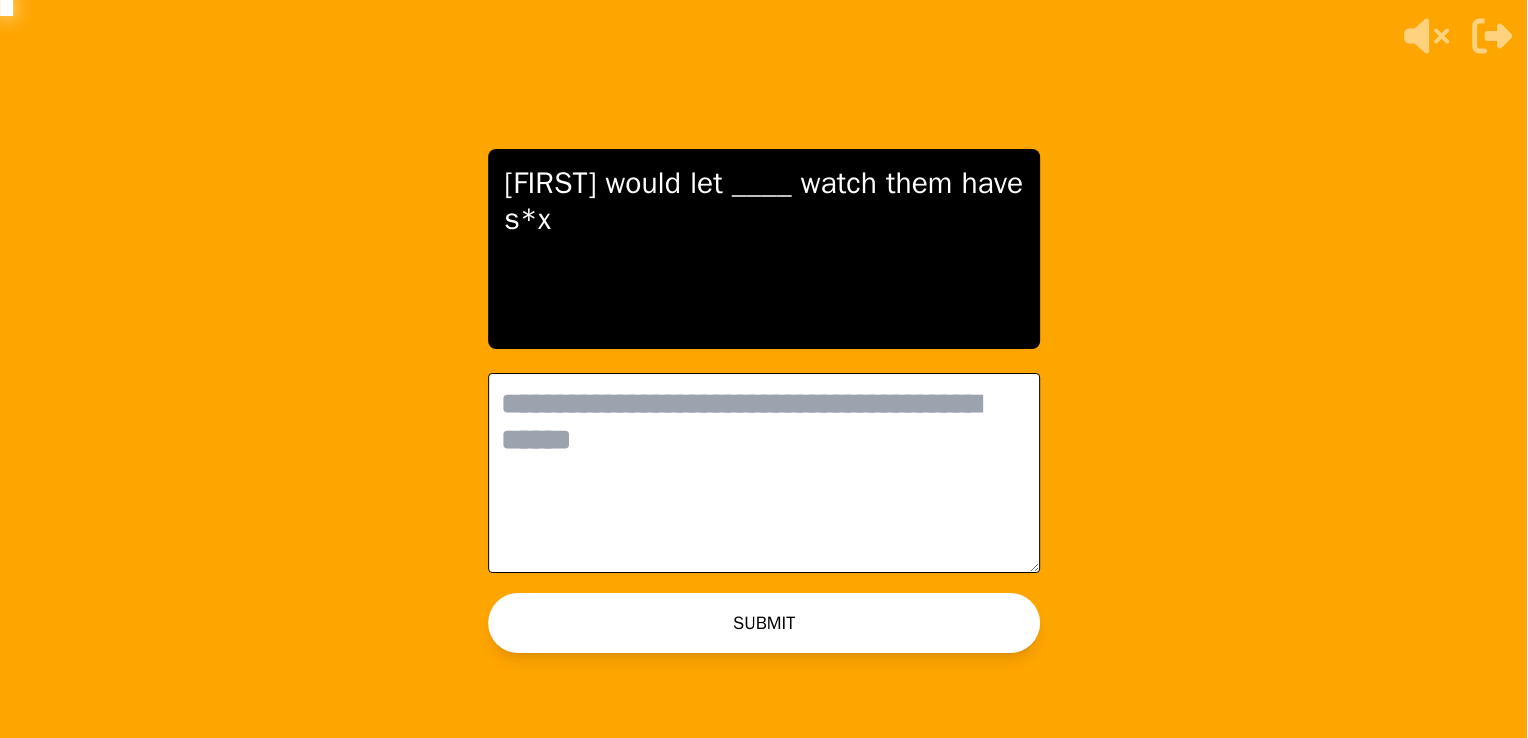 scroll, scrollTop: 0, scrollLeft: 0, axis: both 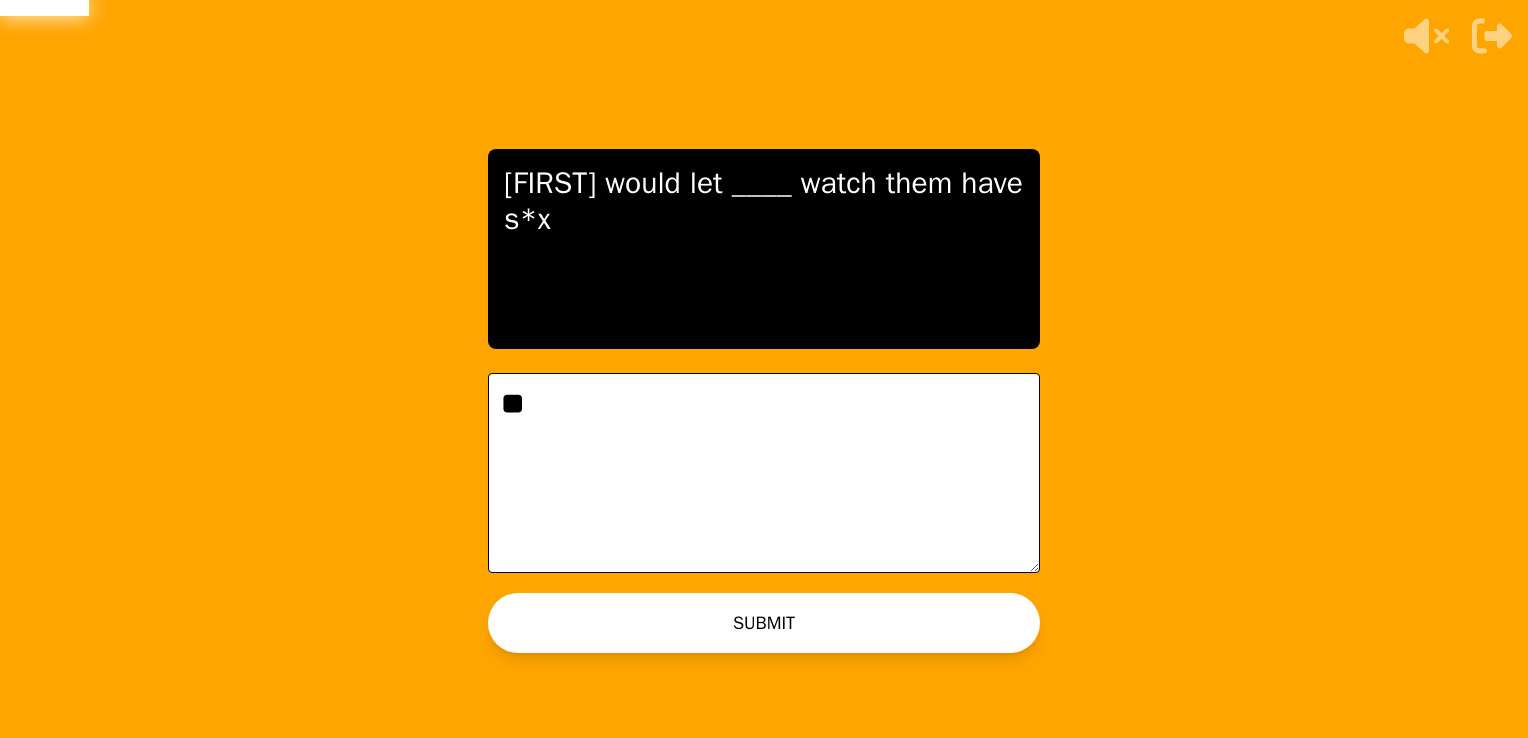 type on "**" 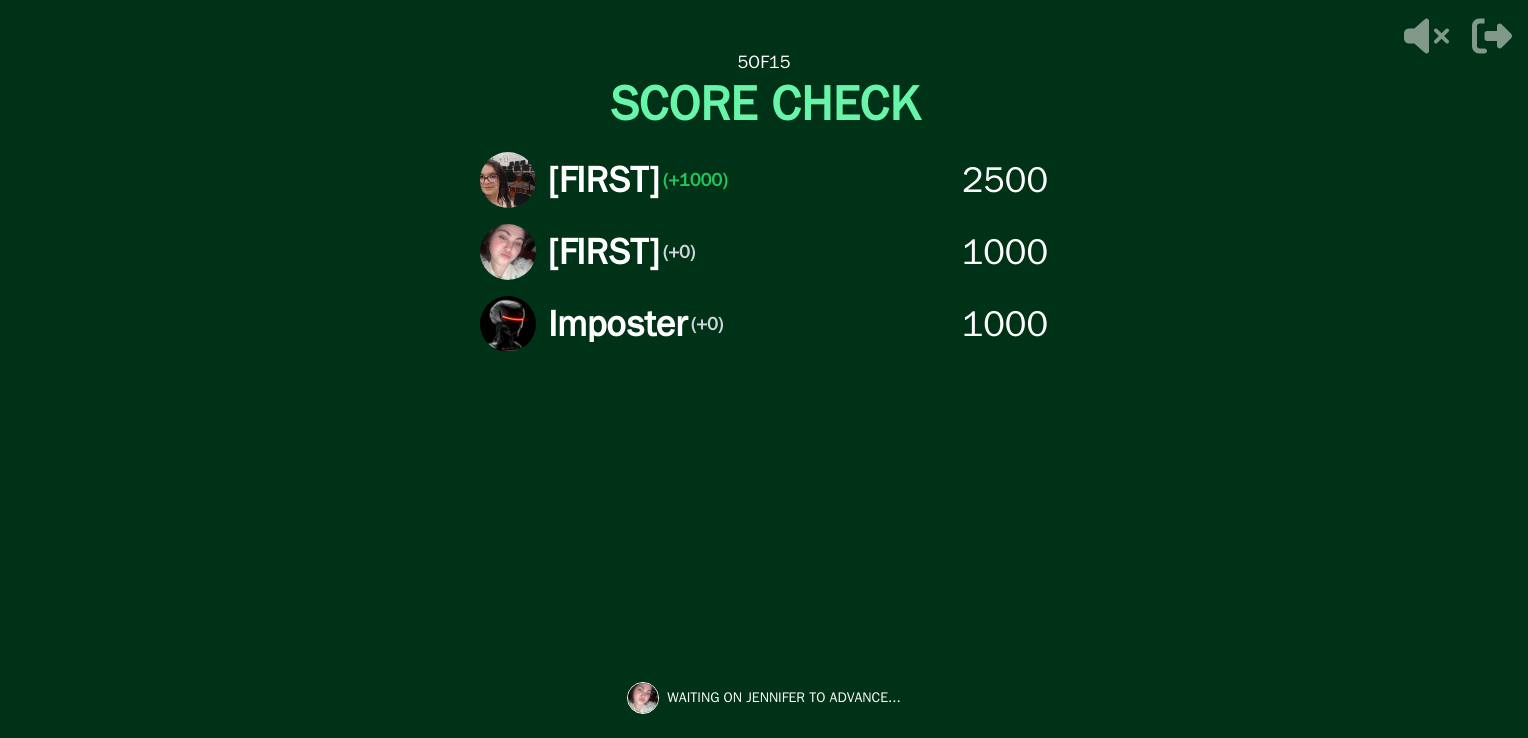 click on "5  OF  15 SCORE CHECK [FIRST] (+1000) 2500 [FIRST] (+0) 1000 Imposter (+0) 1000 WAITING ON   JENNIFER   TO ADVANCE..." at bounding box center (764, 369) 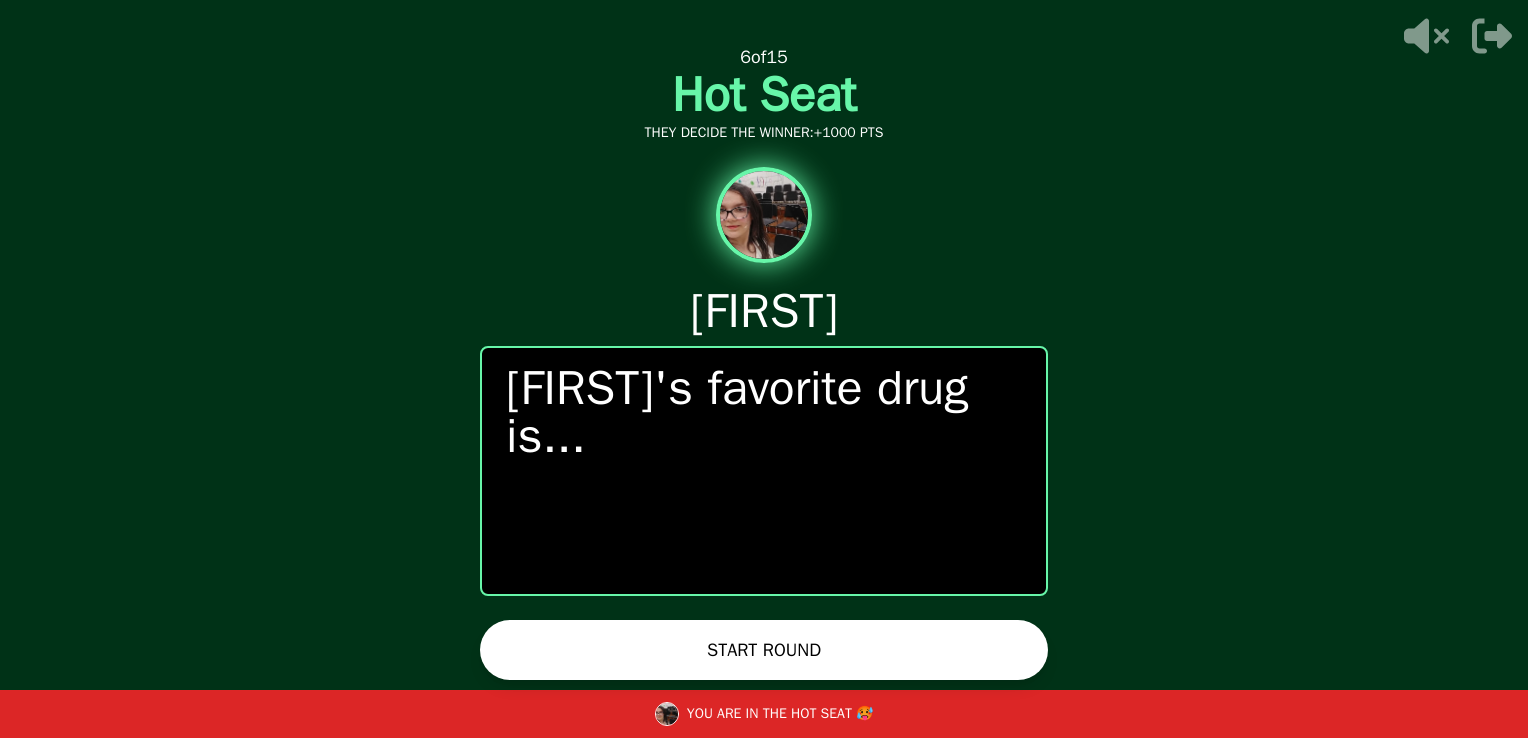 click on "START ROUND" at bounding box center [764, 650] 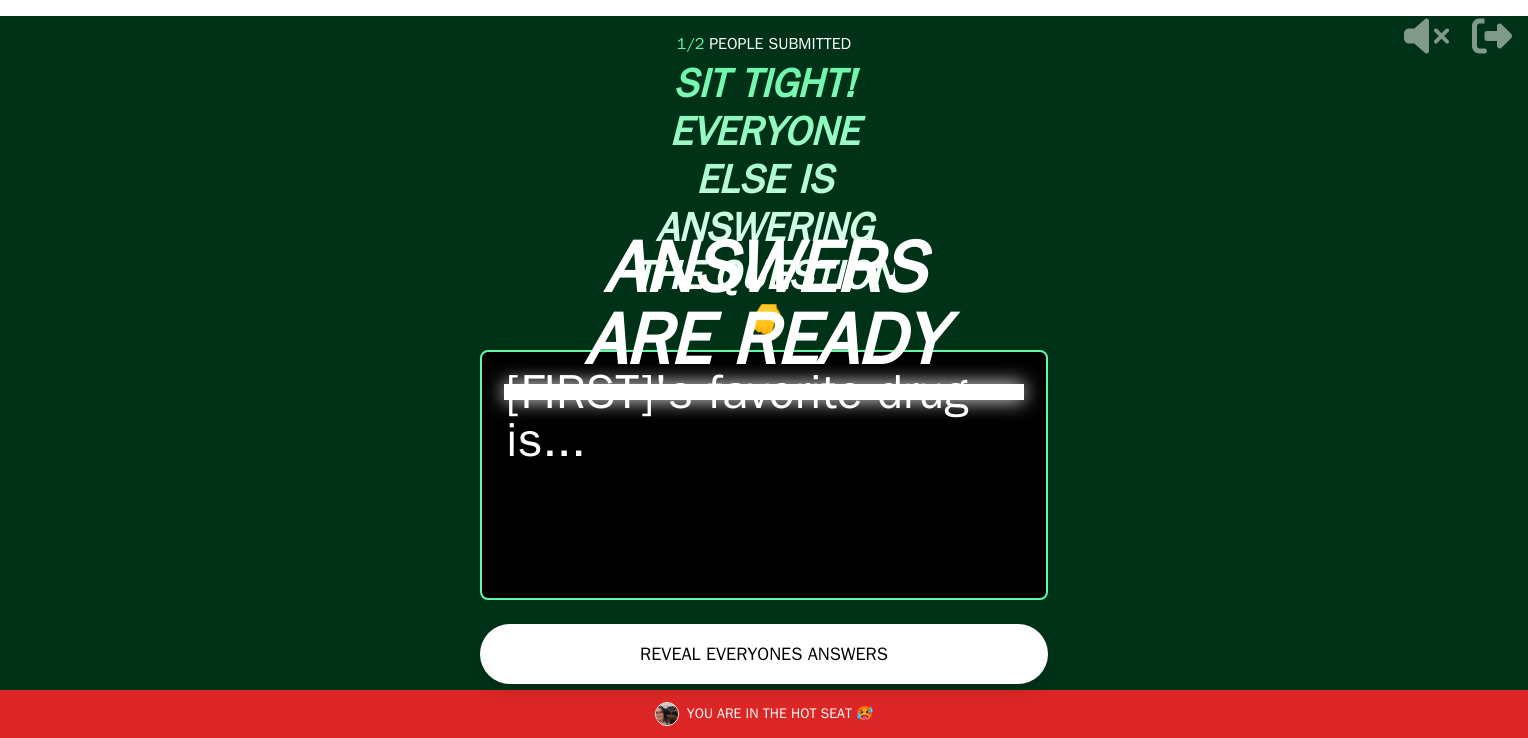click on "REVEAL EVERYONES ANSWERS" at bounding box center (764, 654) 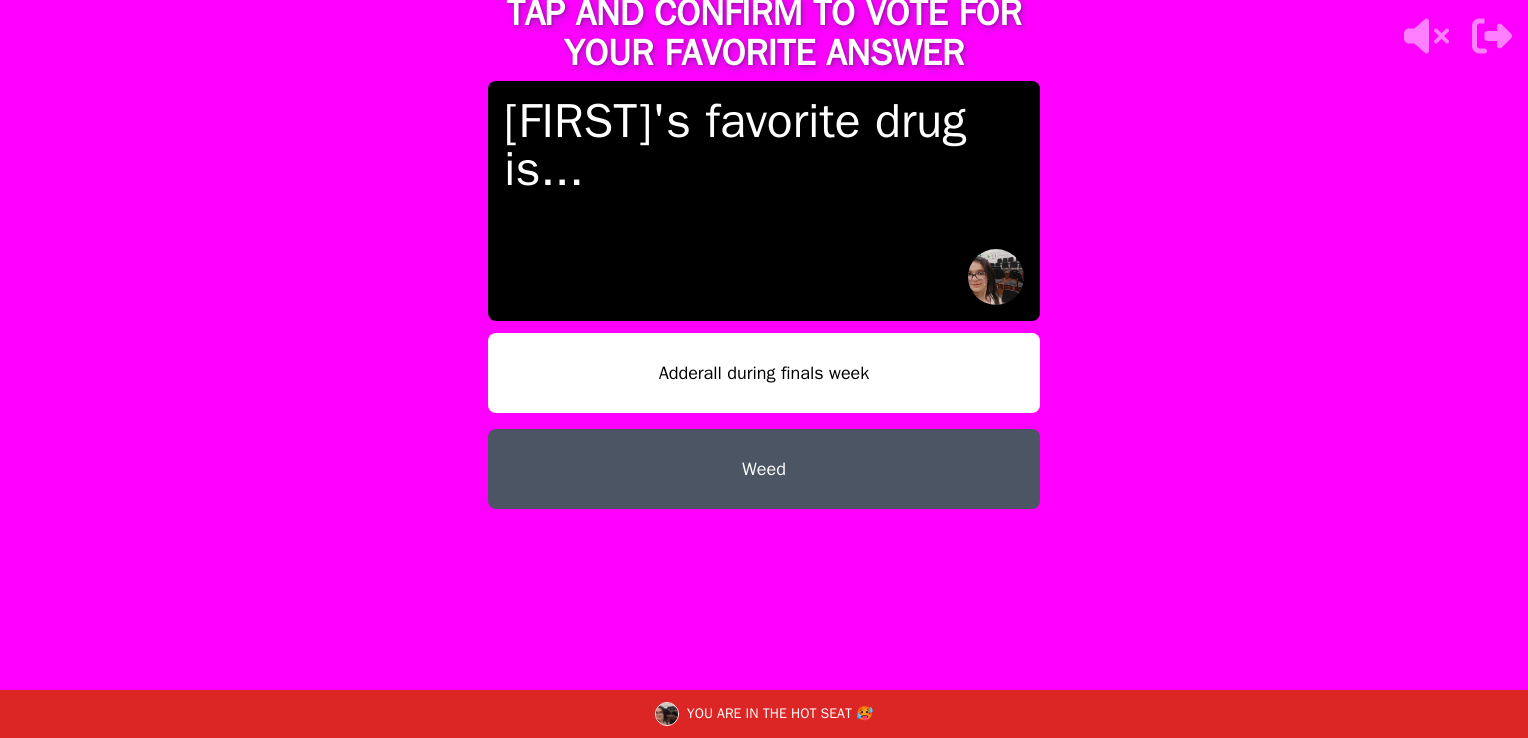 click on "Weed" at bounding box center [764, 469] 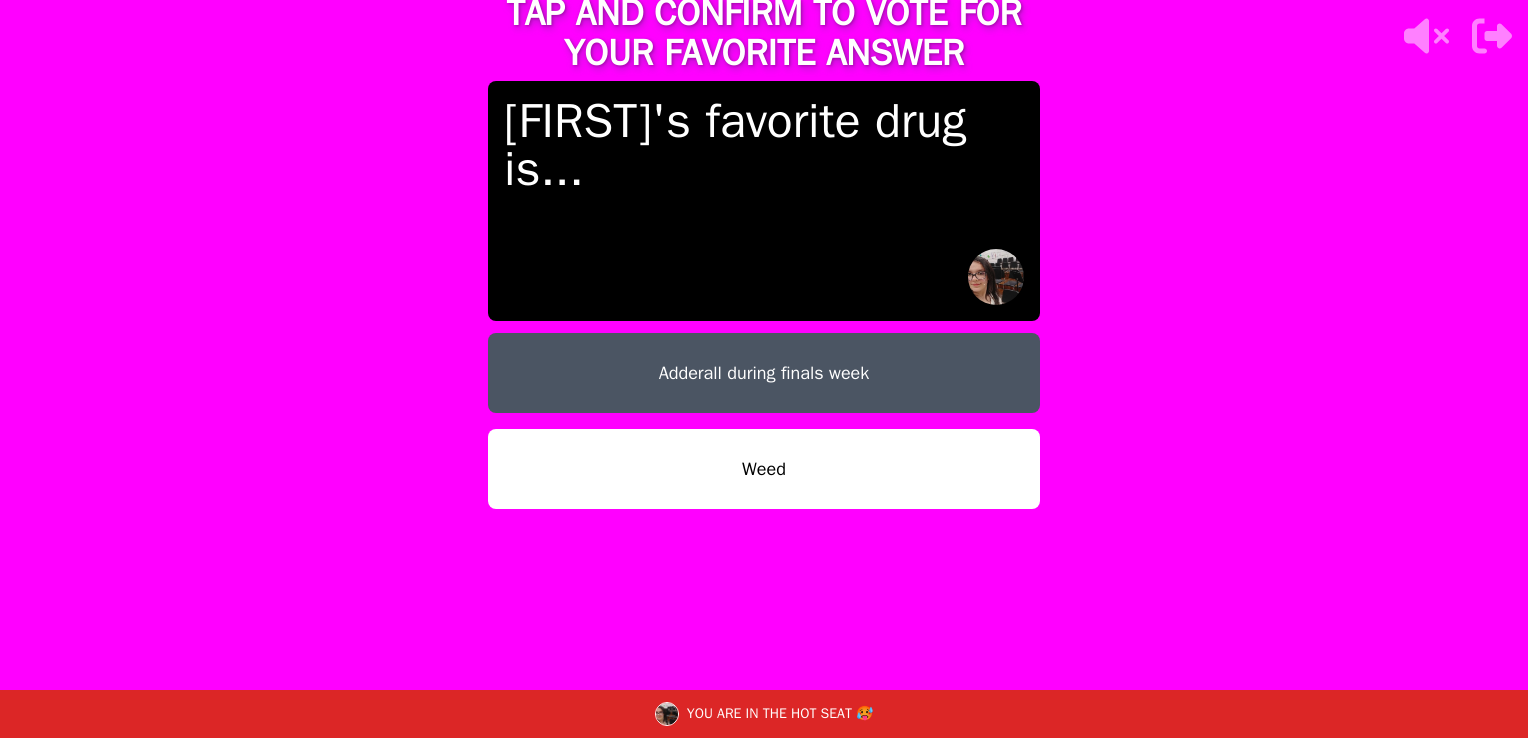 drag, startPoint x: 616, startPoint y: 473, endPoint x: 538, endPoint y: 466, distance: 78.31347 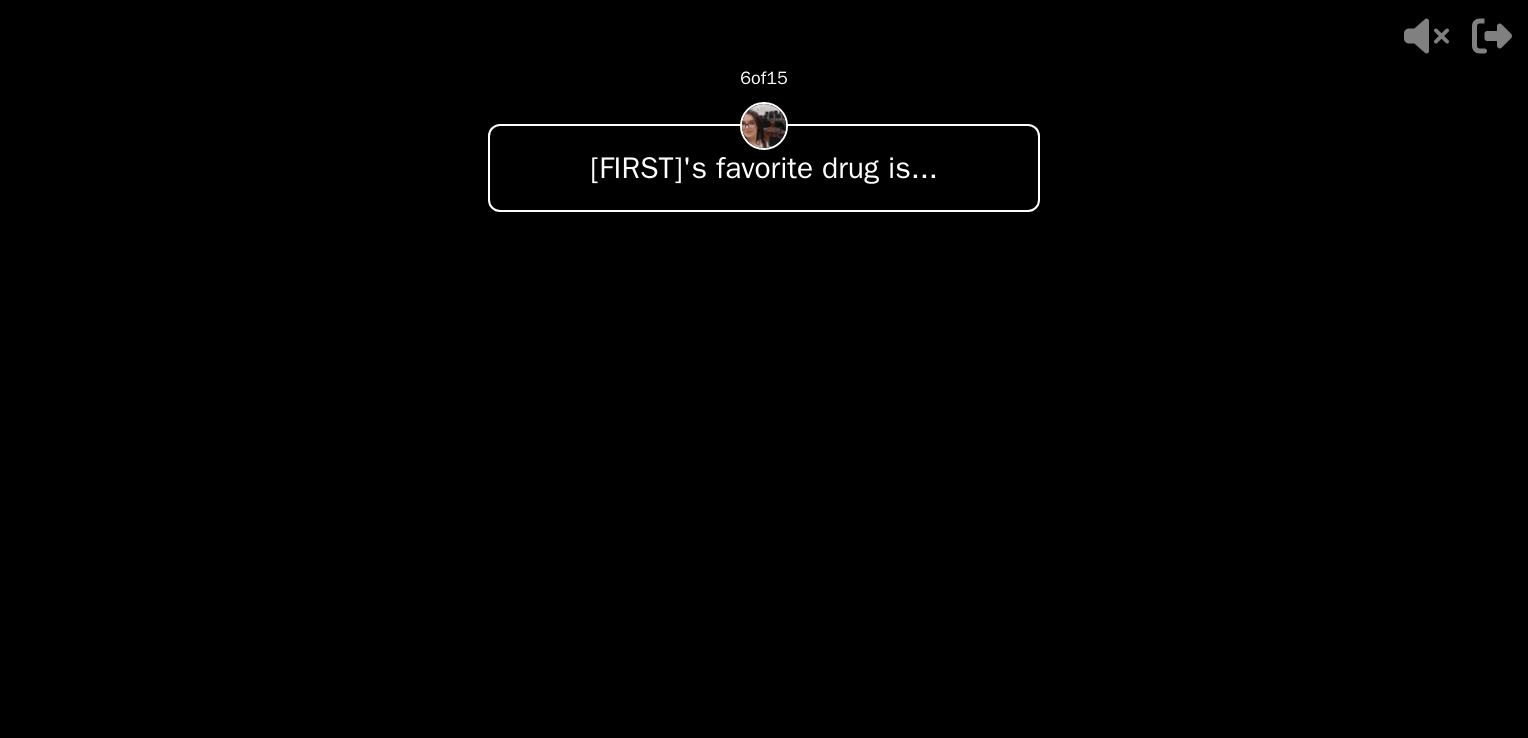 drag, startPoint x: 524, startPoint y: 479, endPoint x: 316, endPoint y: 505, distance: 209.6187 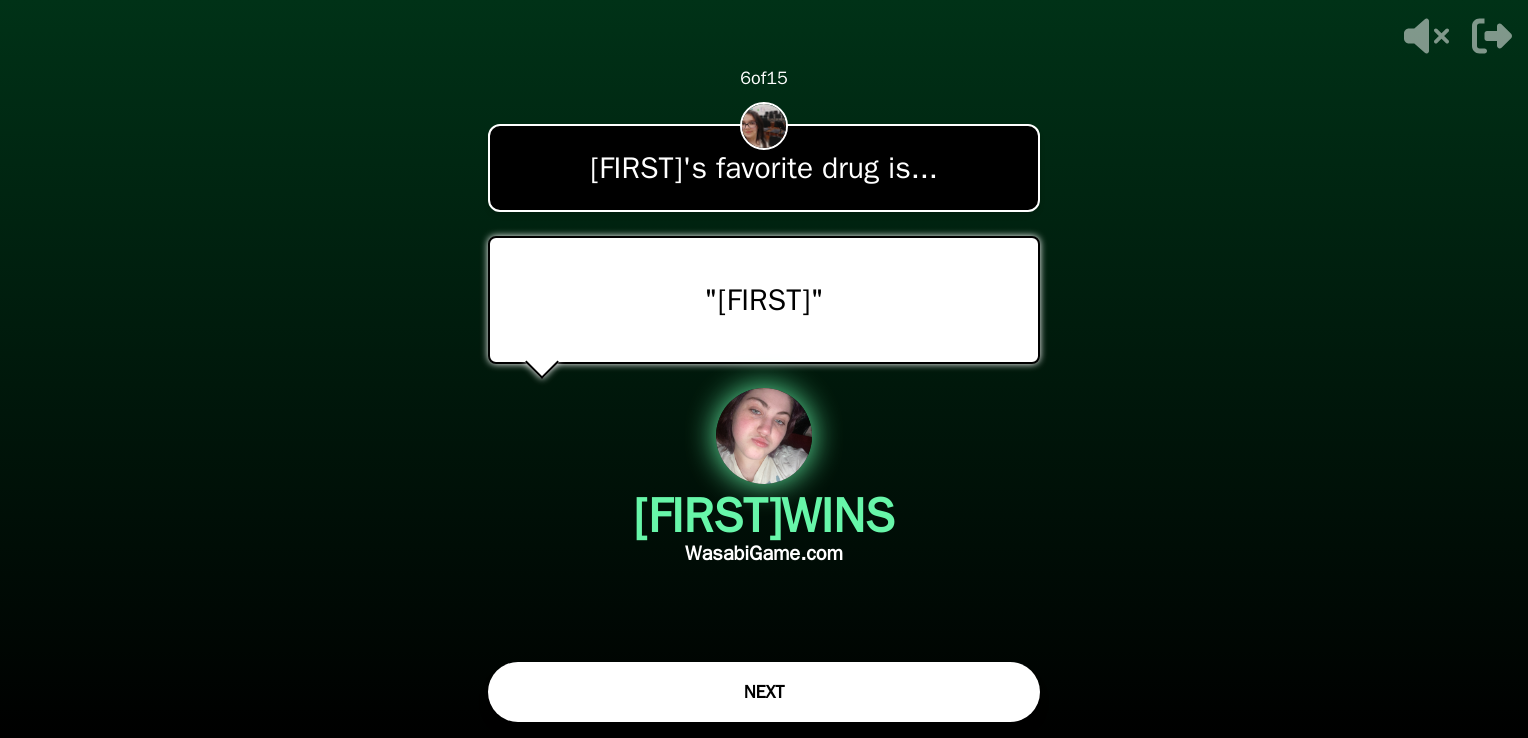 click on "NEXT" at bounding box center (764, 692) 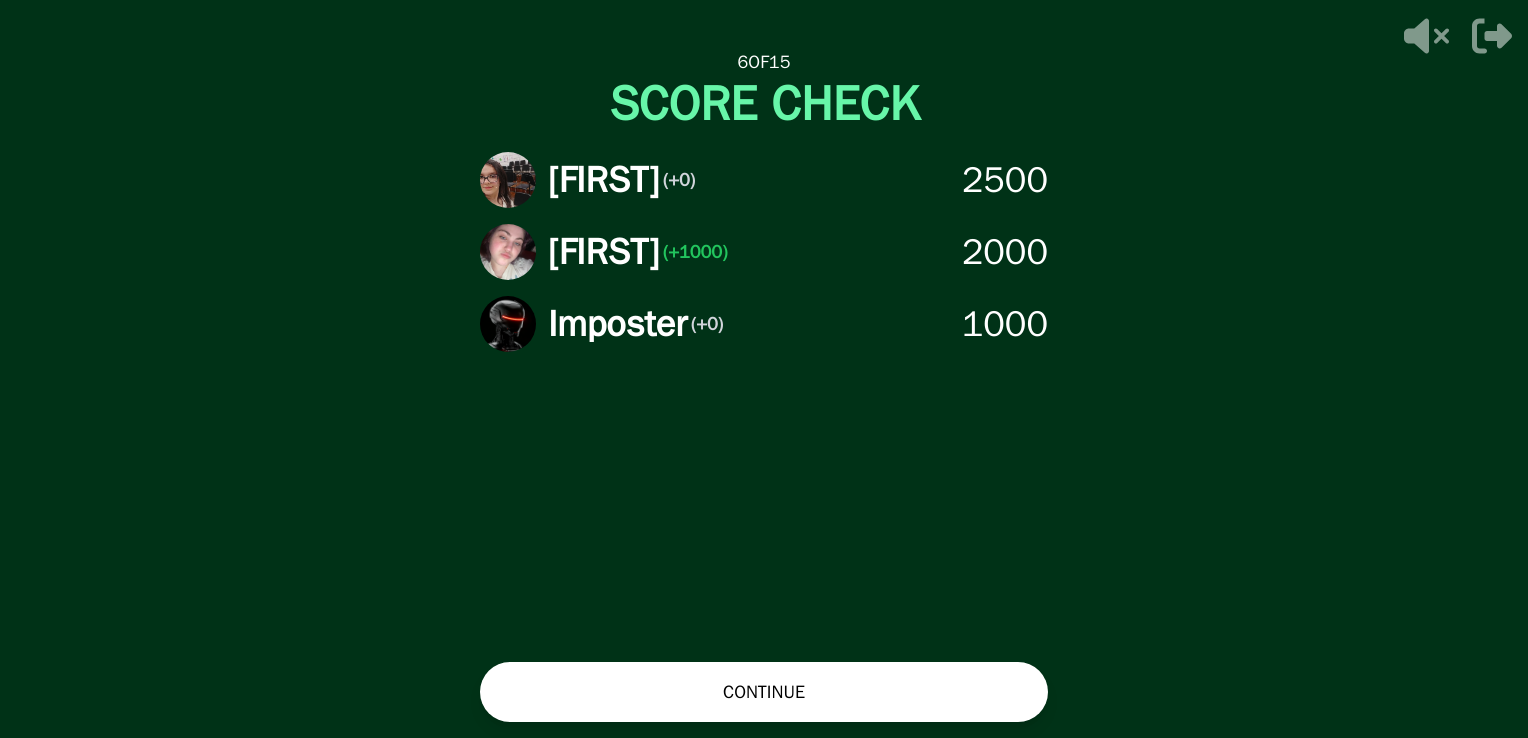 click on "CONTINUE" at bounding box center [764, 692] 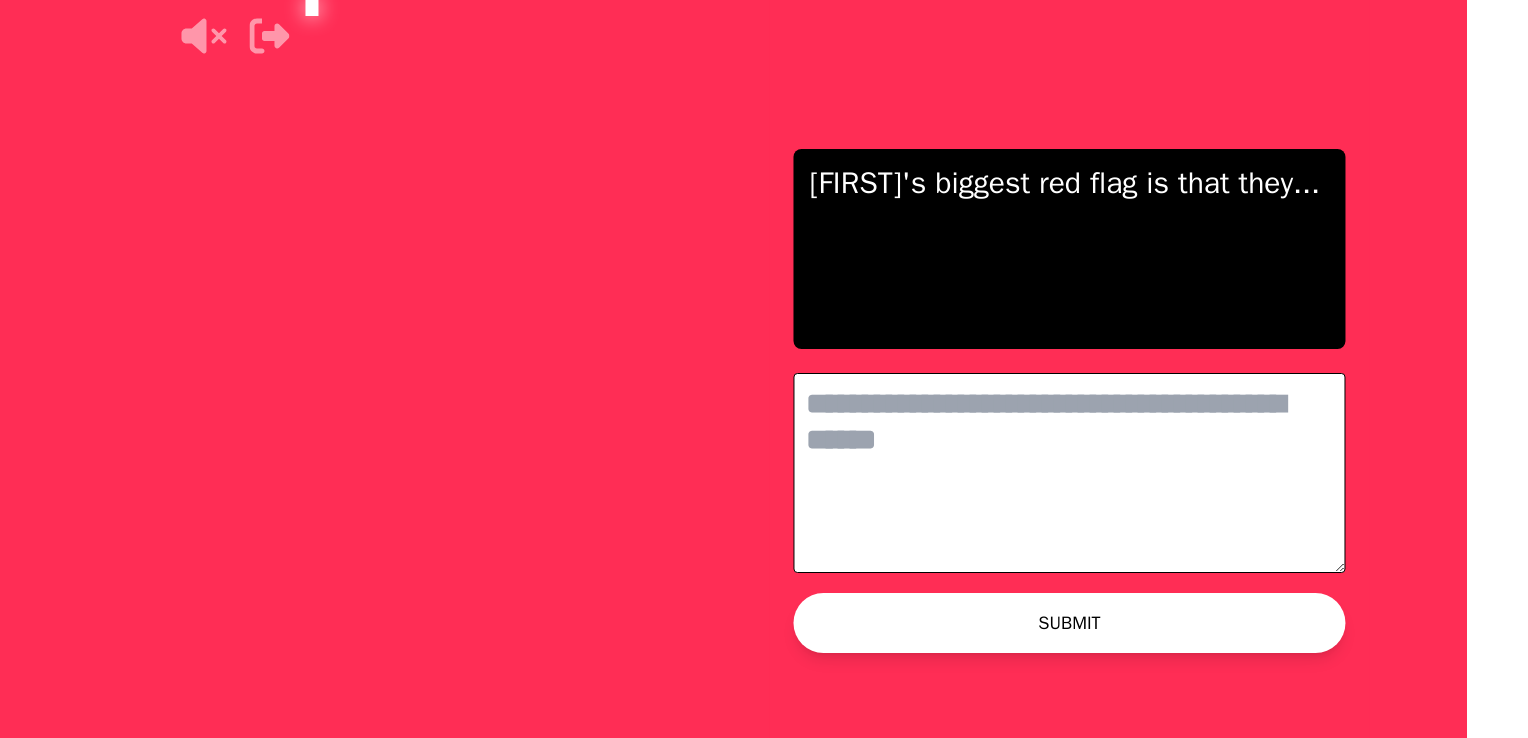 scroll, scrollTop: 0, scrollLeft: 0, axis: both 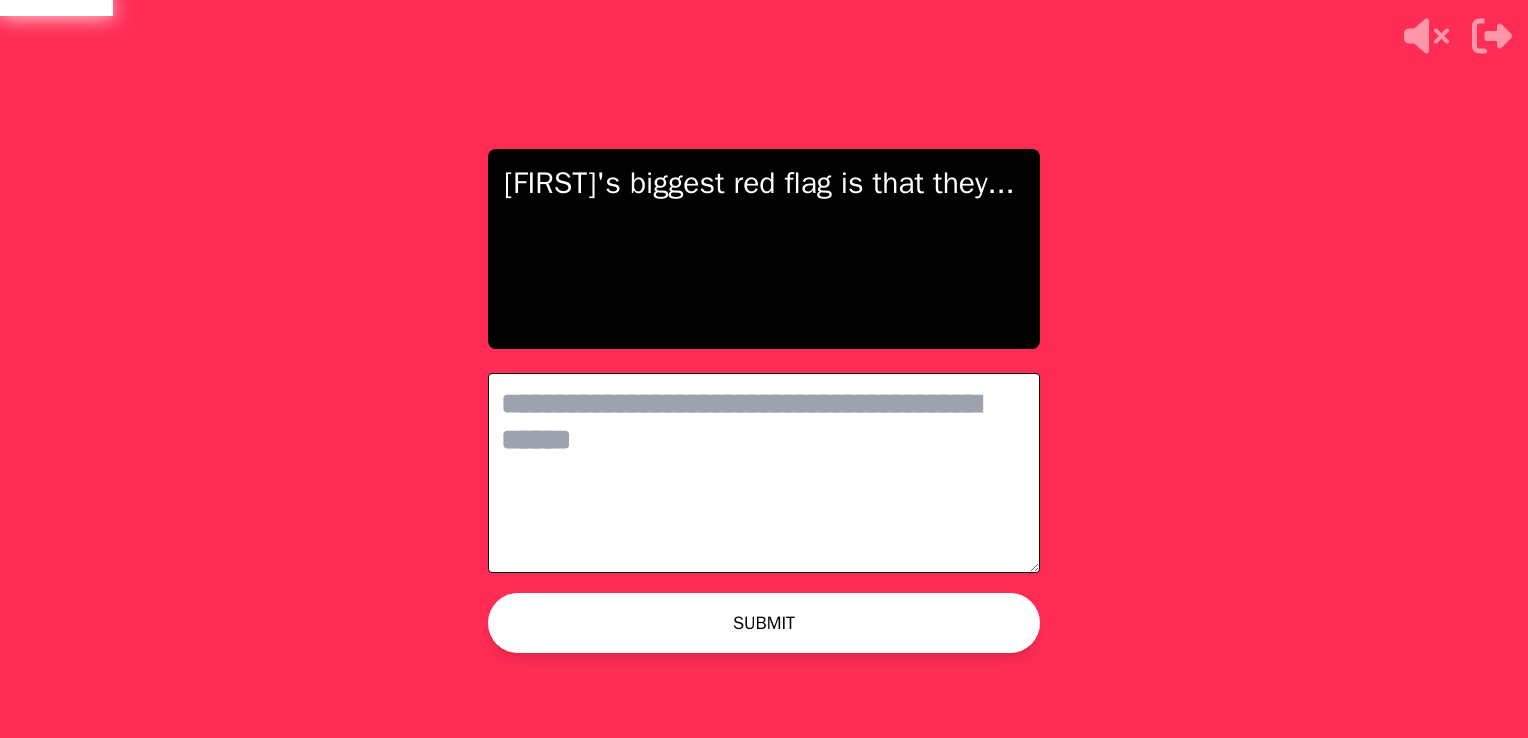 type on "*" 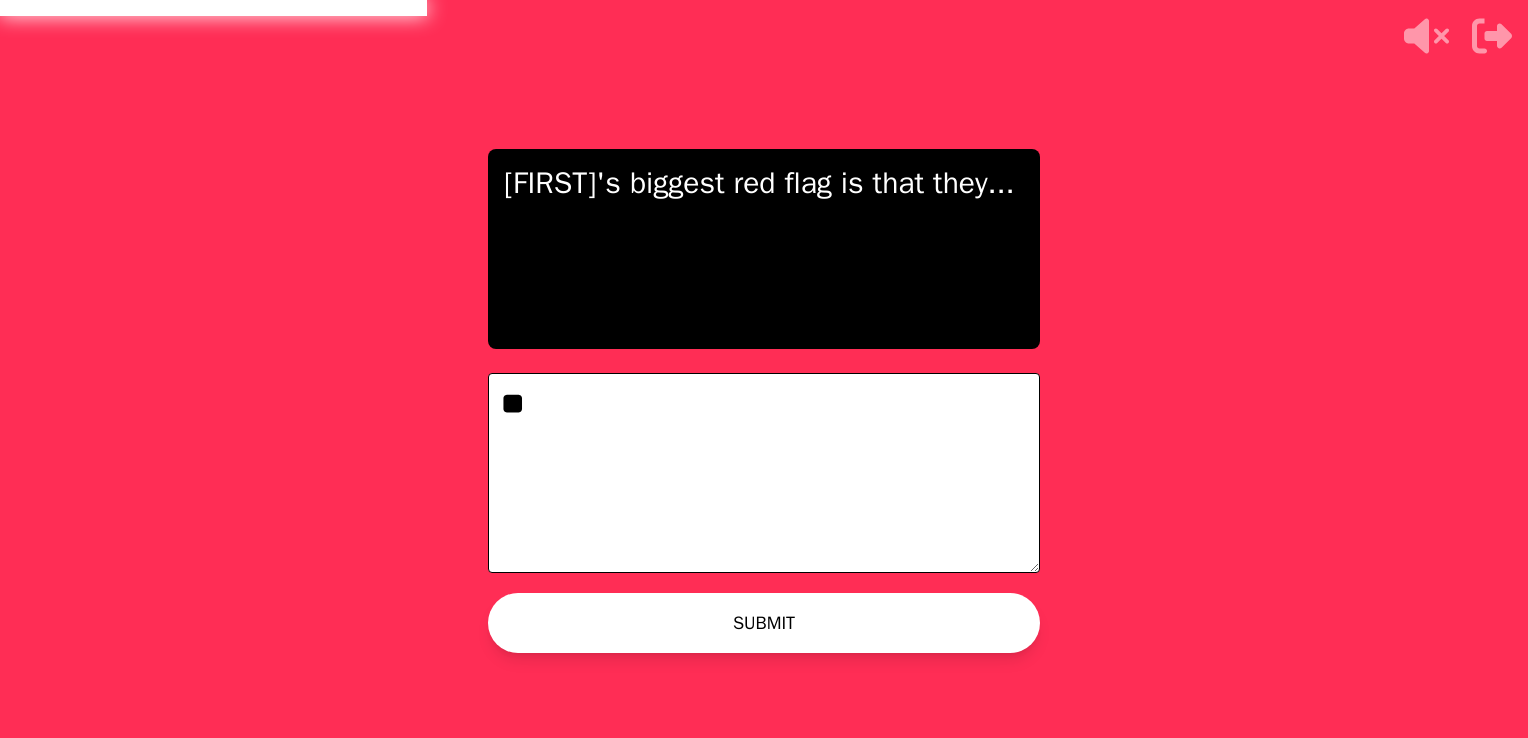 type on "*" 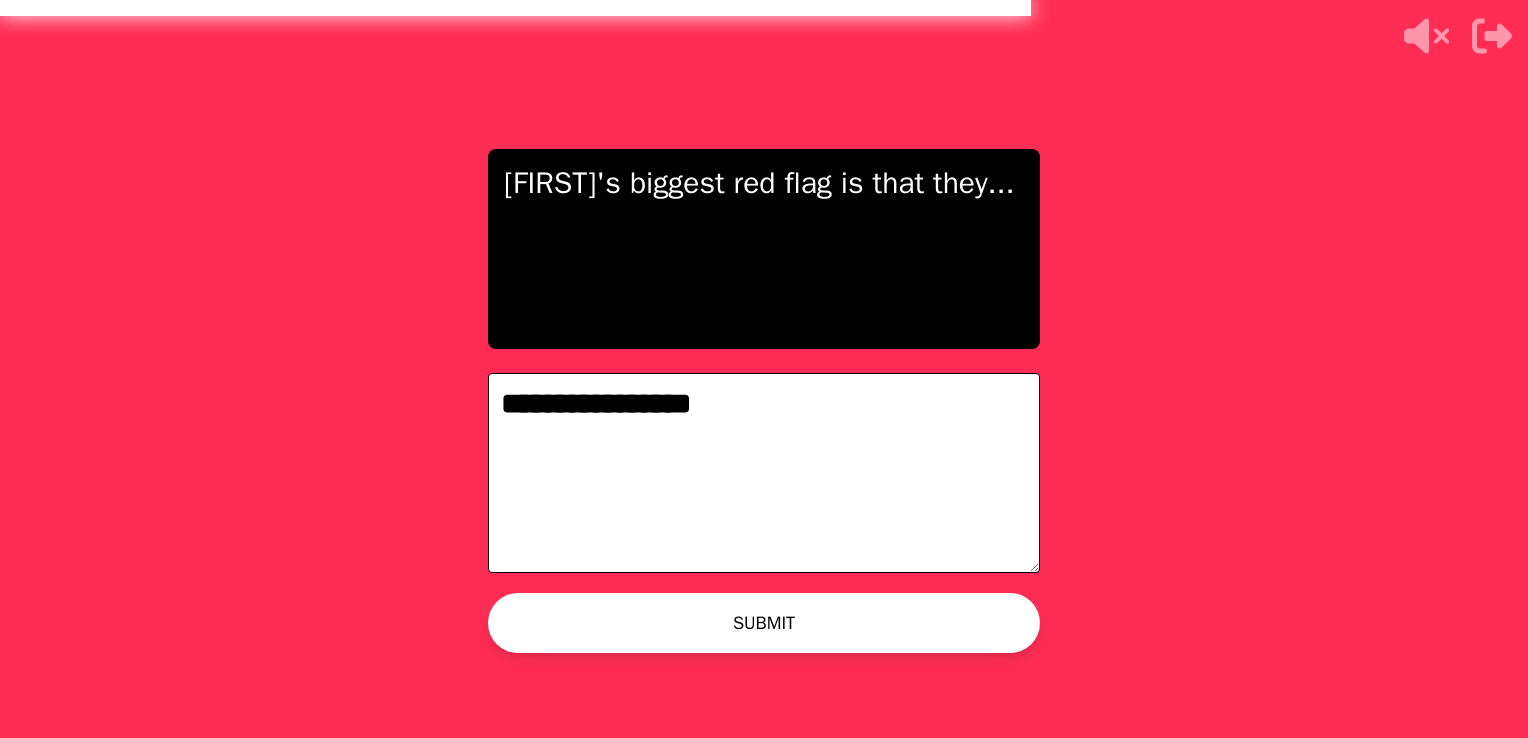 type on "**********" 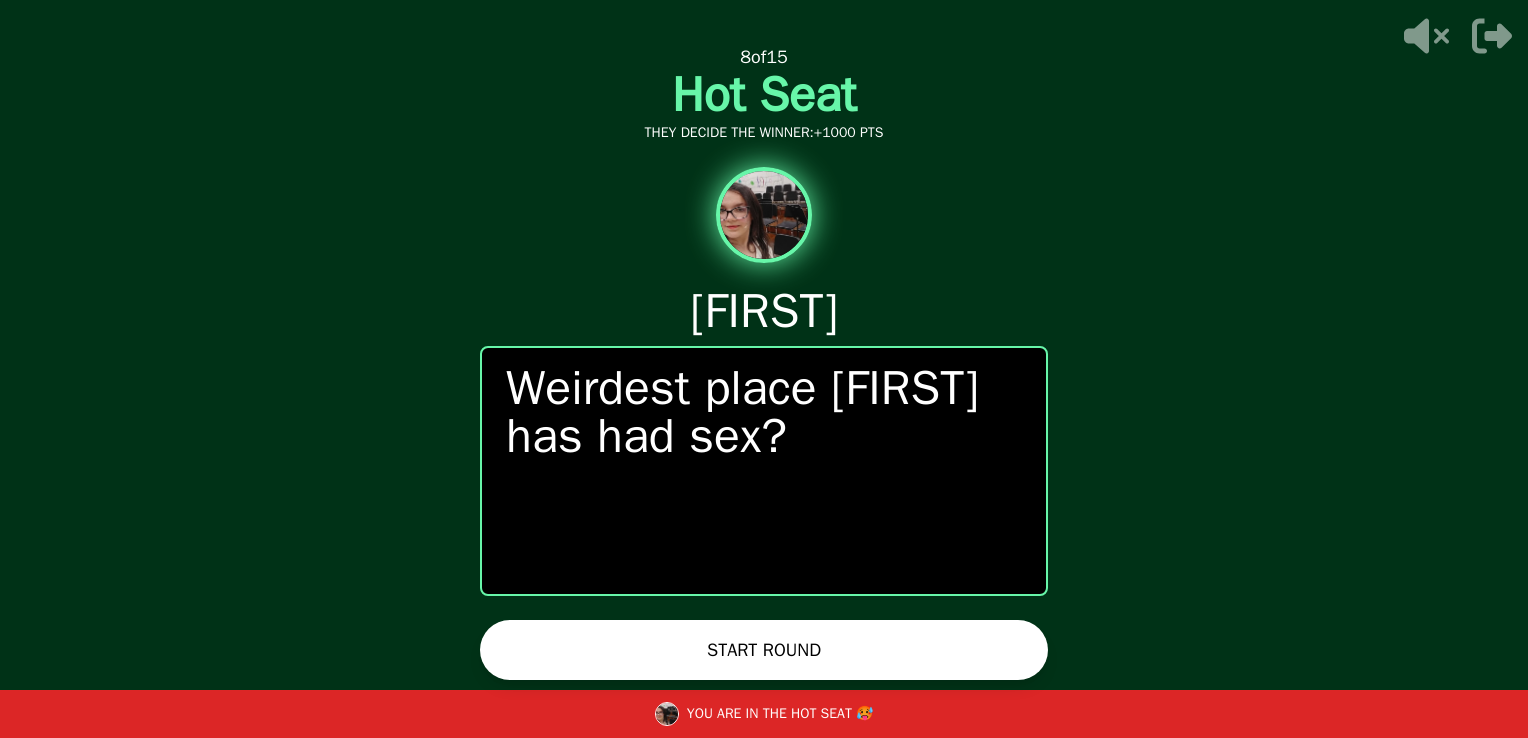 click on "START ROUND" at bounding box center (764, 650) 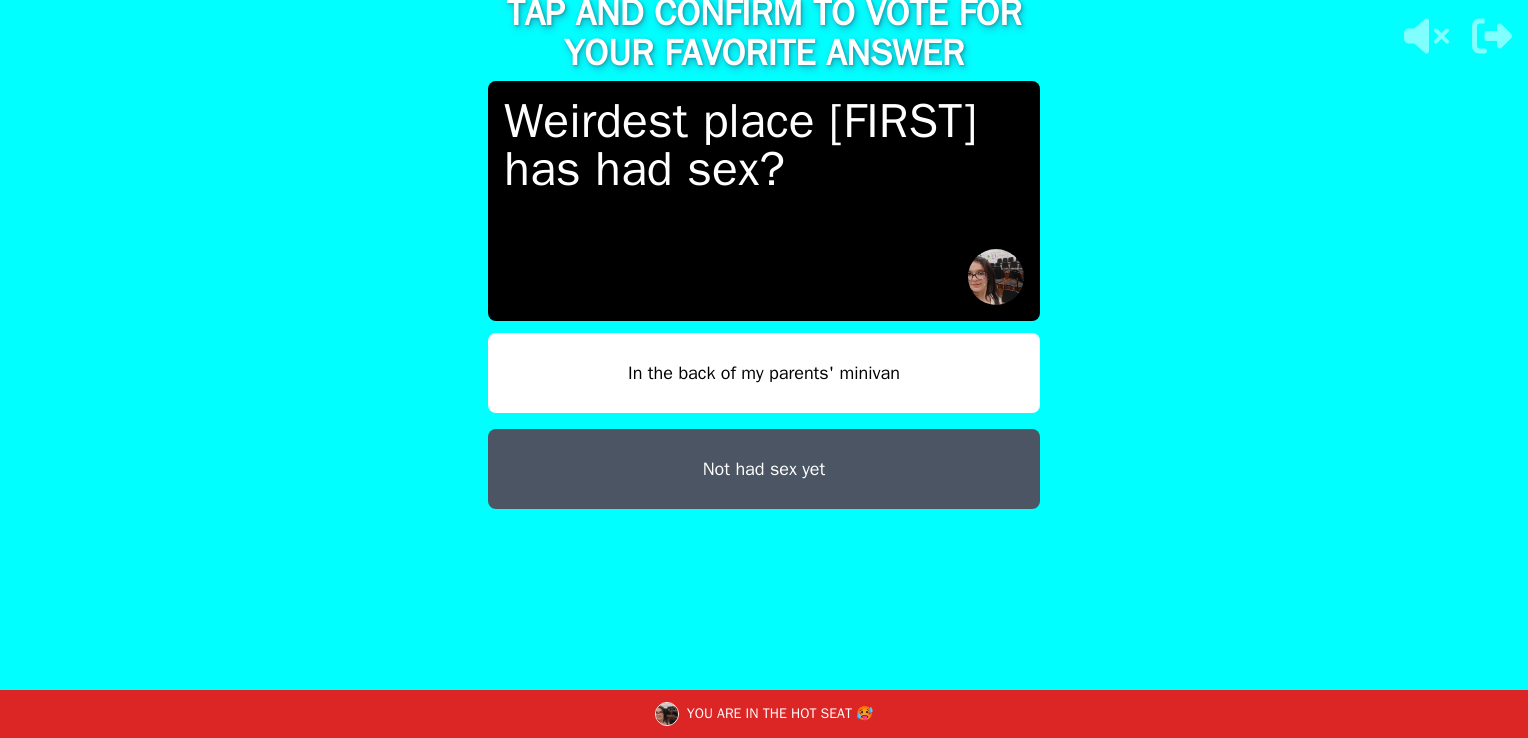 click on "Not had sex yet" at bounding box center (764, 469) 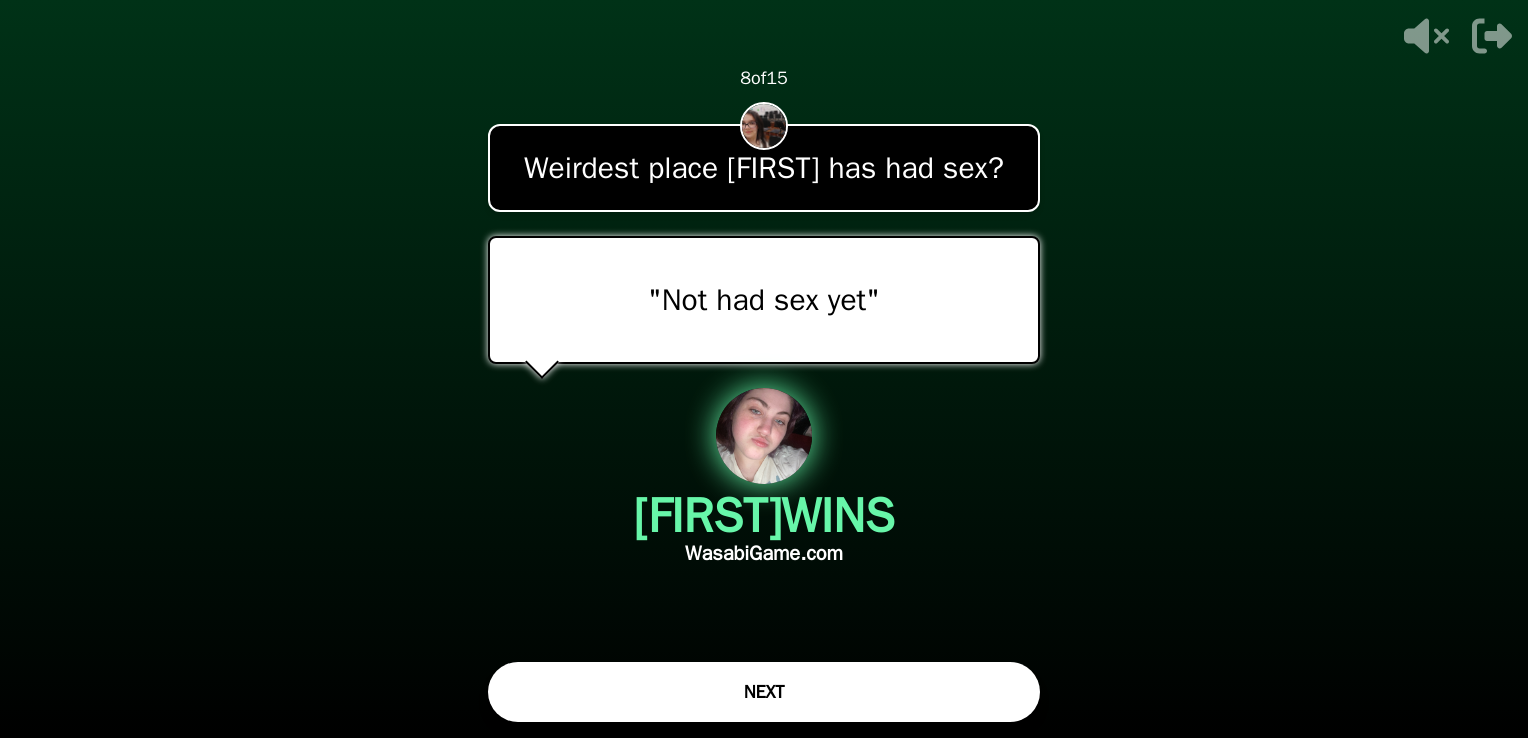 click on "NEXT" at bounding box center (764, 692) 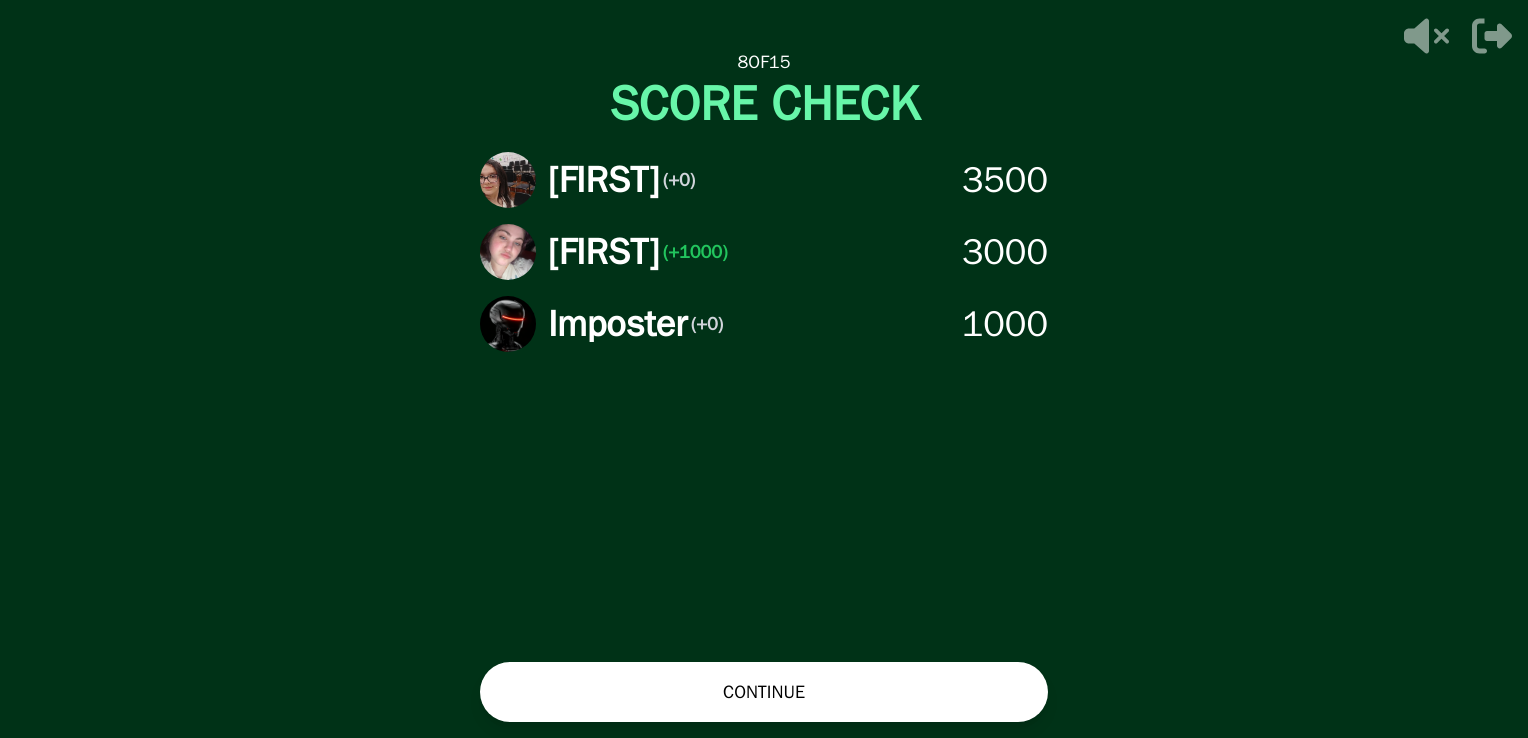 click on "CONTINUE" at bounding box center (764, 692) 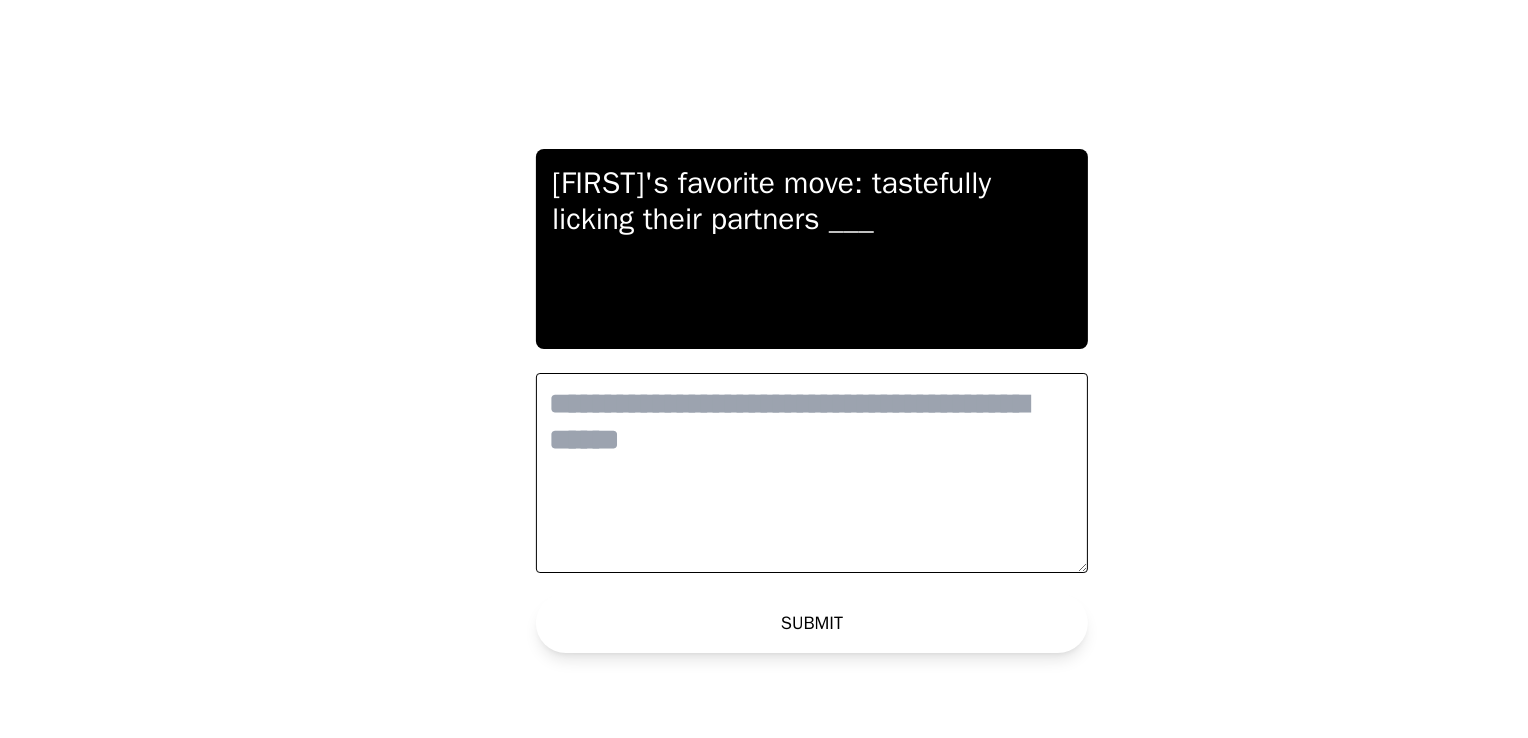 scroll, scrollTop: 0, scrollLeft: 0, axis: both 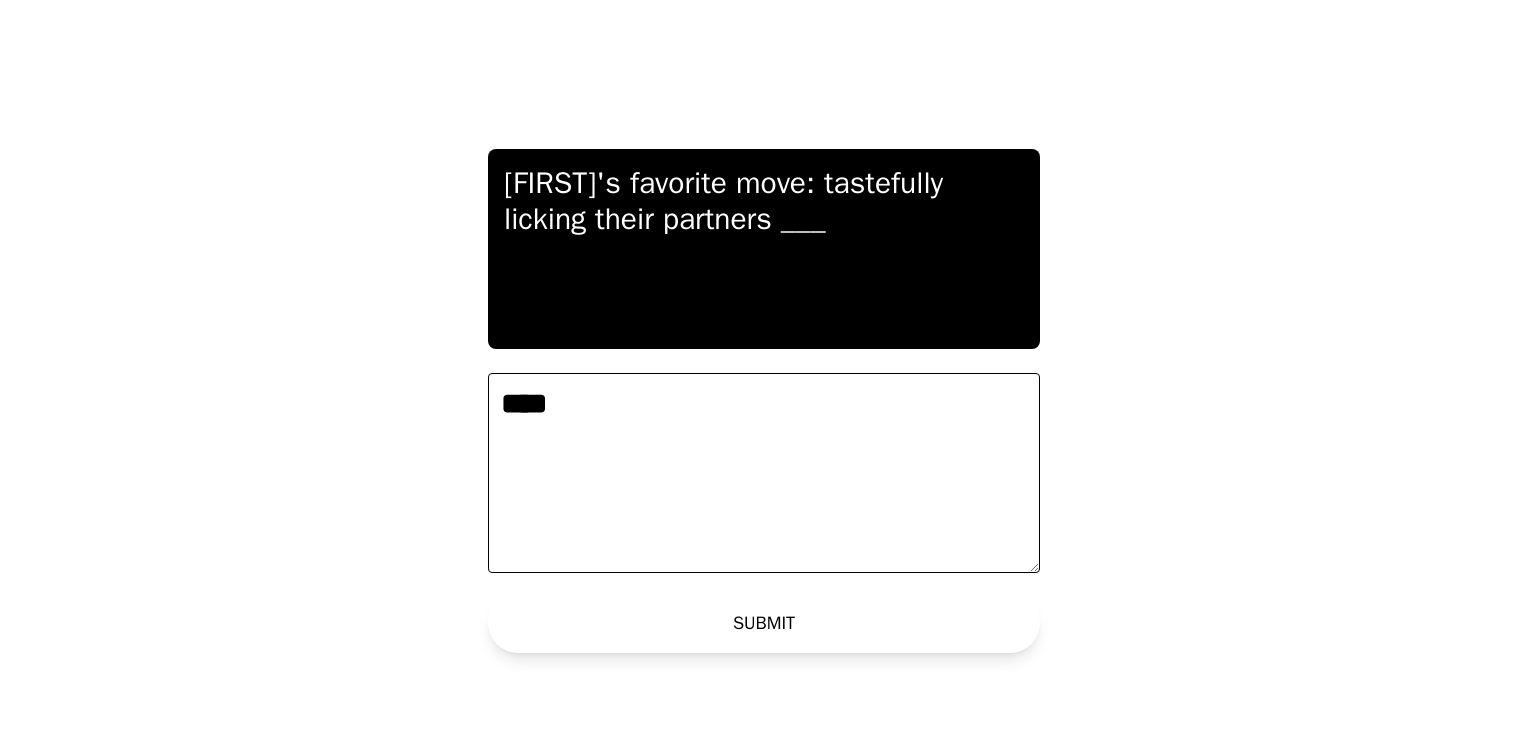 type on "****" 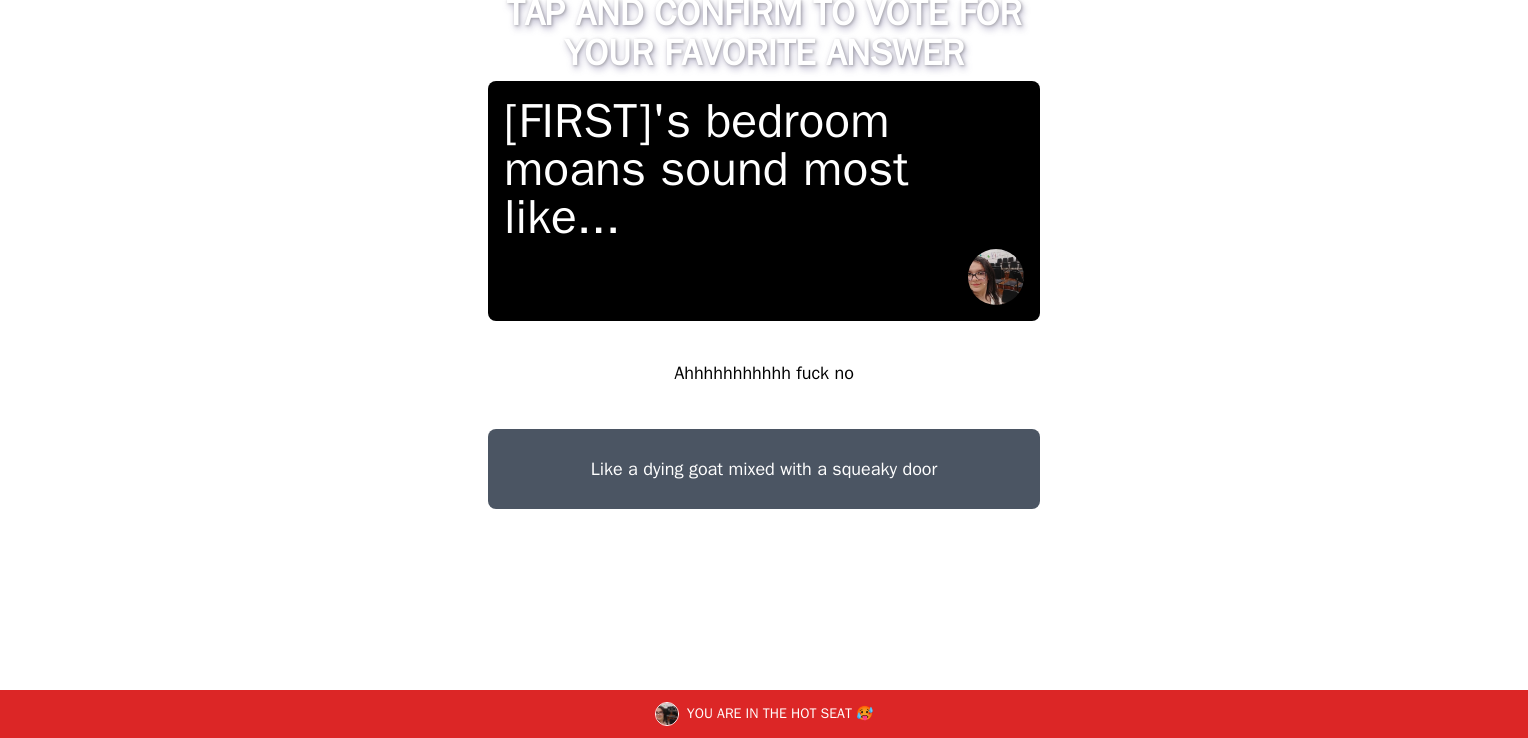 click on "Ahhhhhhhhhhh fuck no" at bounding box center (764, 373) 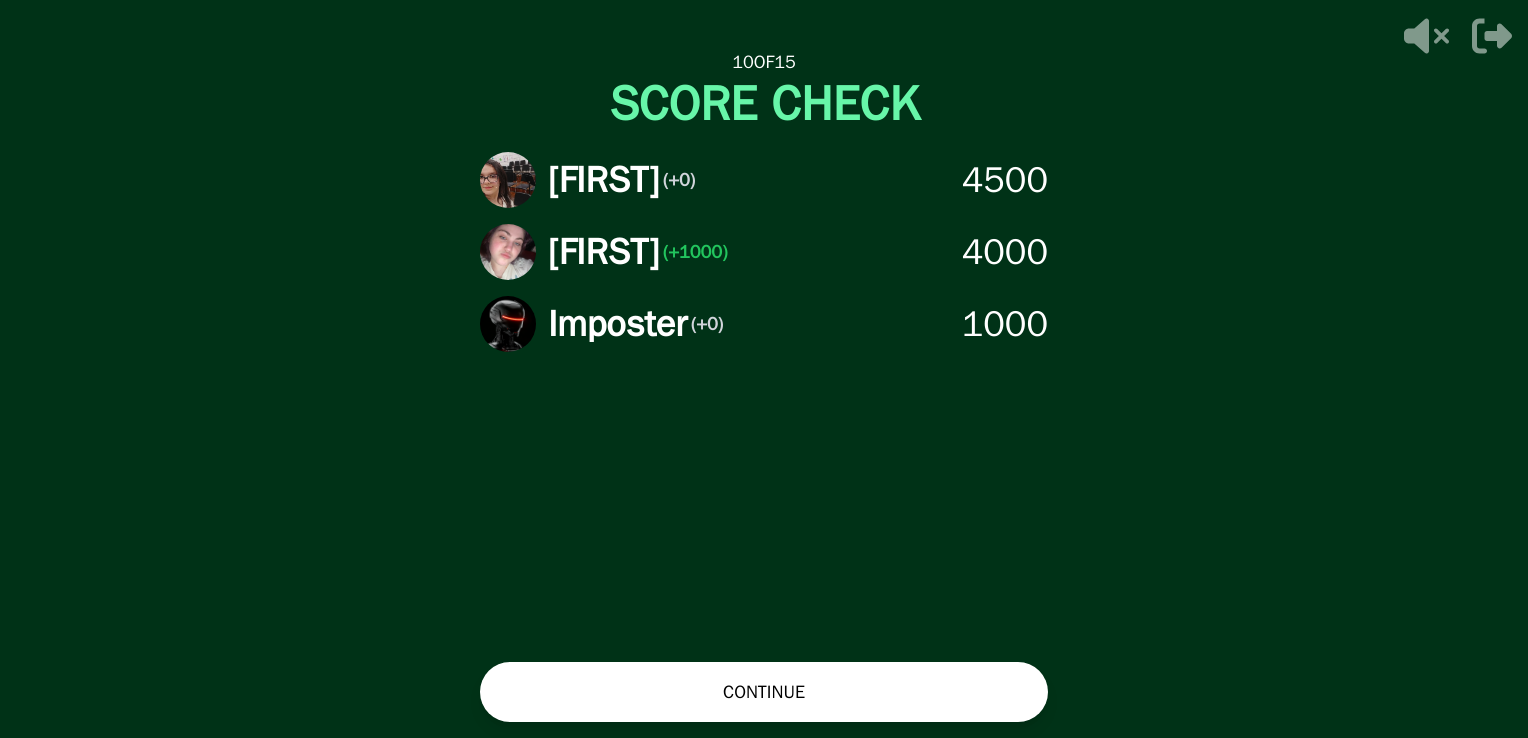 click on "CONTINUE" at bounding box center [764, 692] 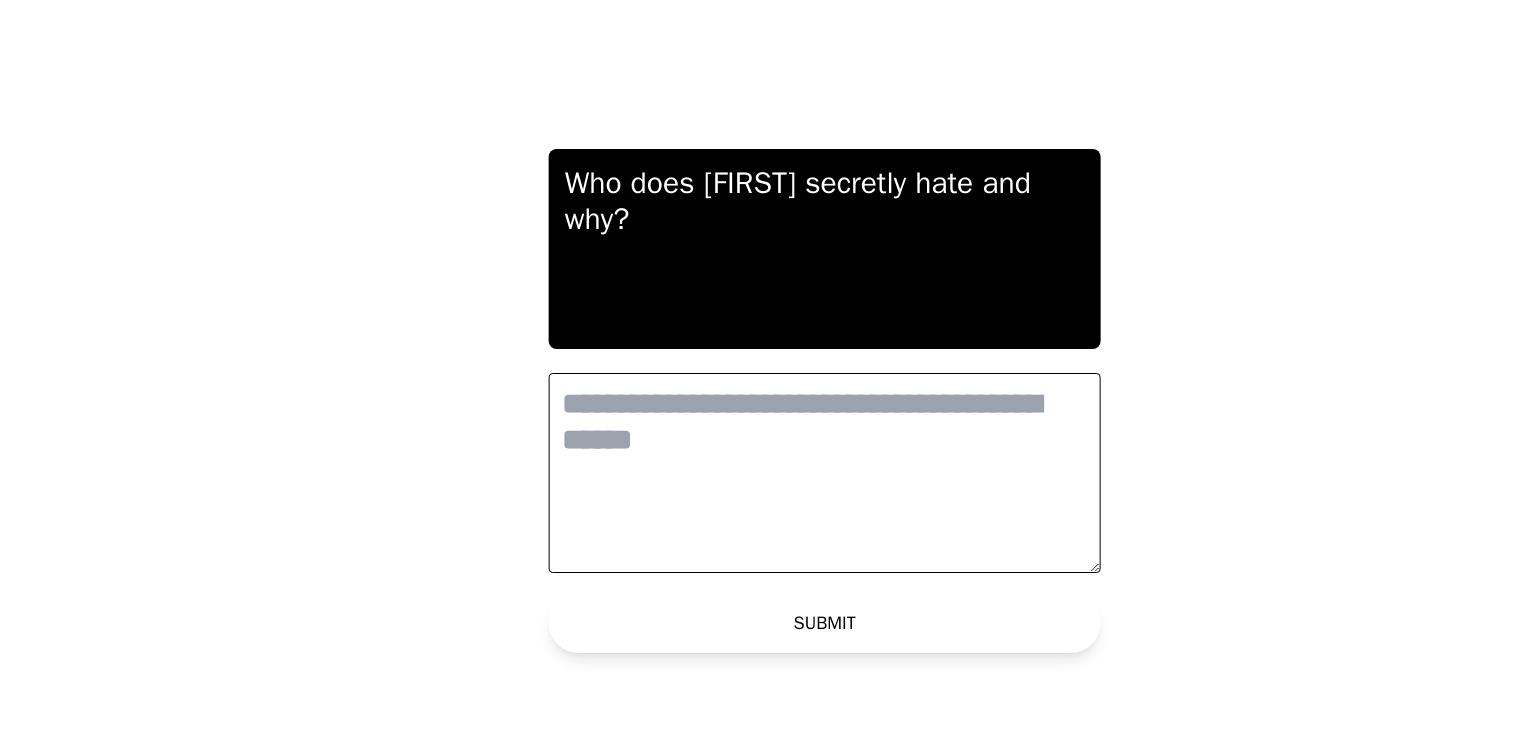 scroll, scrollTop: 0, scrollLeft: 0, axis: both 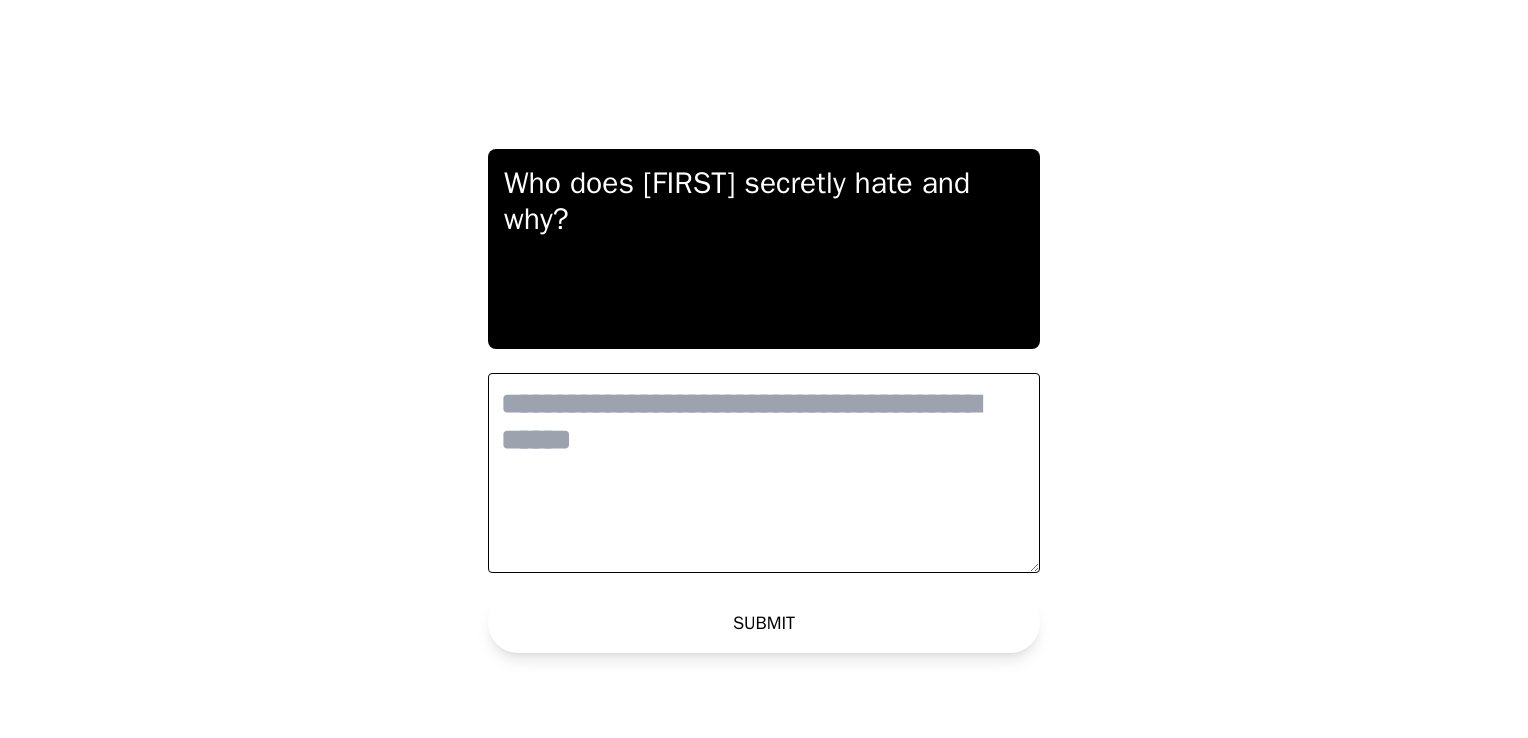 click at bounding box center [764, 473] 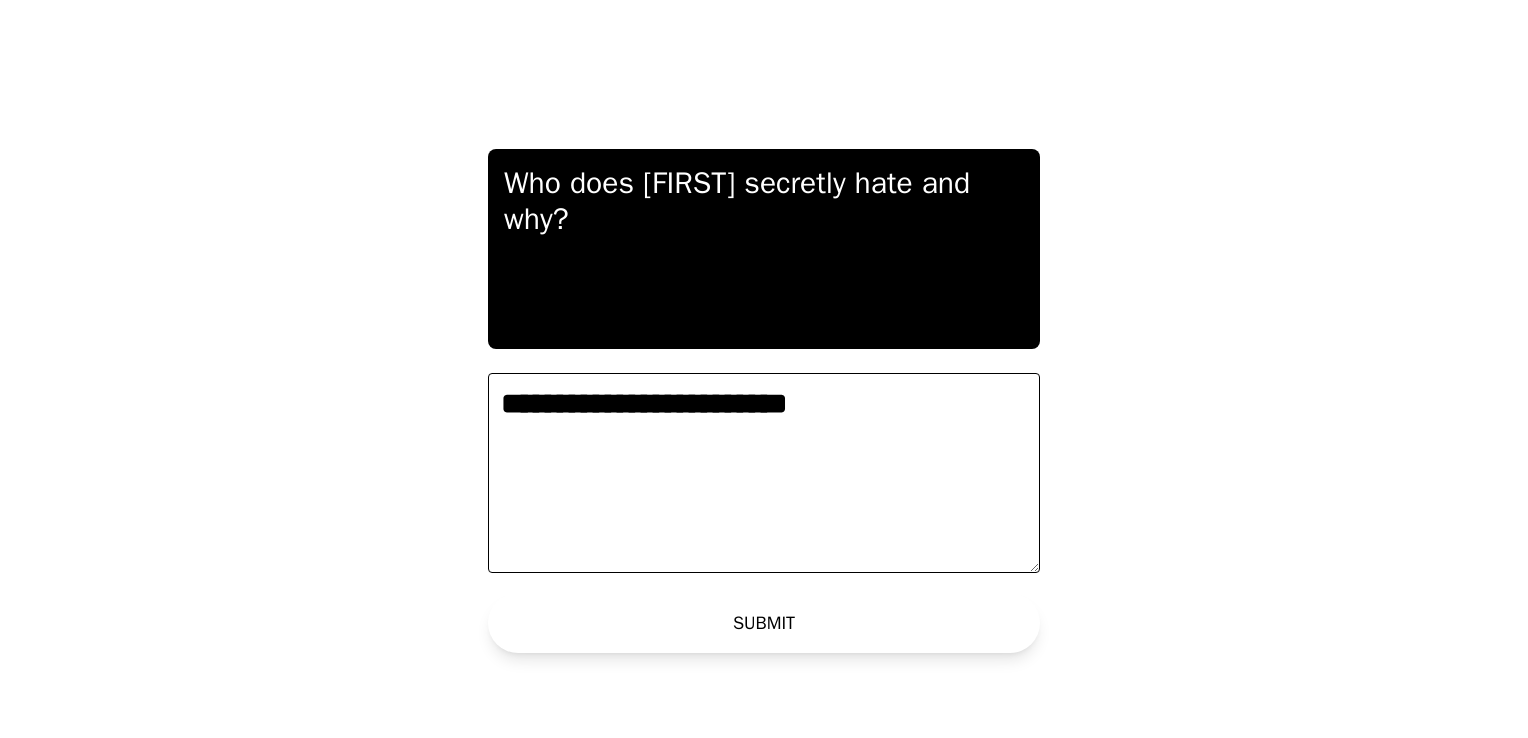 type on "**********" 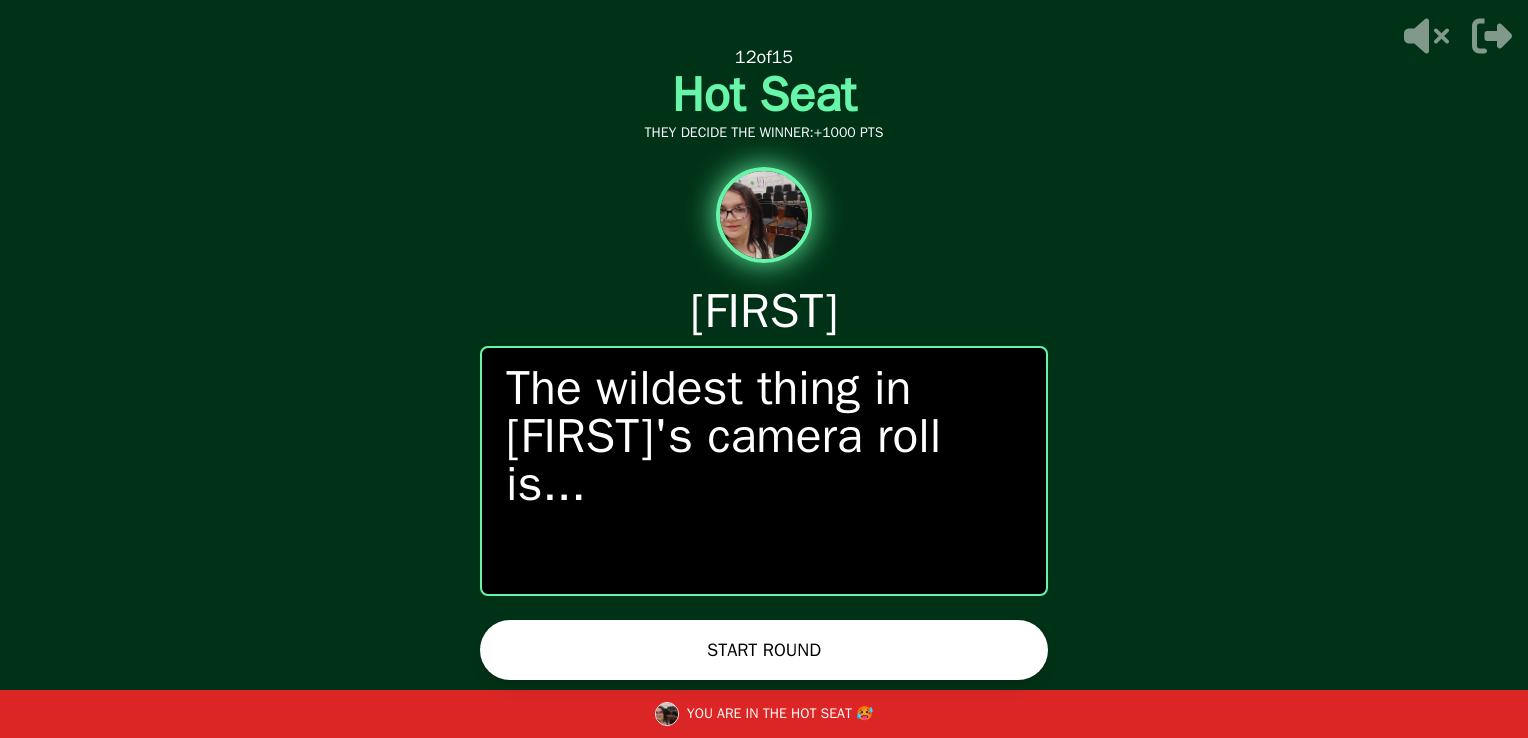 click on "START ROUND" at bounding box center [764, 650] 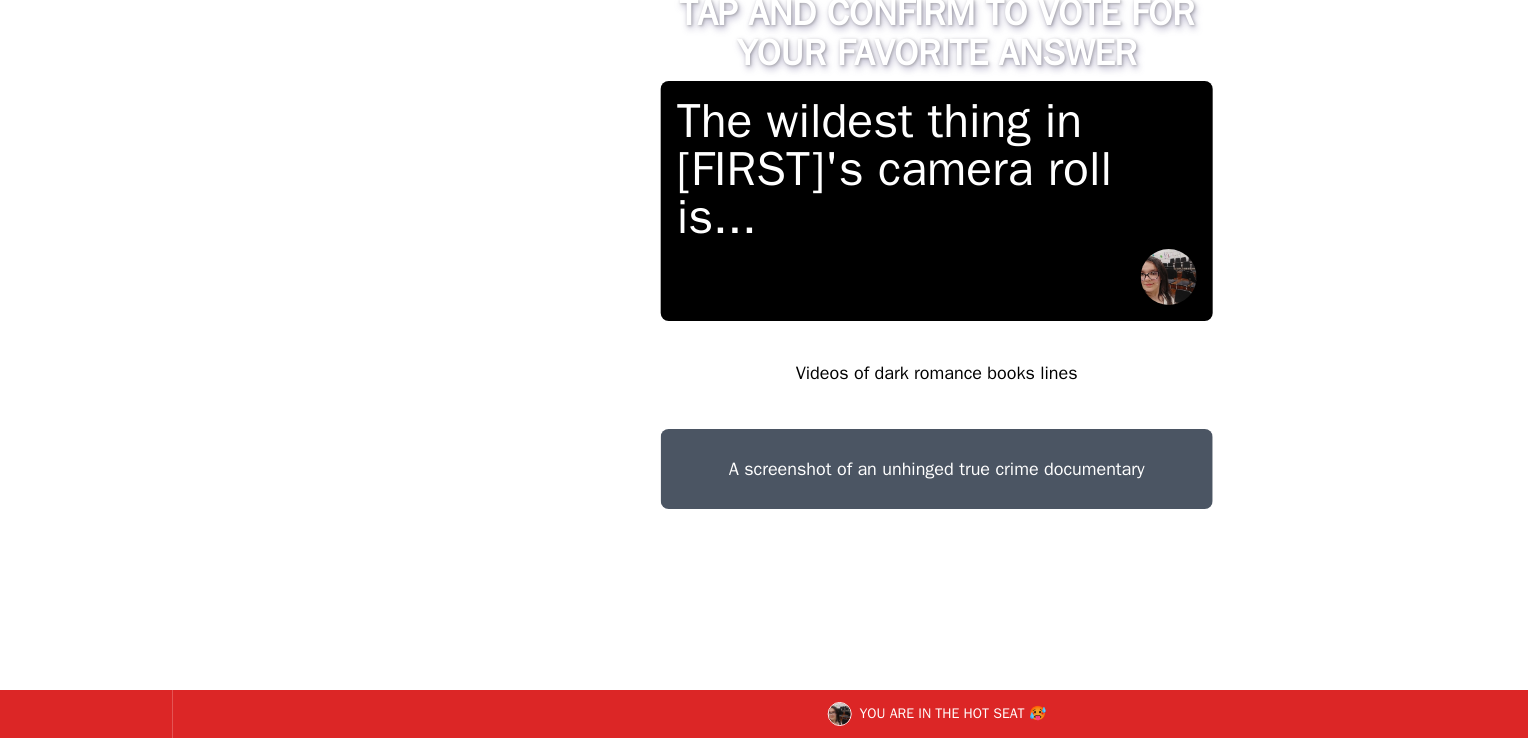 drag, startPoint x: 732, startPoint y: 660, endPoint x: 633, endPoint y: 669, distance: 99.40825 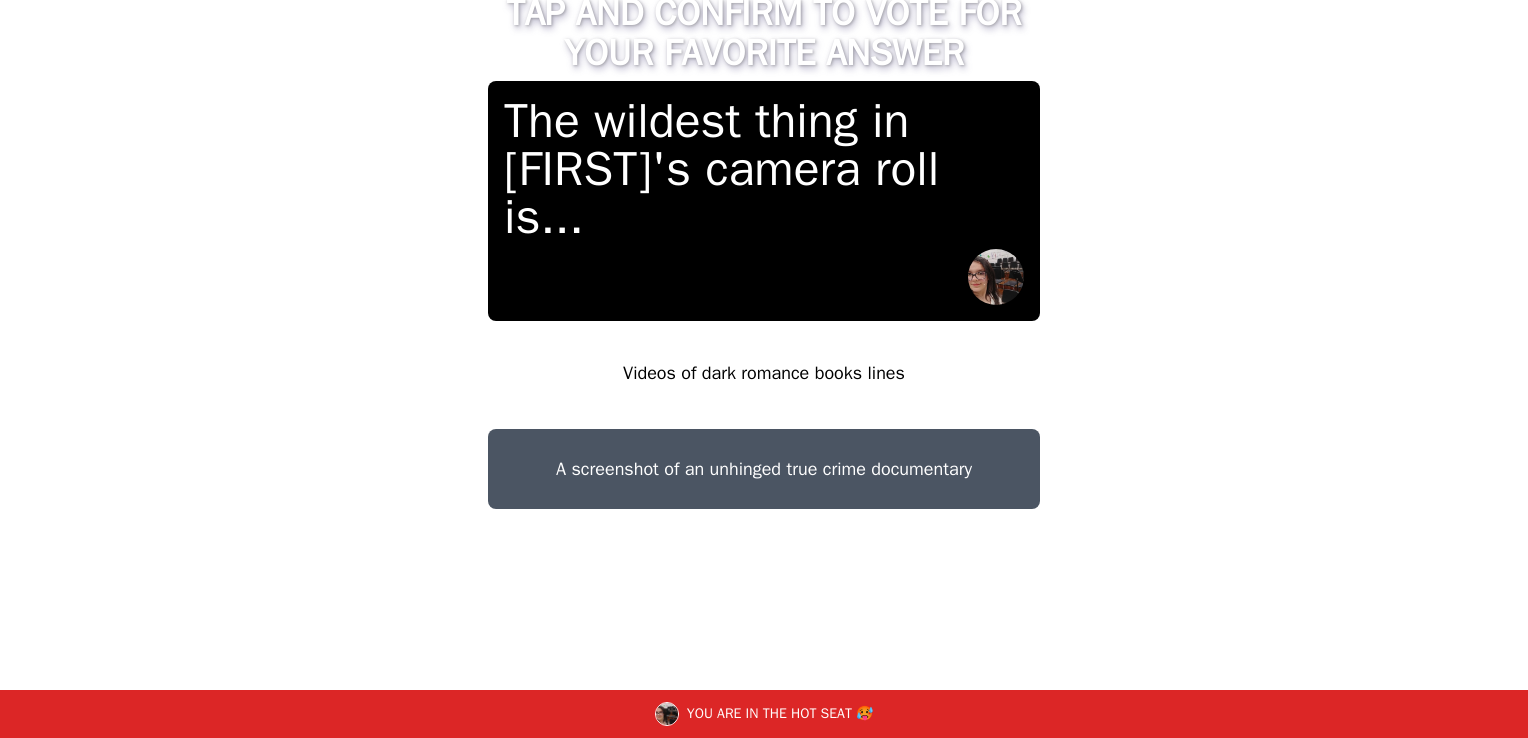 click on "Videos of dark romance books lines" at bounding box center [764, 373] 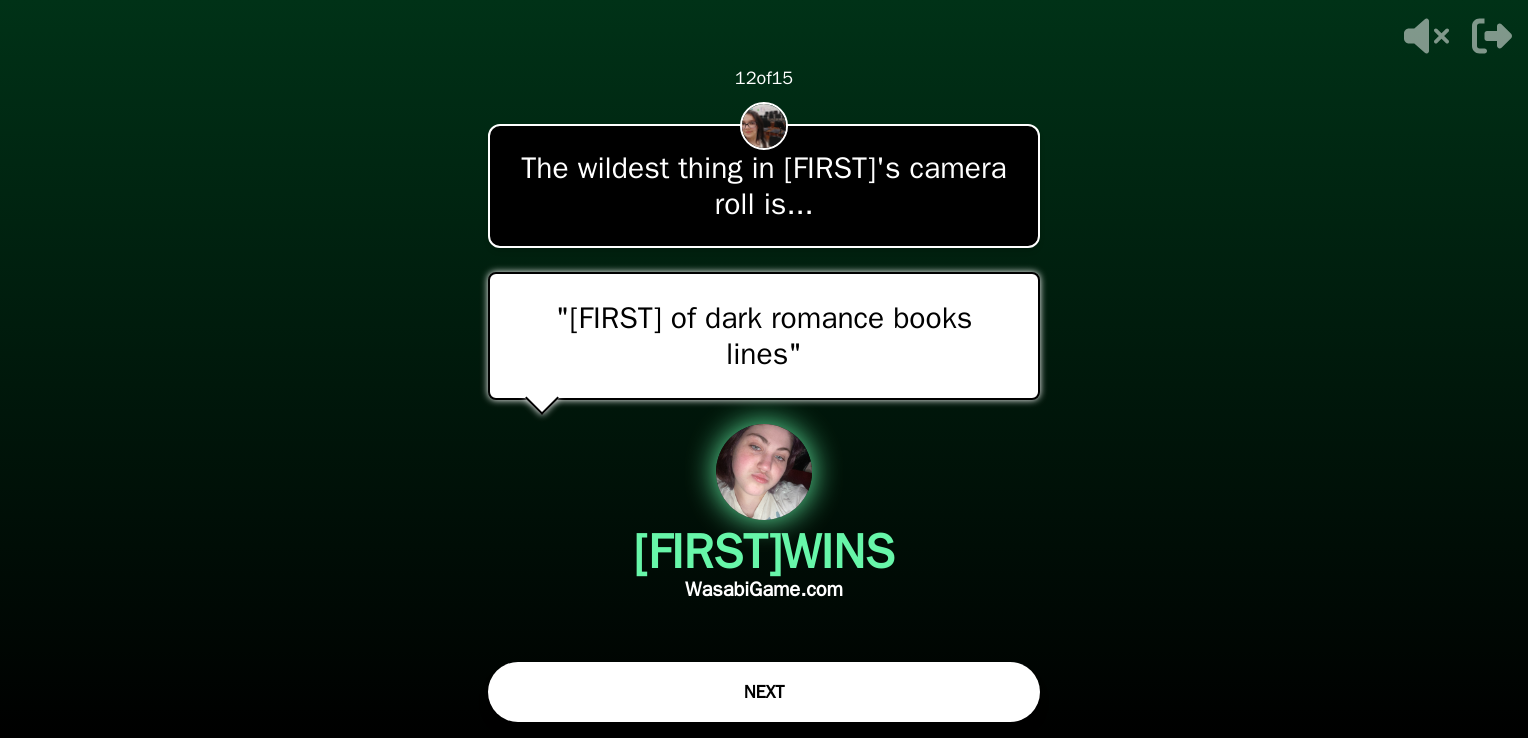 click on "NEXT" at bounding box center [764, 692] 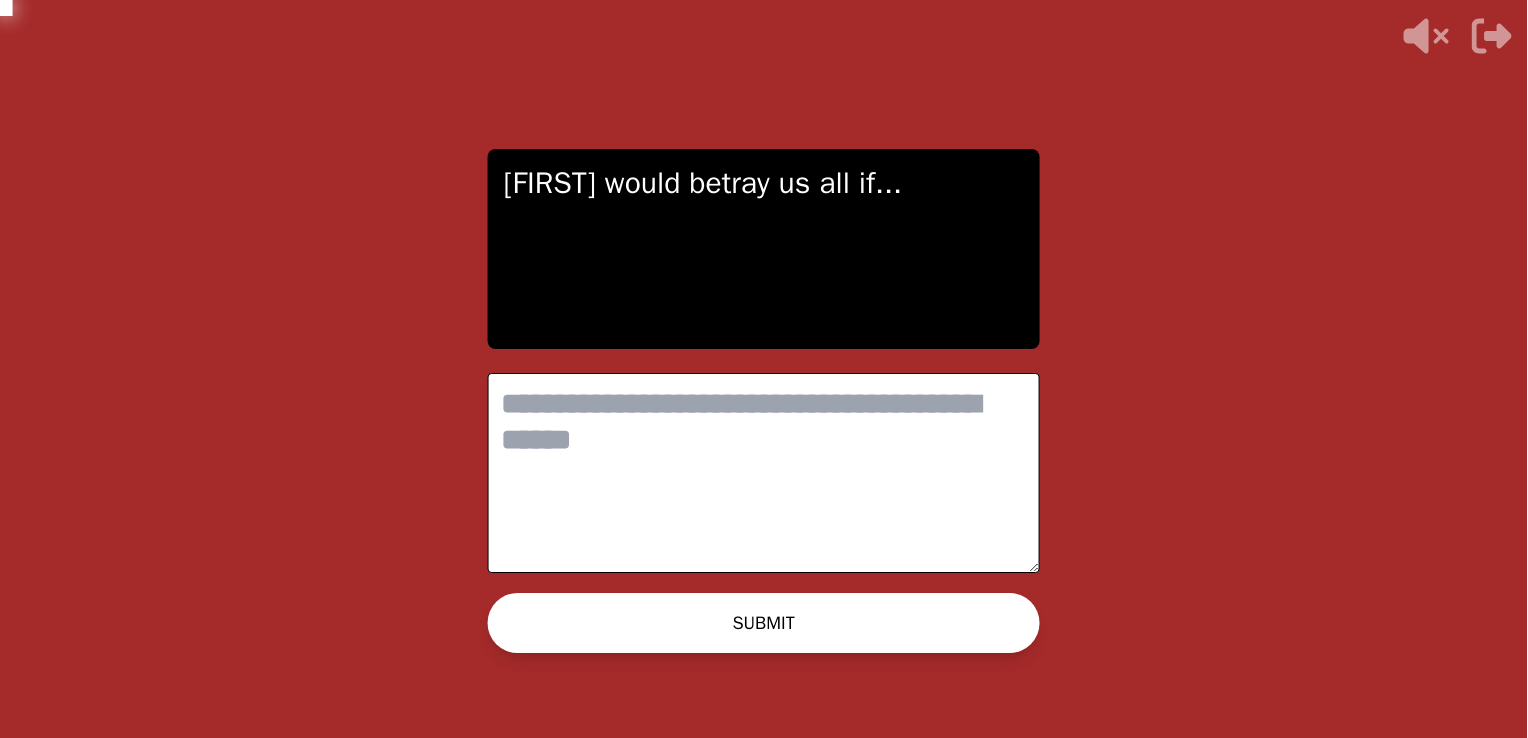 scroll, scrollTop: 0, scrollLeft: 0, axis: both 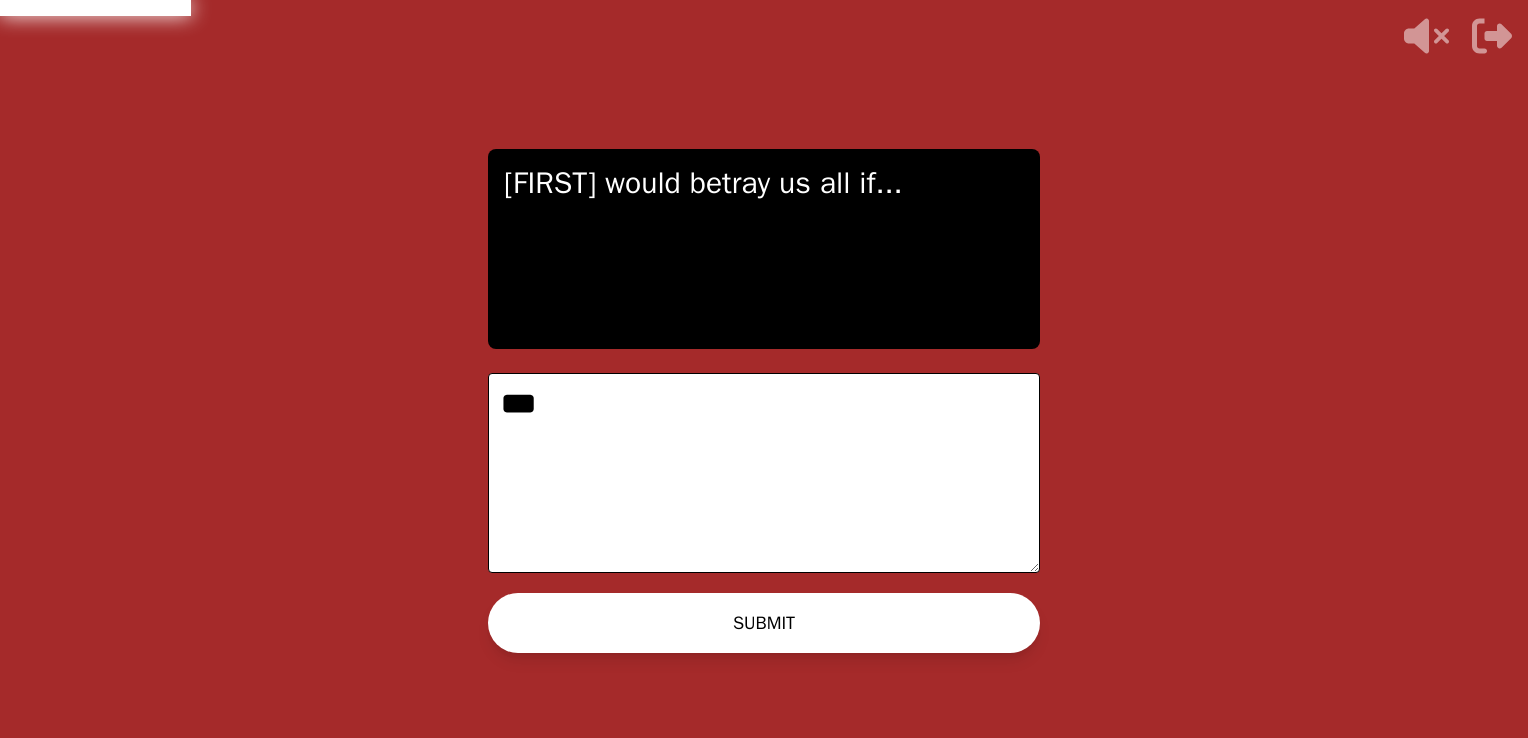 type on "***" 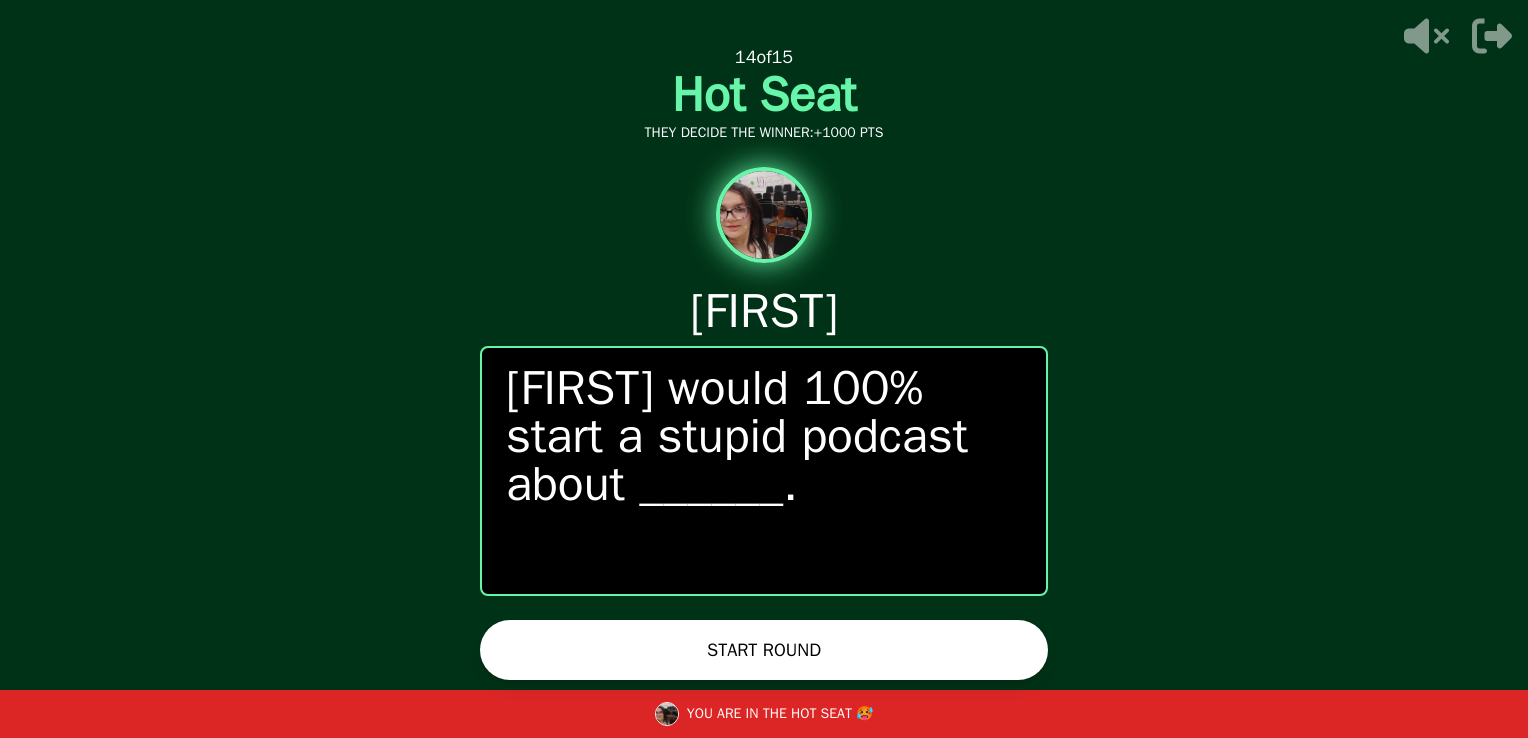 click on "START ROUND" at bounding box center [764, 650] 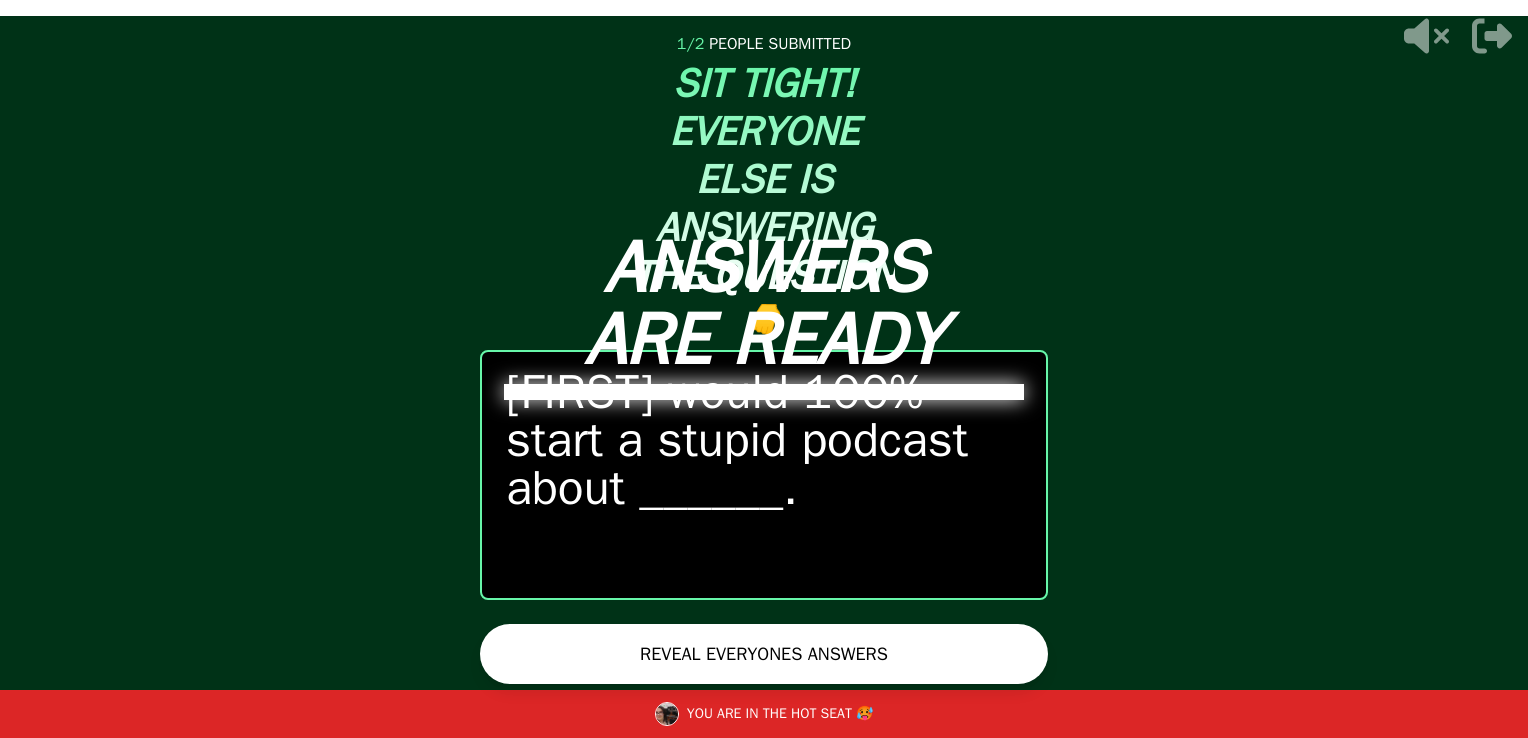 click on "REVEAL EVERYONES ANSWERS" at bounding box center (764, 654) 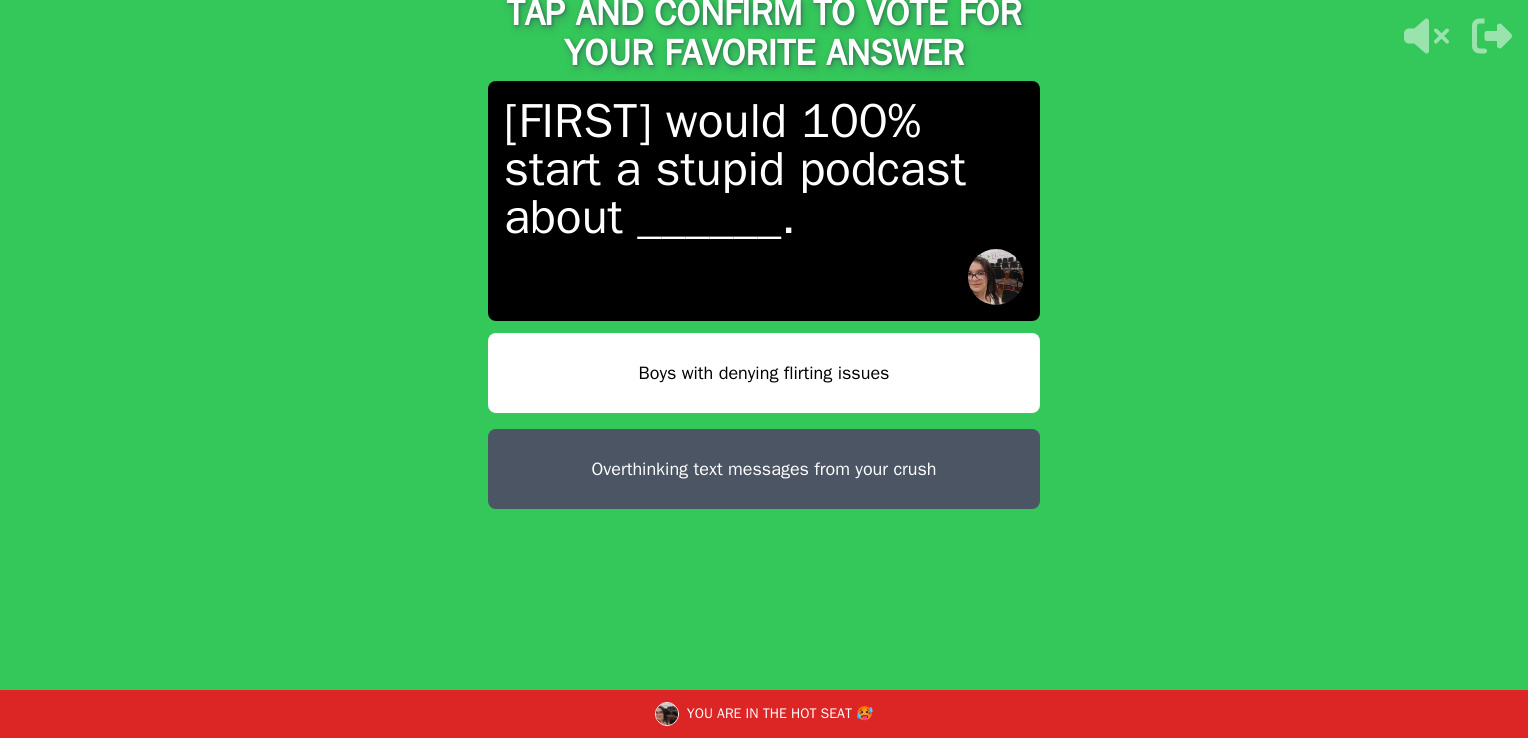 click on "Boys with denying flirting issues" at bounding box center [764, 373] 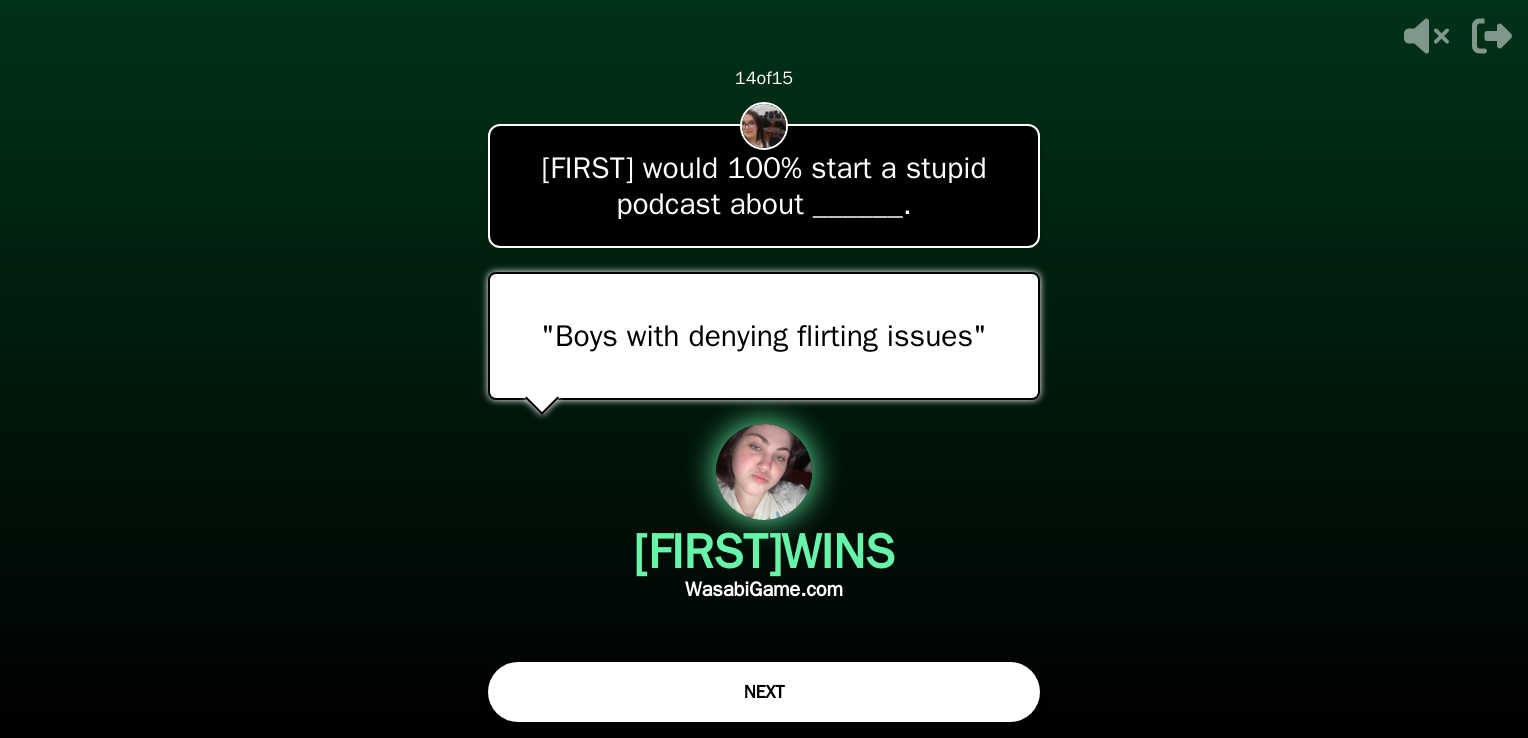 click on "NEXT" at bounding box center (764, 692) 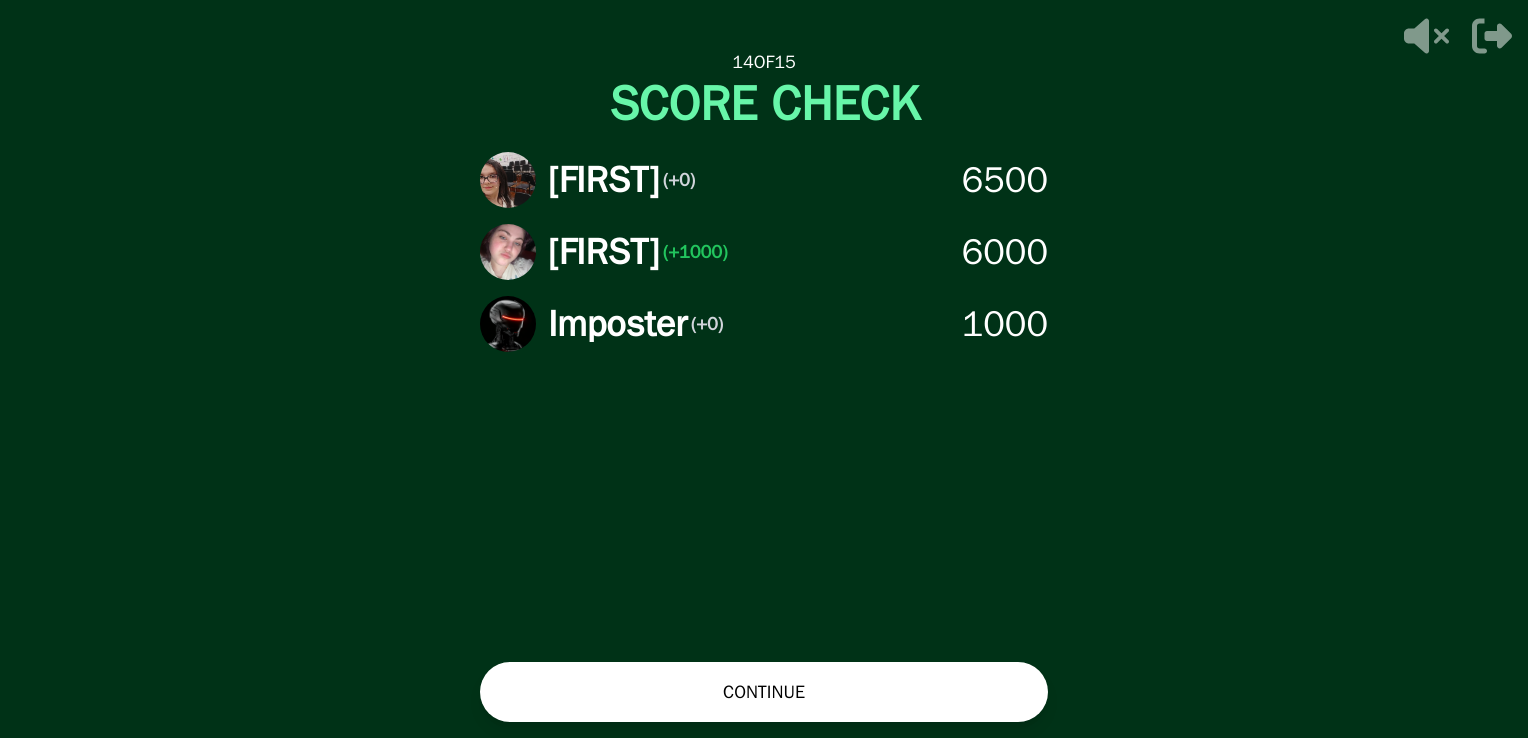click on "CONTINUE" at bounding box center [764, 692] 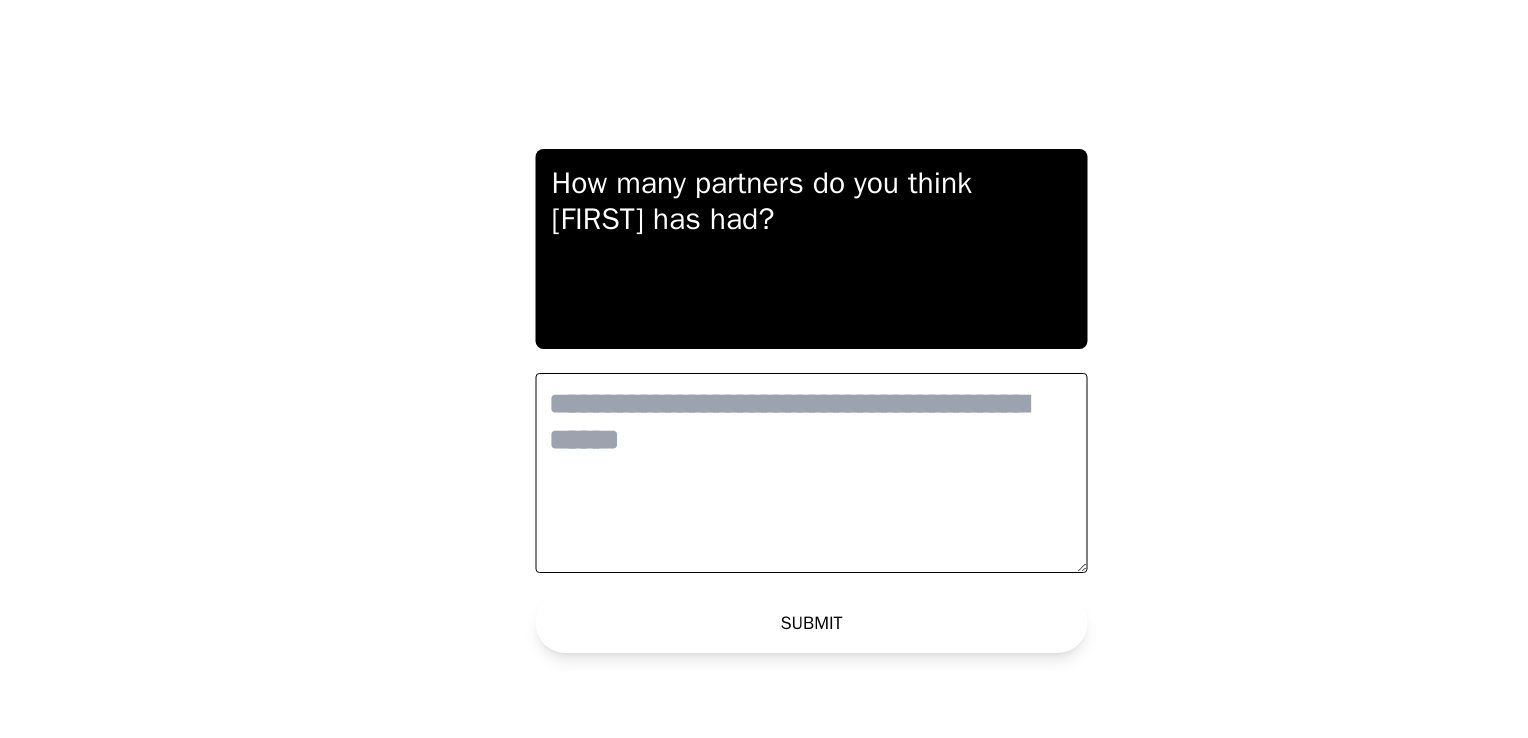 scroll, scrollTop: 0, scrollLeft: 0, axis: both 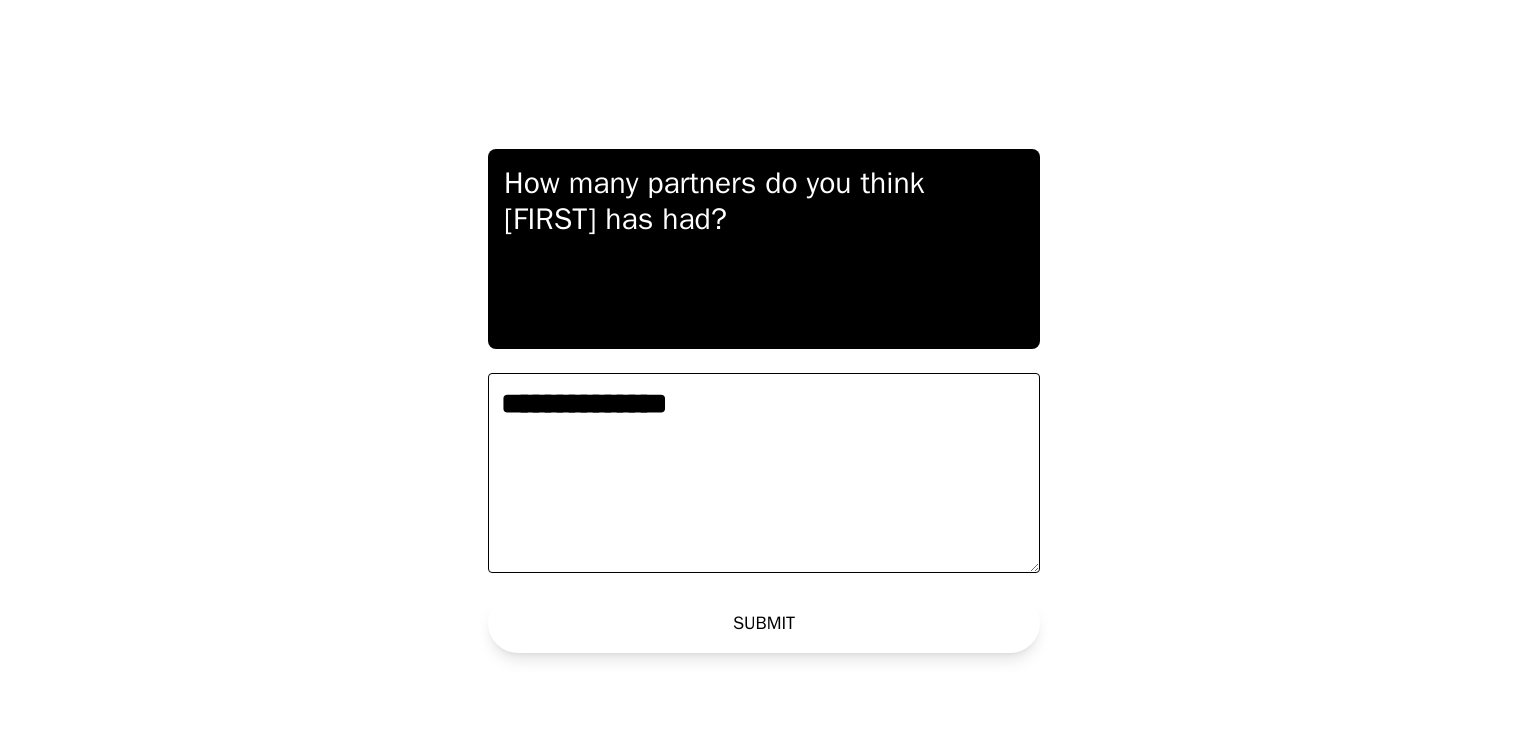 type on "**********" 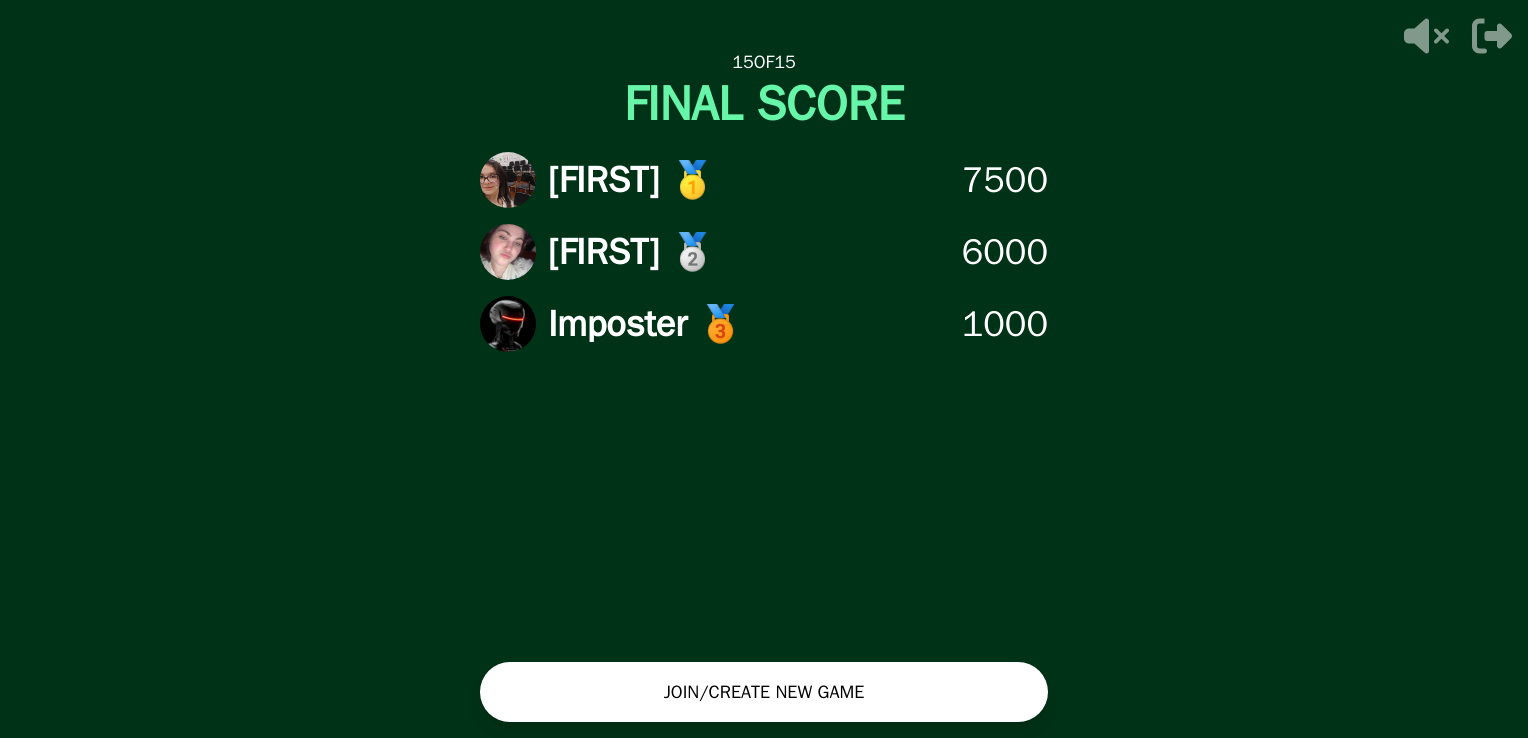 click on "15  OF  15 FINAL SCORE [FIRST] 🥇 7500 [FIRST] 🥈 (+0) 6000 Imposter 🥉 (+0) 1000 JOIN/CREATE NEW GAME DOWNLOAD iOS APP" at bounding box center (764, 369) 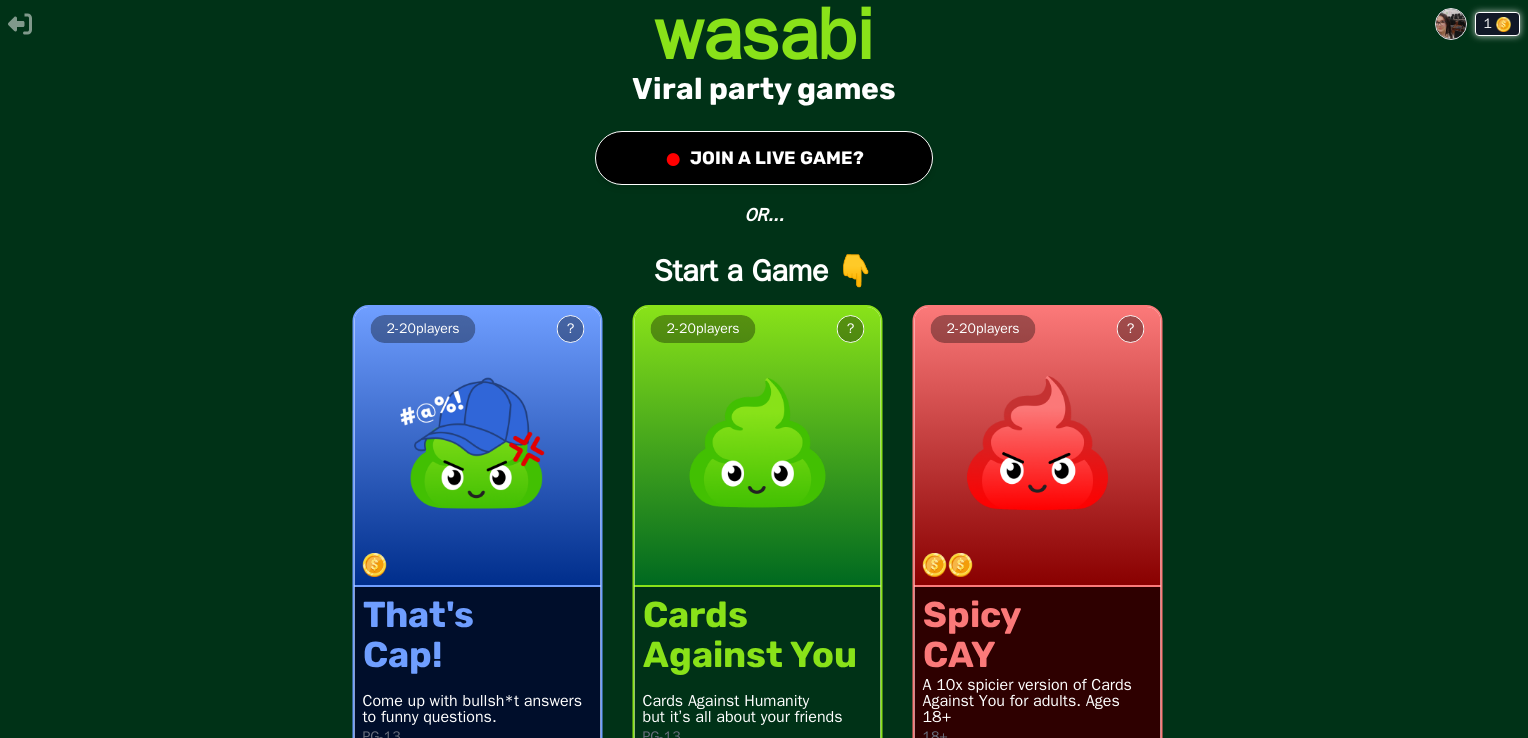 scroll, scrollTop: 32, scrollLeft: 0, axis: vertical 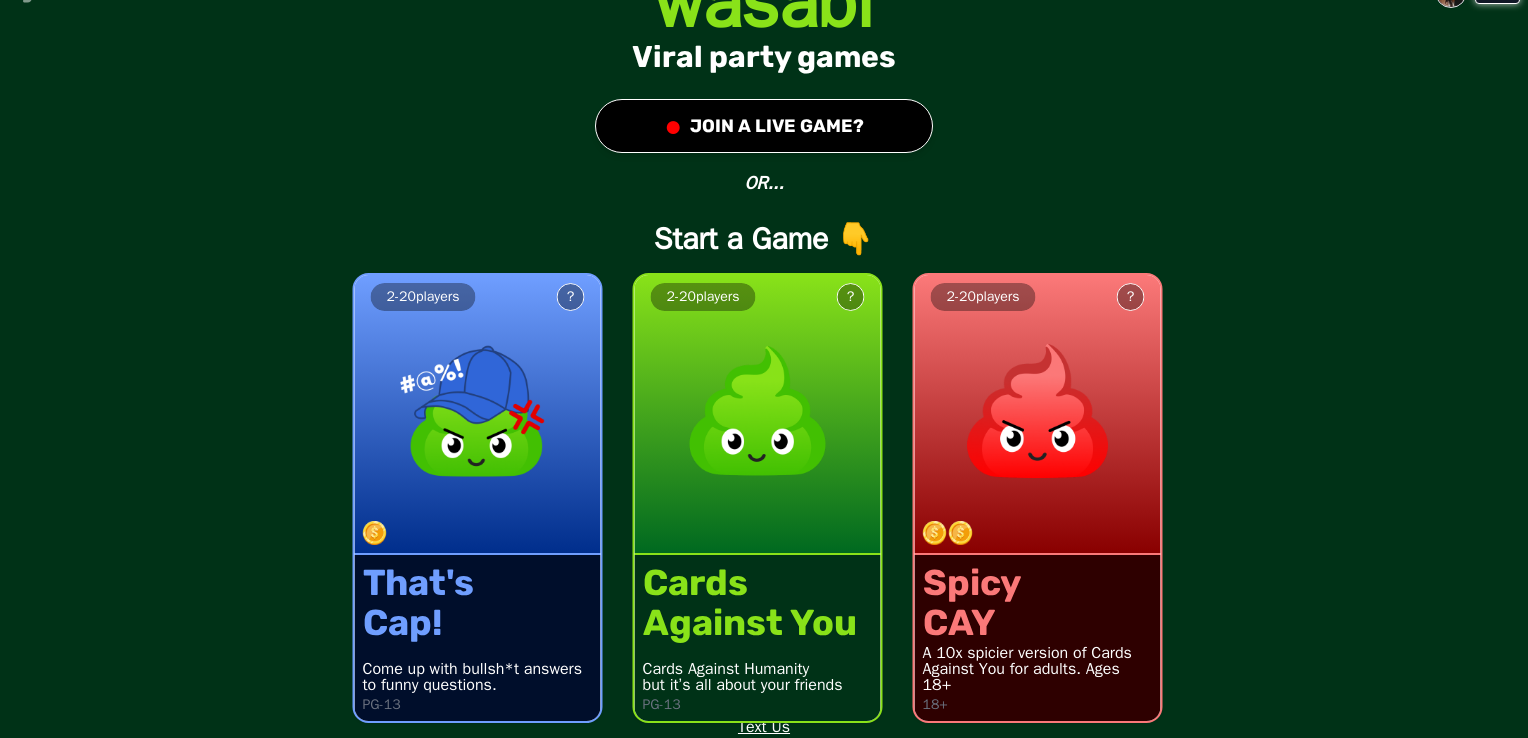click on "2 - 20  players ?" at bounding box center [758, 415] 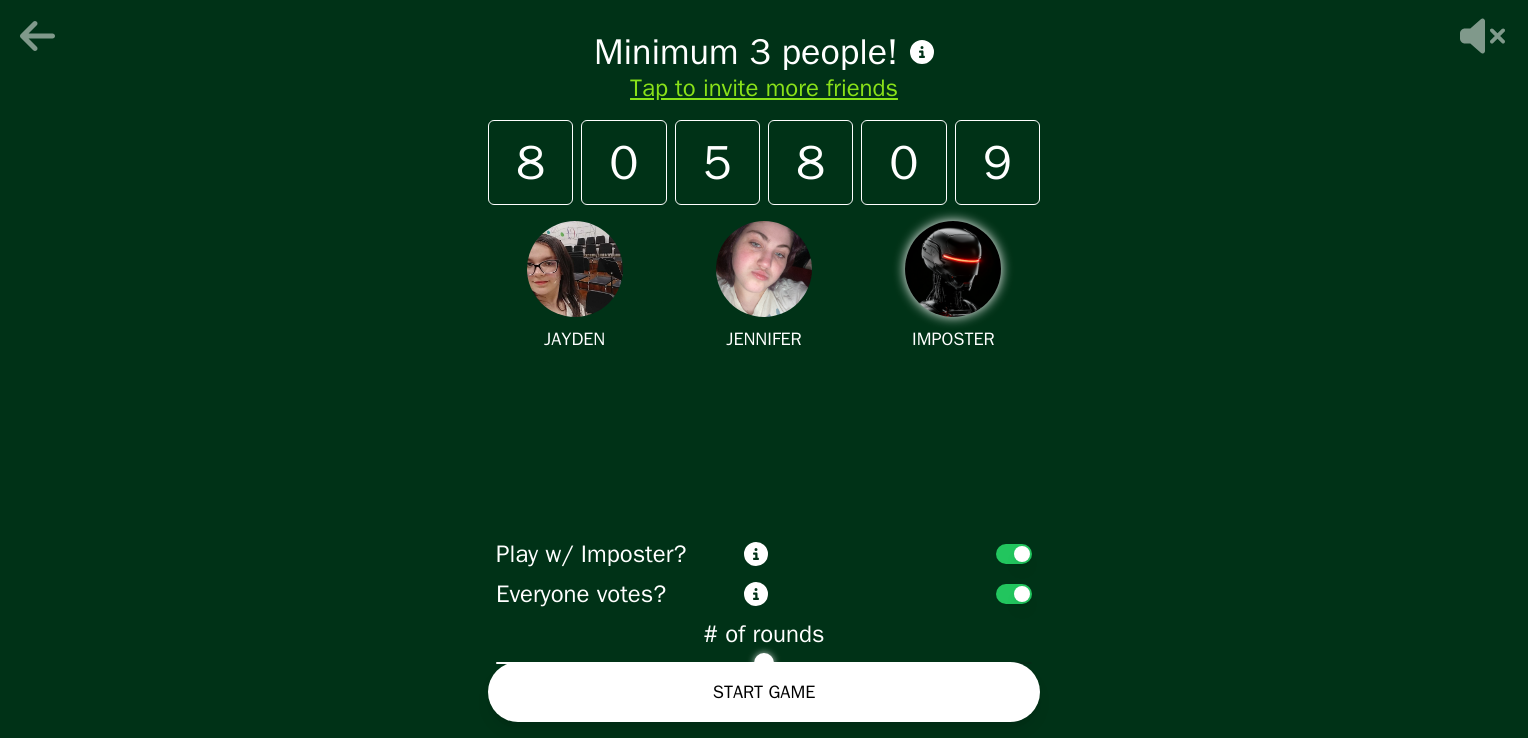 drag, startPoint x: 612, startPoint y: 683, endPoint x: 531, endPoint y: 702, distance: 83.198555 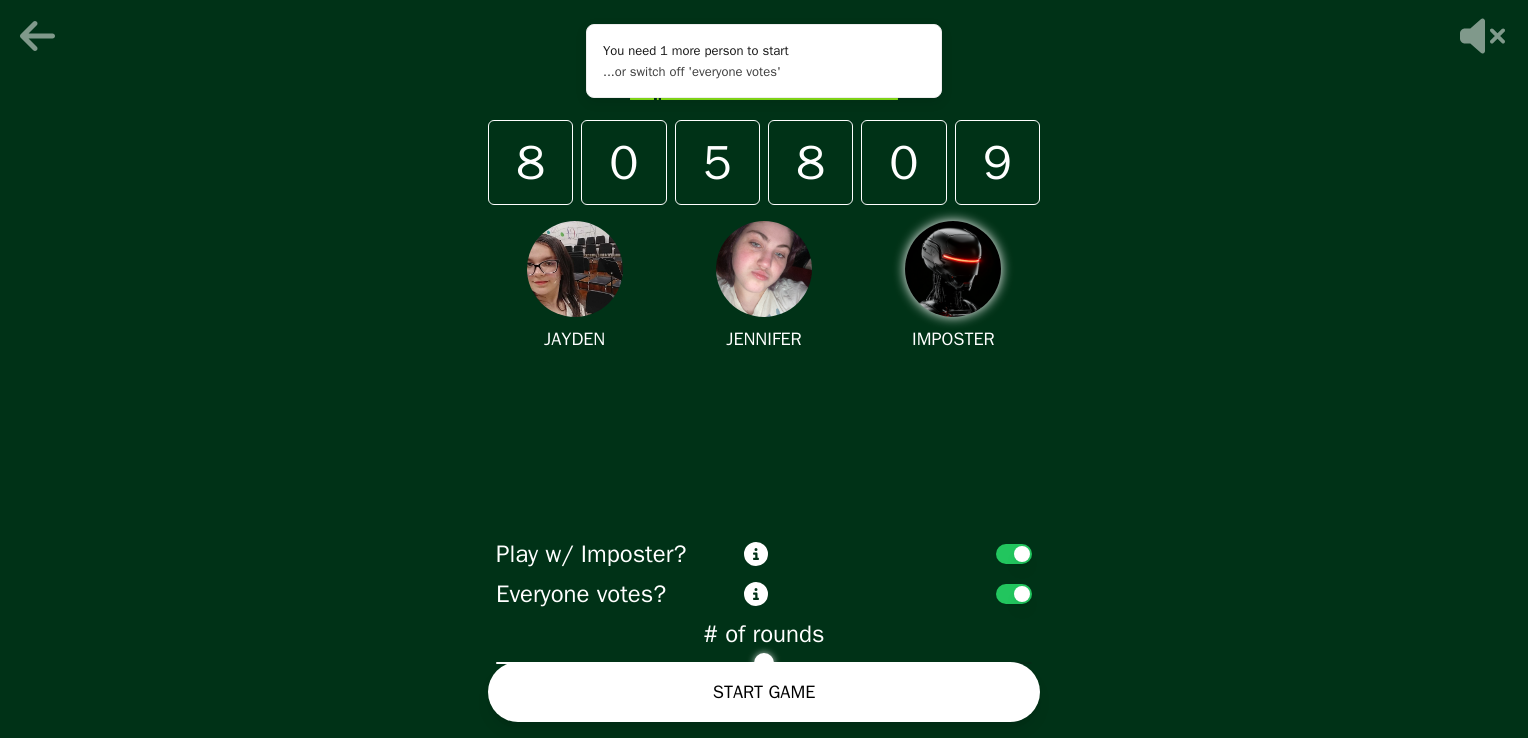 click on "START GAME" at bounding box center [764, 692] 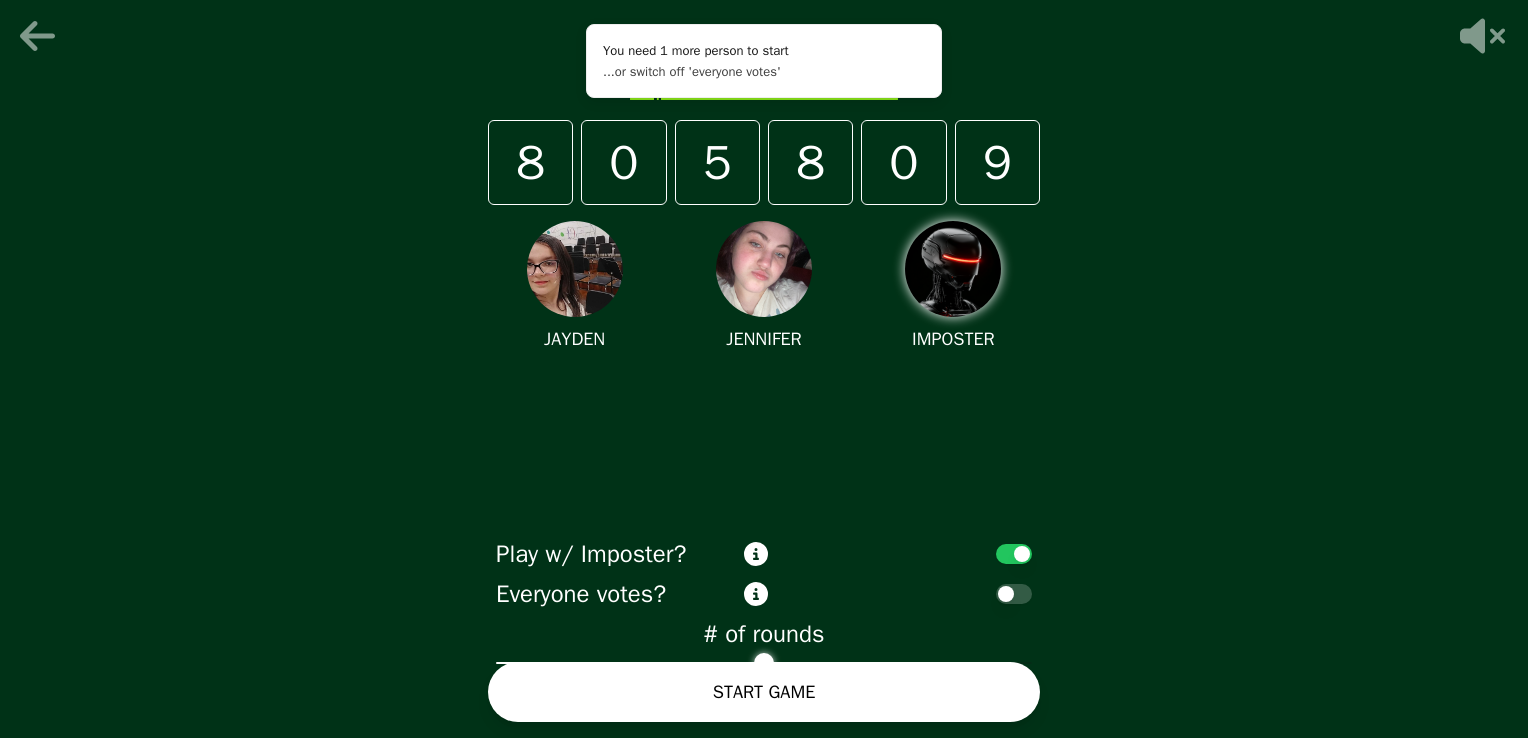 click on "START GAME" at bounding box center [764, 692] 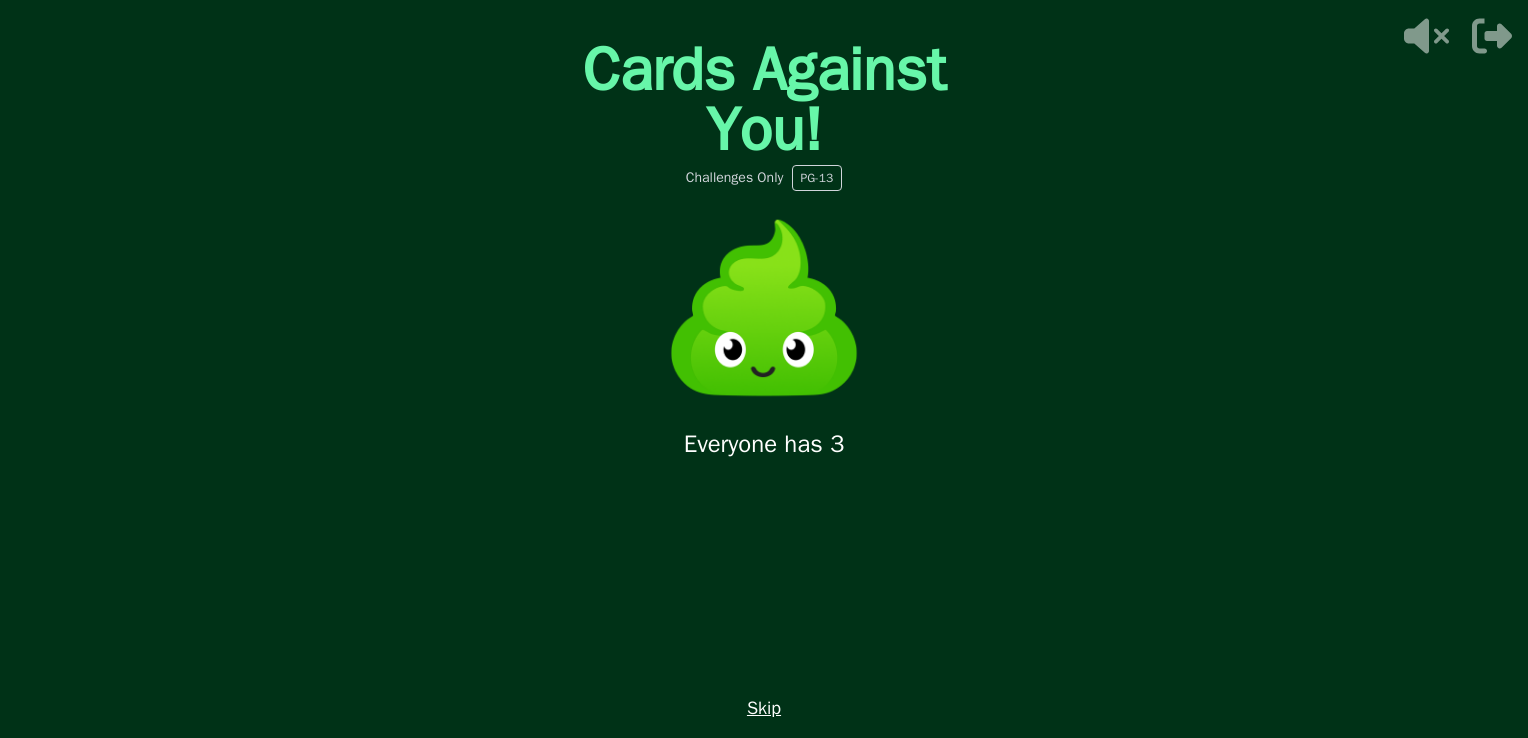 click on "Skip" at bounding box center [764, 708] 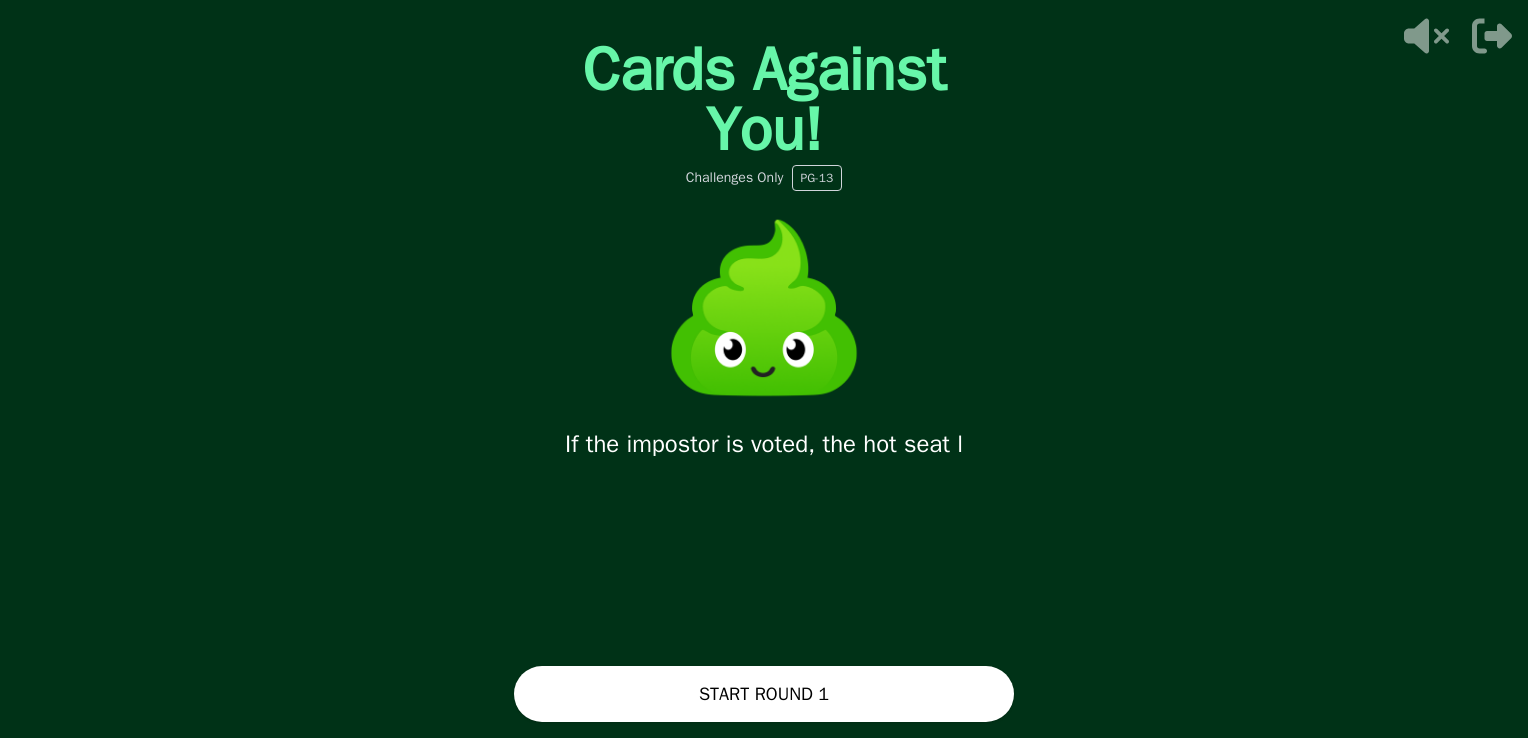click on "START ROUND 1" at bounding box center [764, 694] 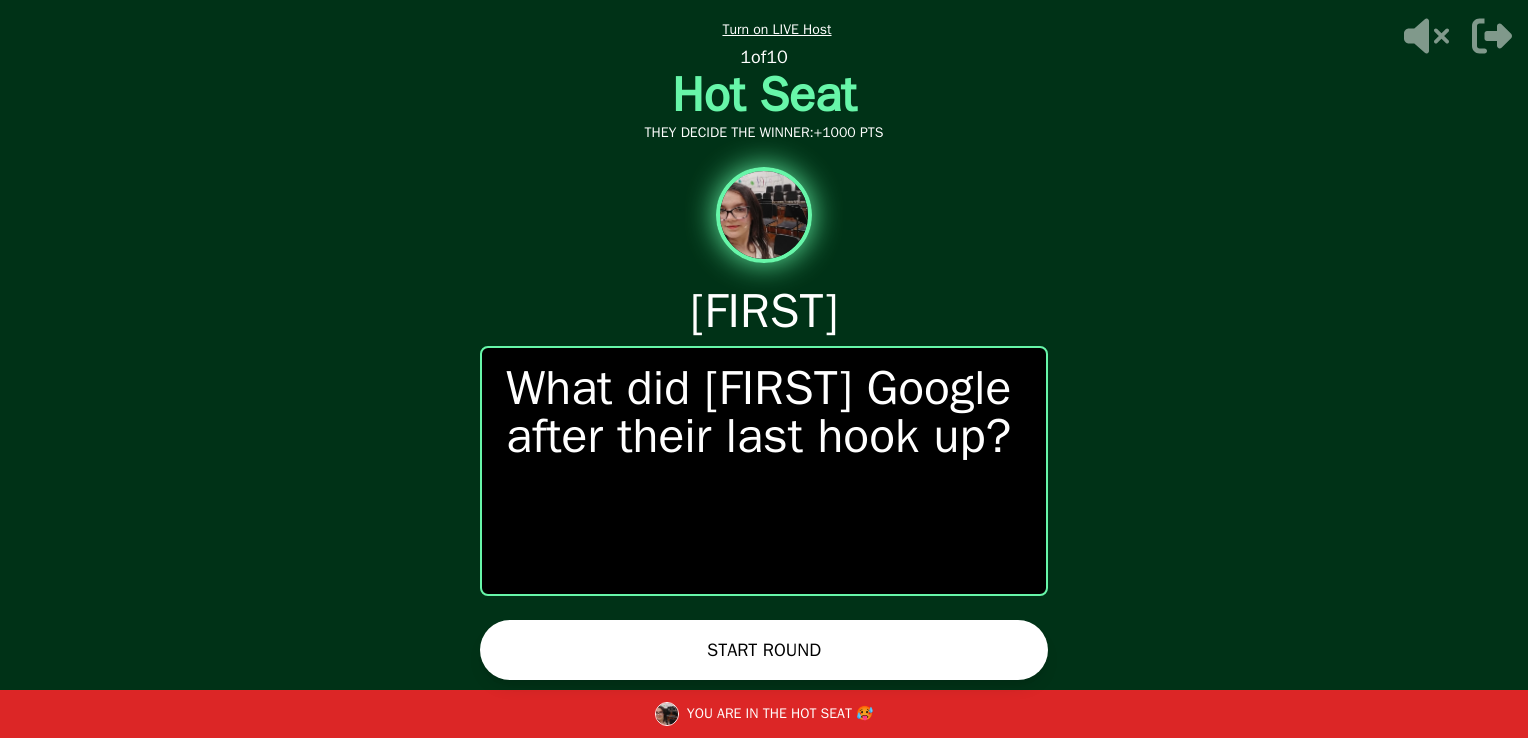 click on "START ROUND" at bounding box center (764, 650) 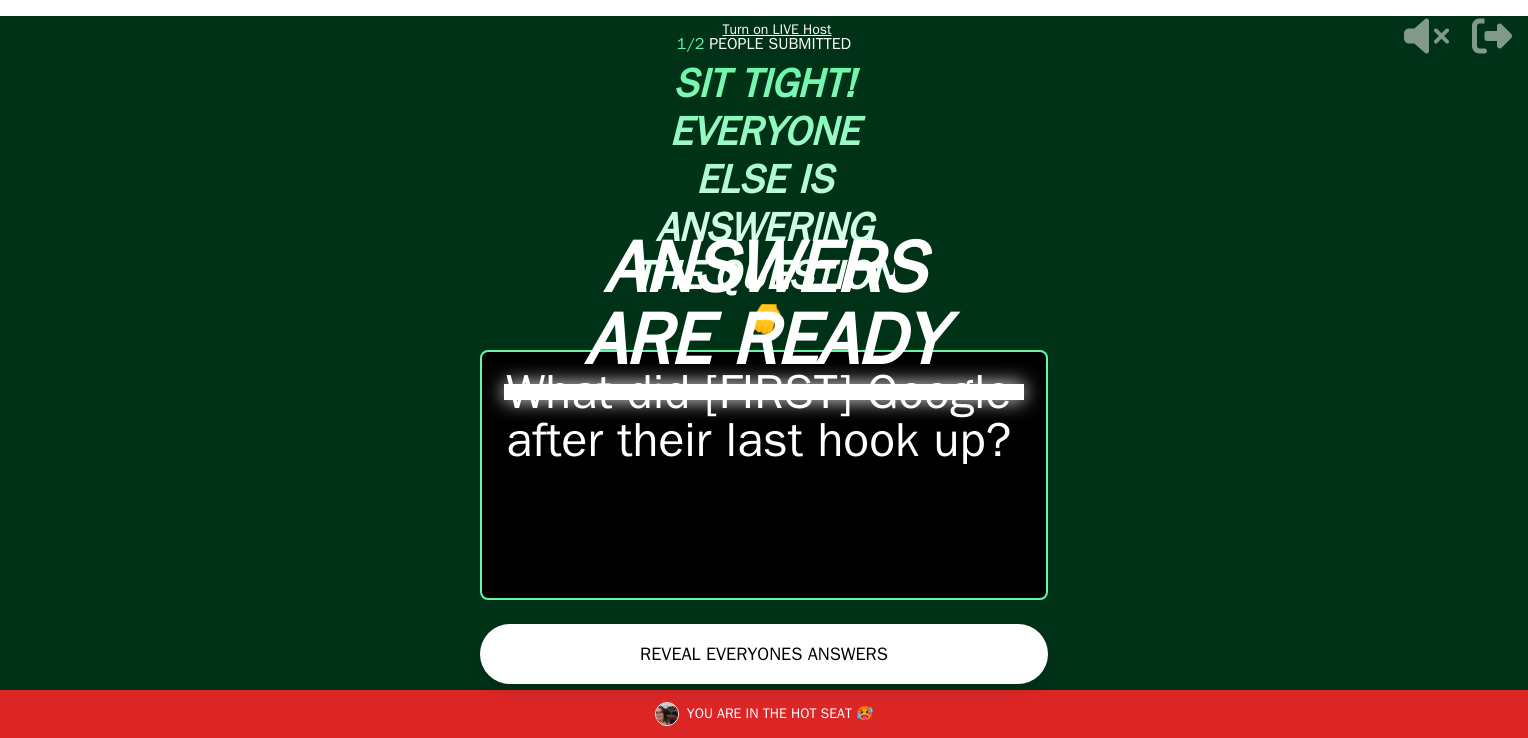click on "REVEAL EVERYONES ANSWERS" at bounding box center (764, 654) 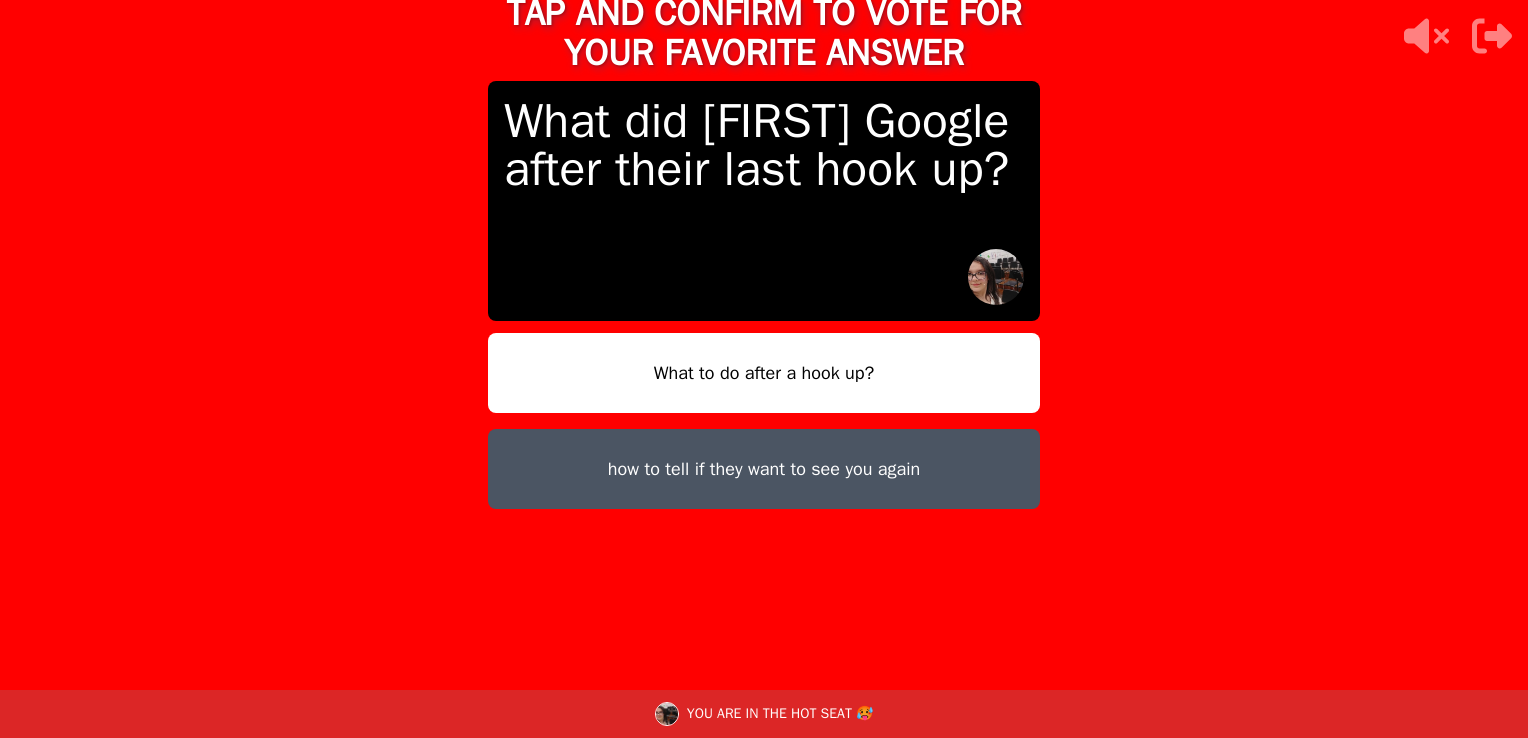 click on "how to tell if they want to see you again" at bounding box center [764, 469] 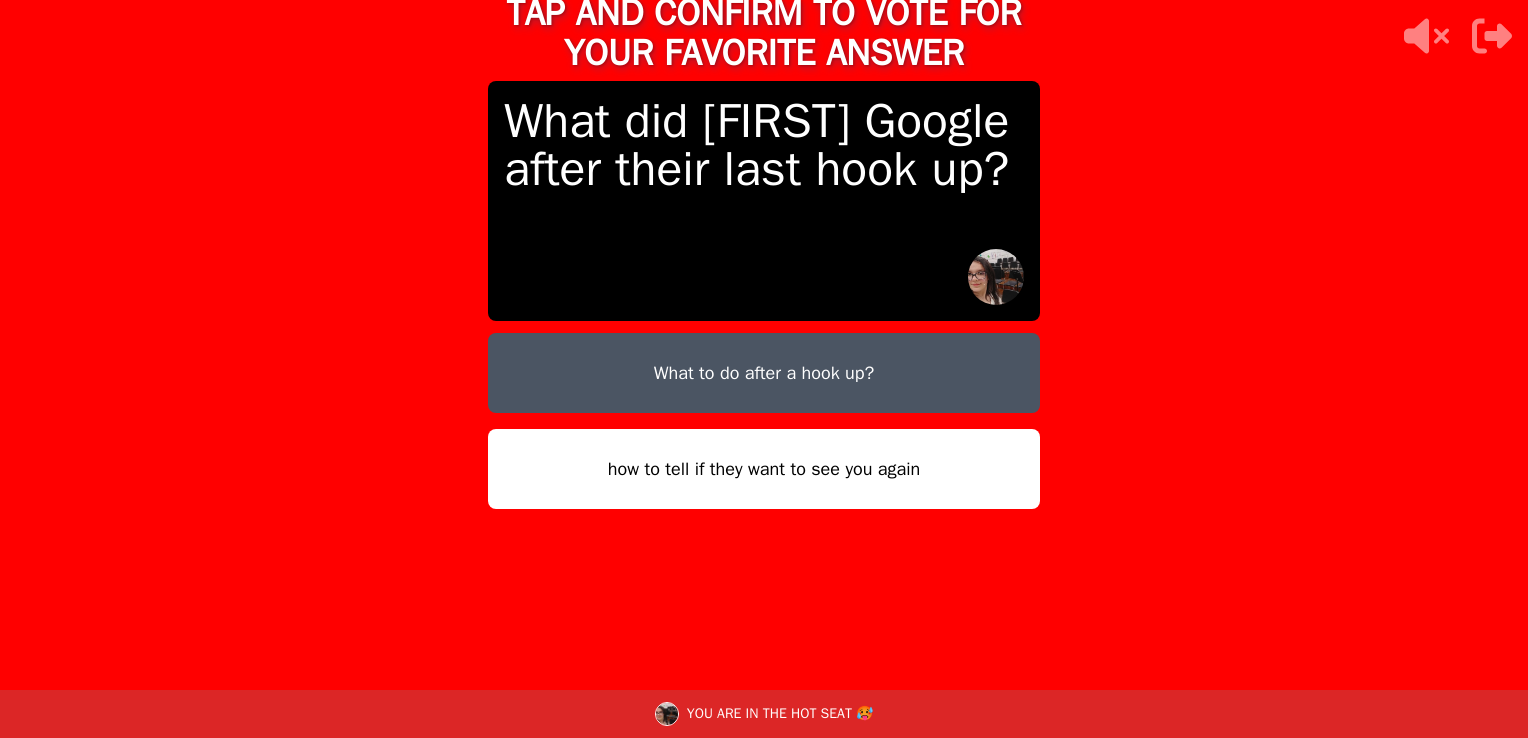 click on "how to tell if they want to see you again" at bounding box center [764, 469] 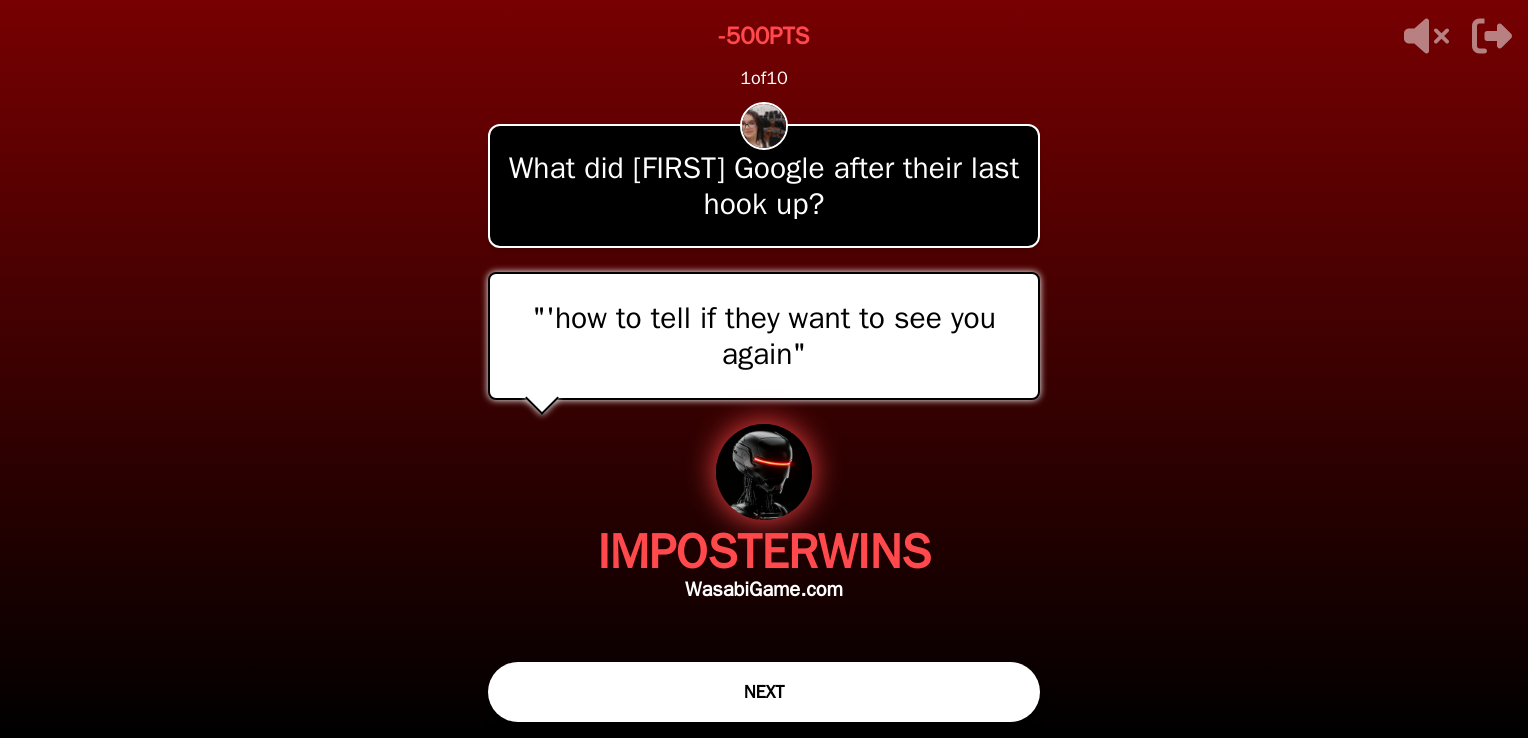 click on "NEXT" at bounding box center [764, 692] 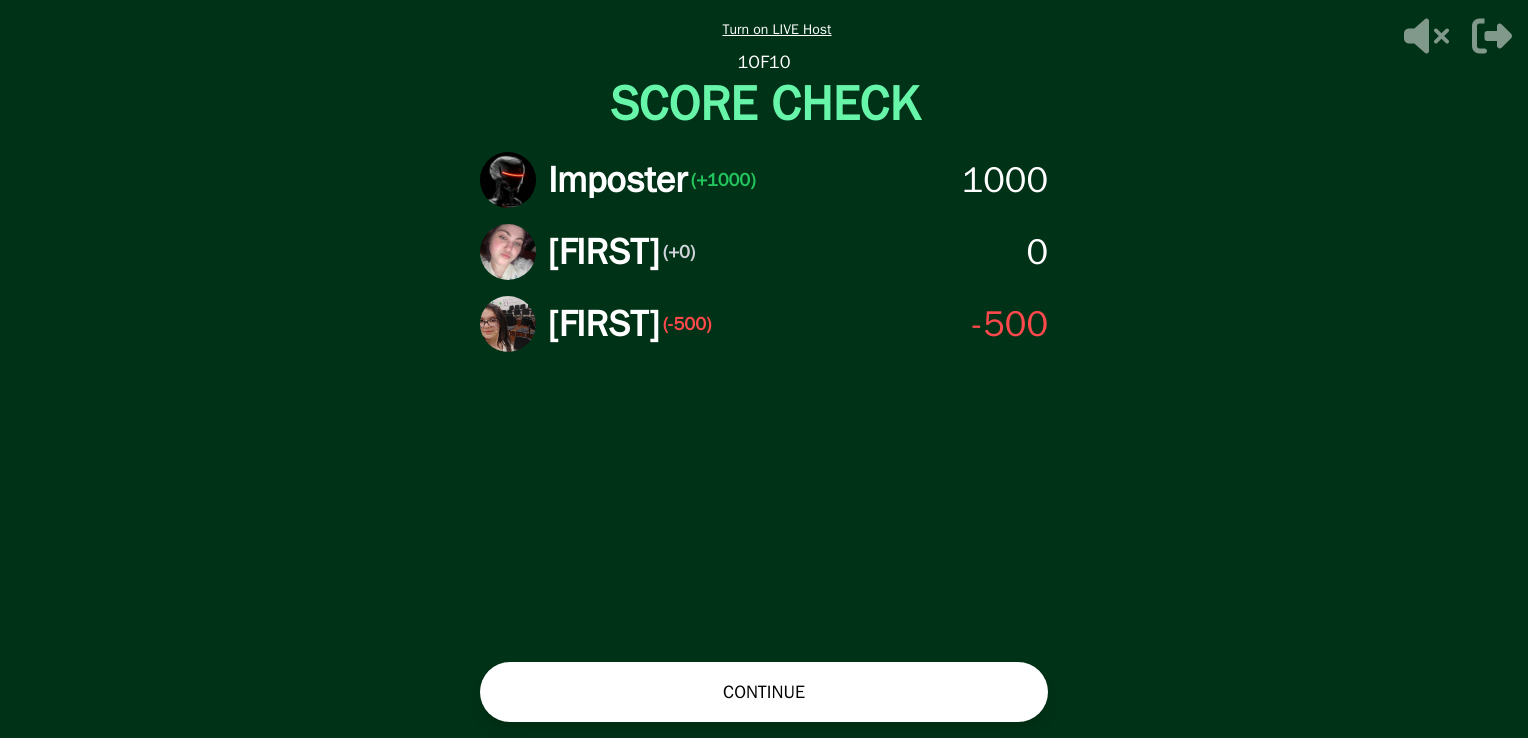 click on "CONTINUE" at bounding box center (764, 692) 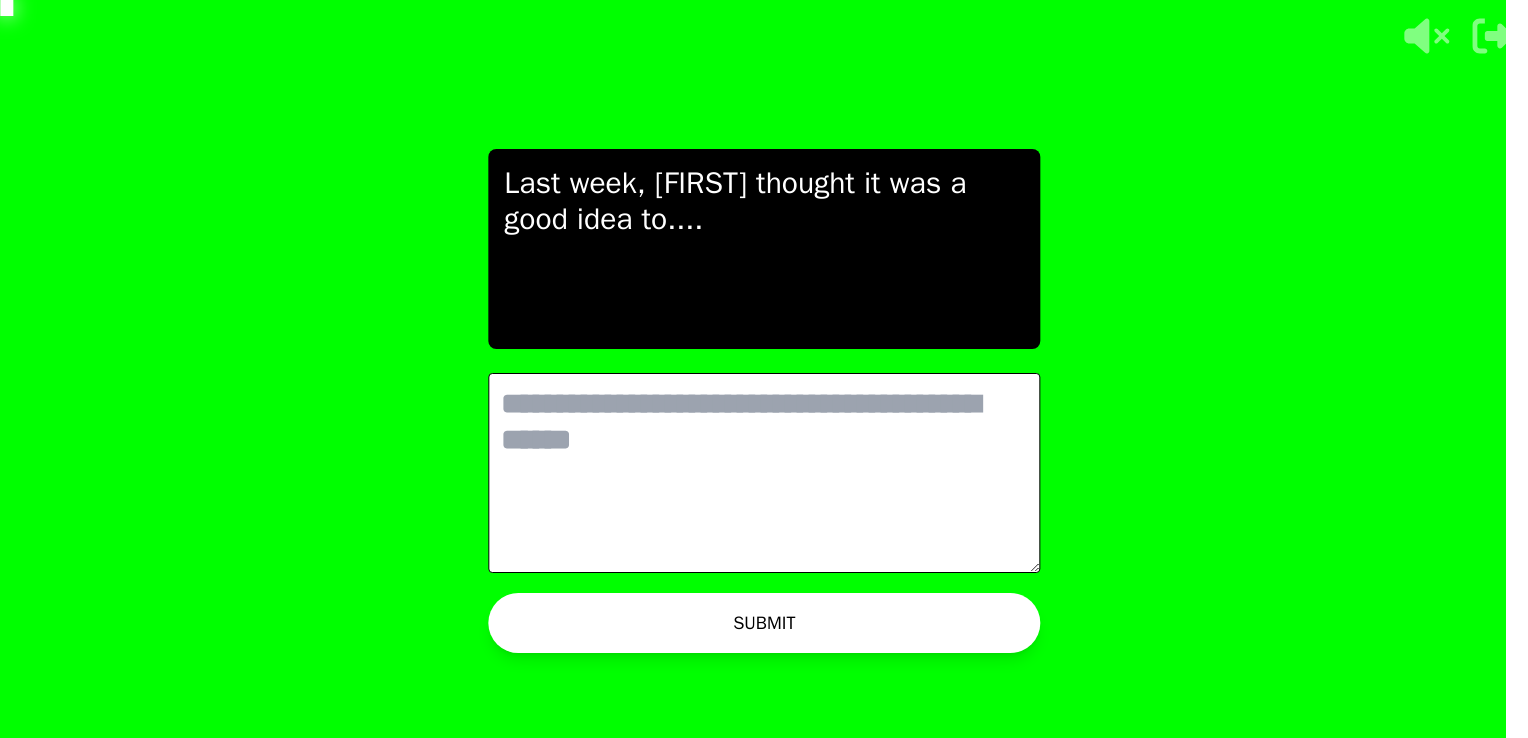 scroll, scrollTop: 0, scrollLeft: 0, axis: both 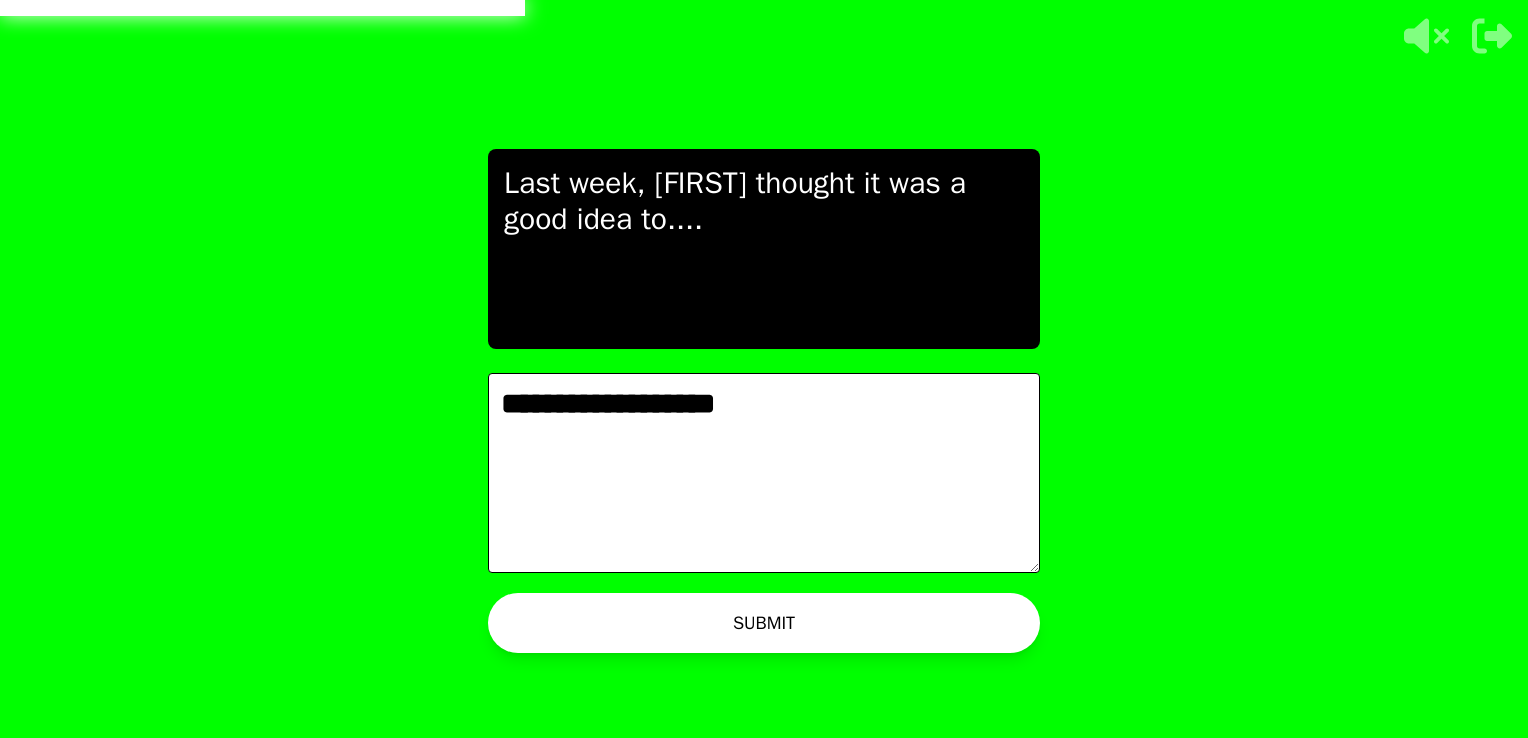 type on "**********" 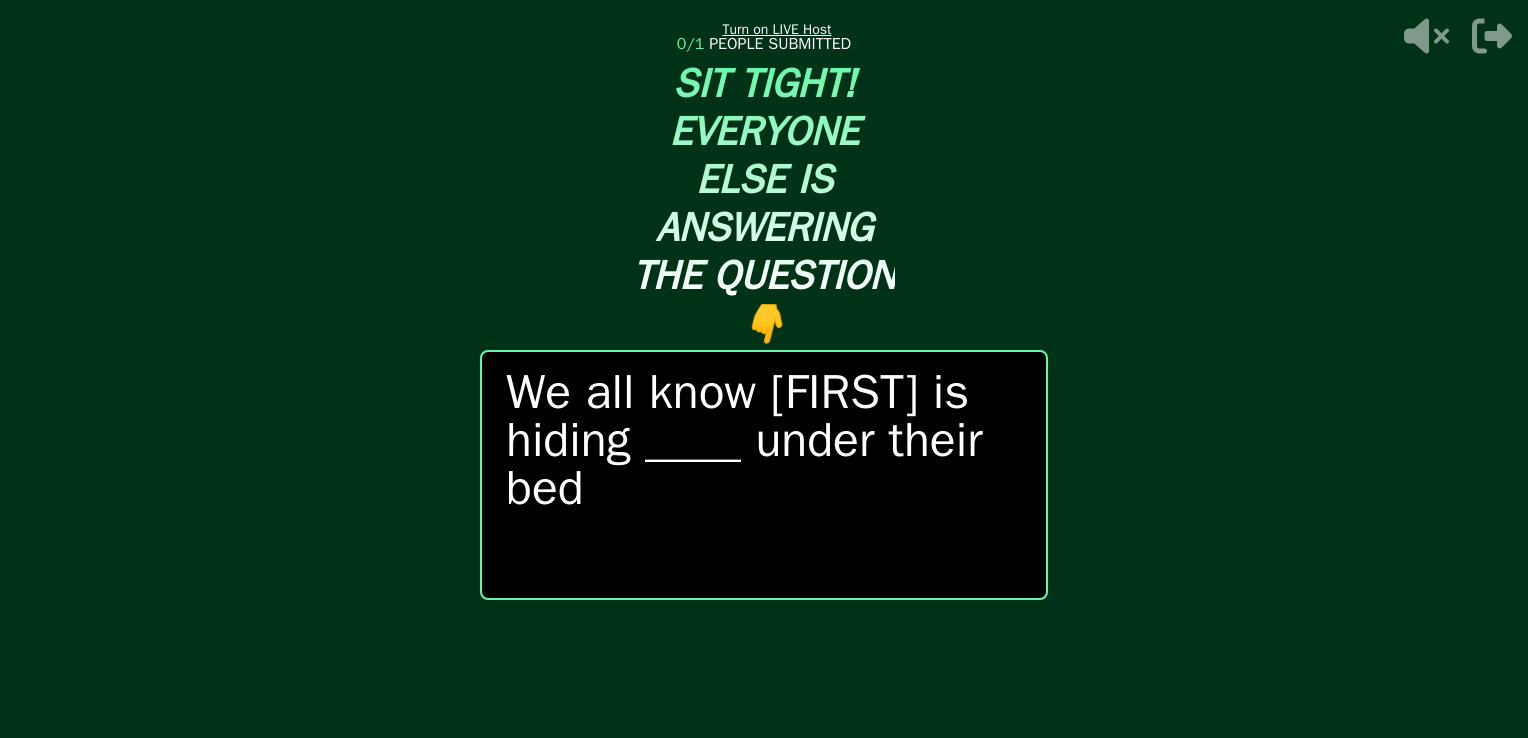 click on "START ROUND" at bounding box center (764, 654) 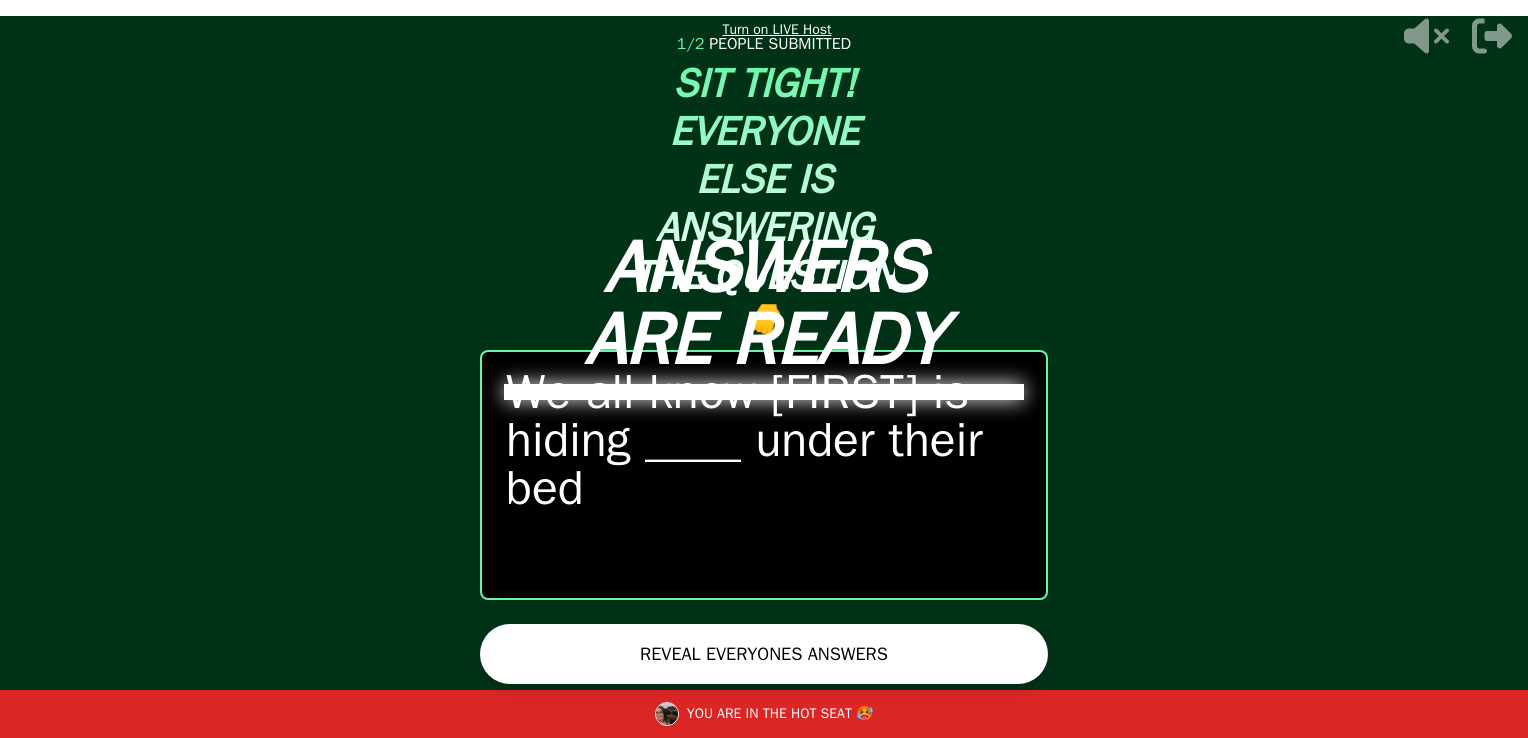 click on "REVEAL EVERYONES ANSWERS" at bounding box center (764, 654) 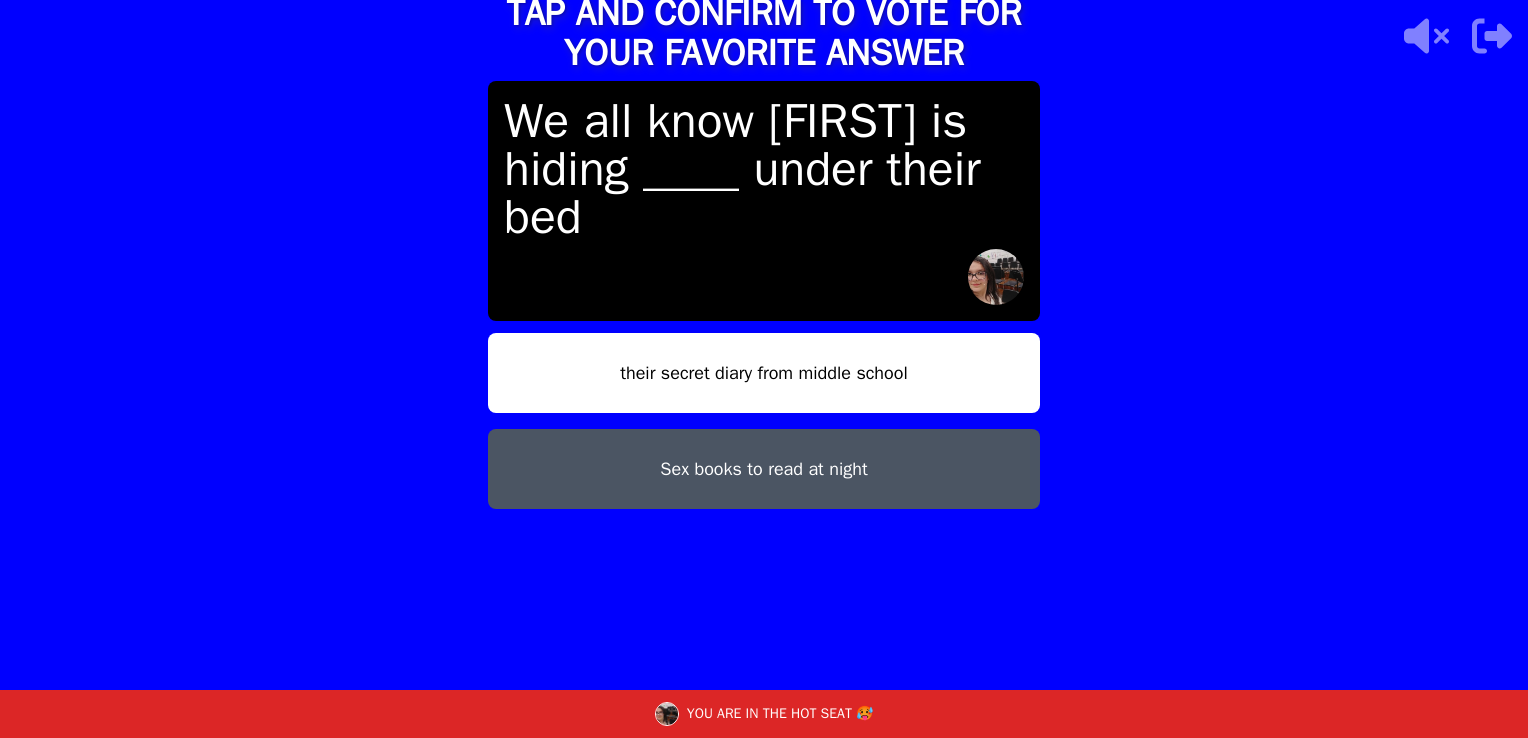 click on "Sex books to read at night" at bounding box center [764, 469] 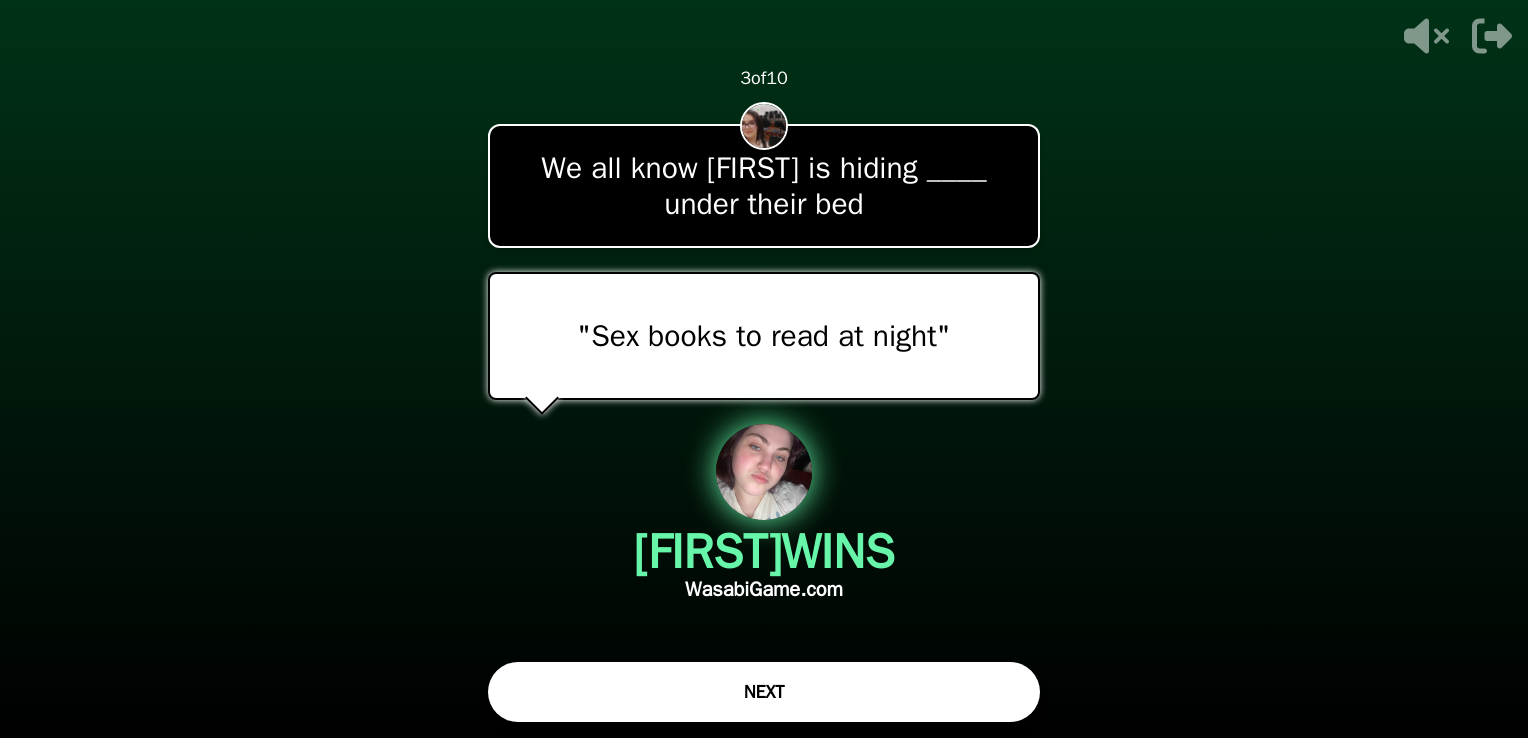 click on "NEXT" at bounding box center [764, 692] 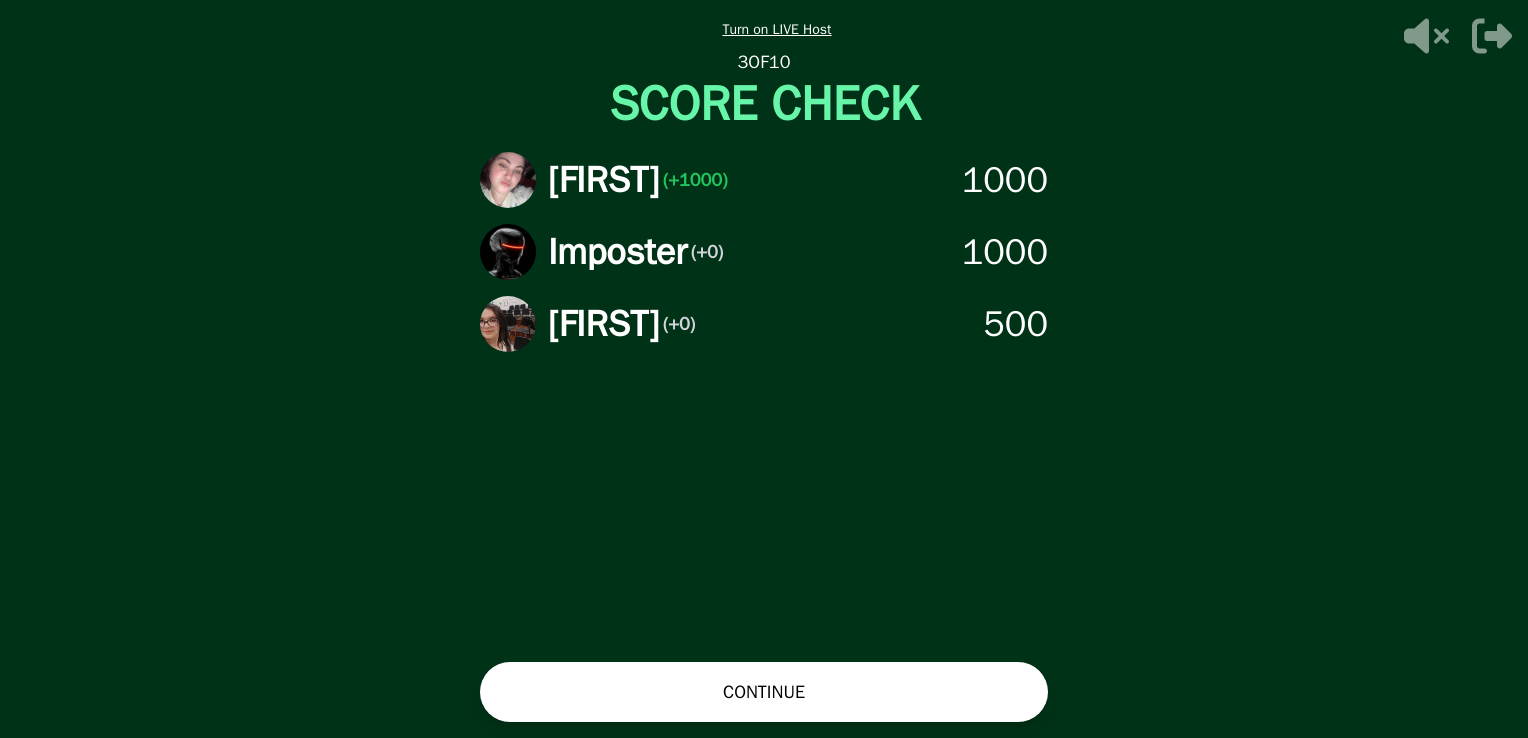 click on "CONTINUE" at bounding box center [764, 692] 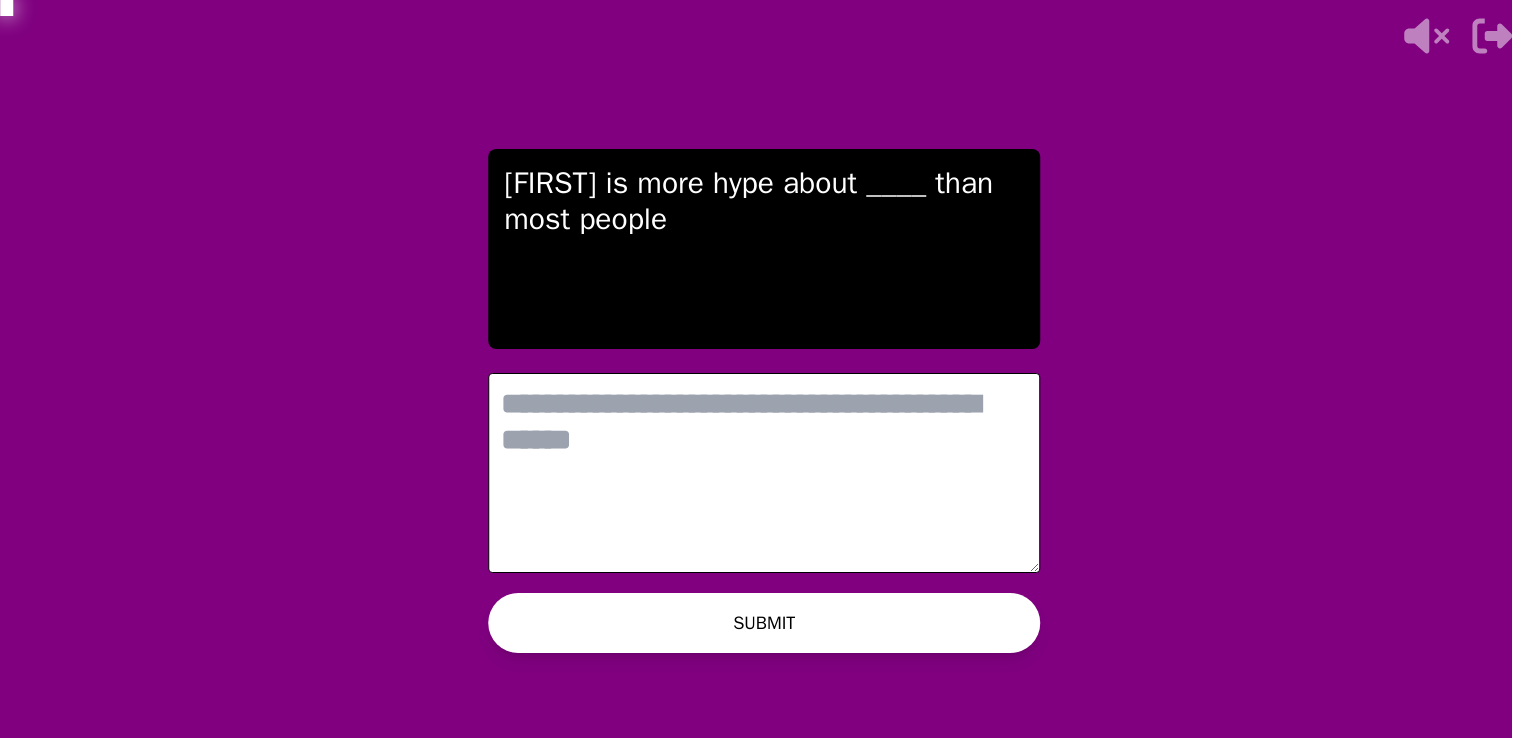scroll, scrollTop: 0, scrollLeft: 0, axis: both 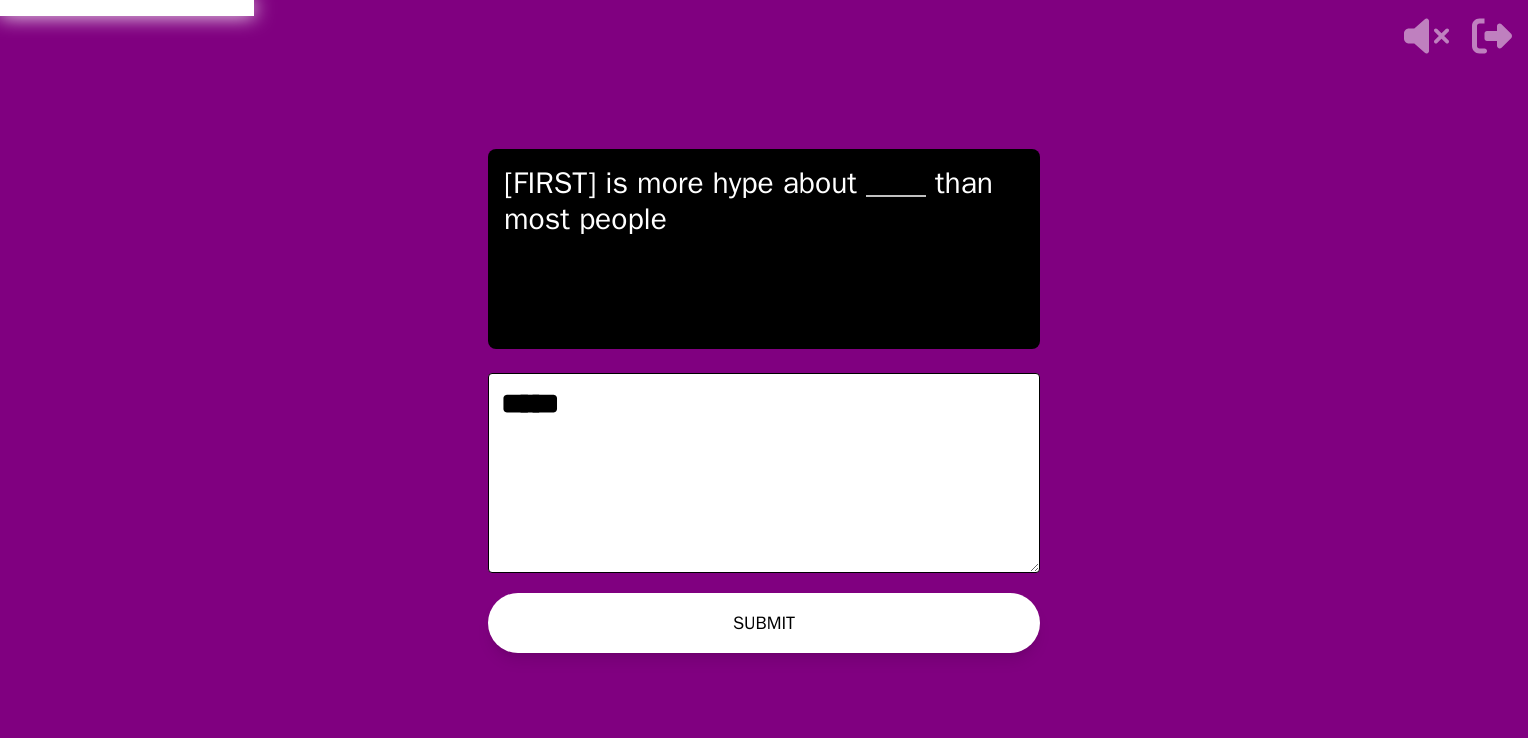 type on "*****" 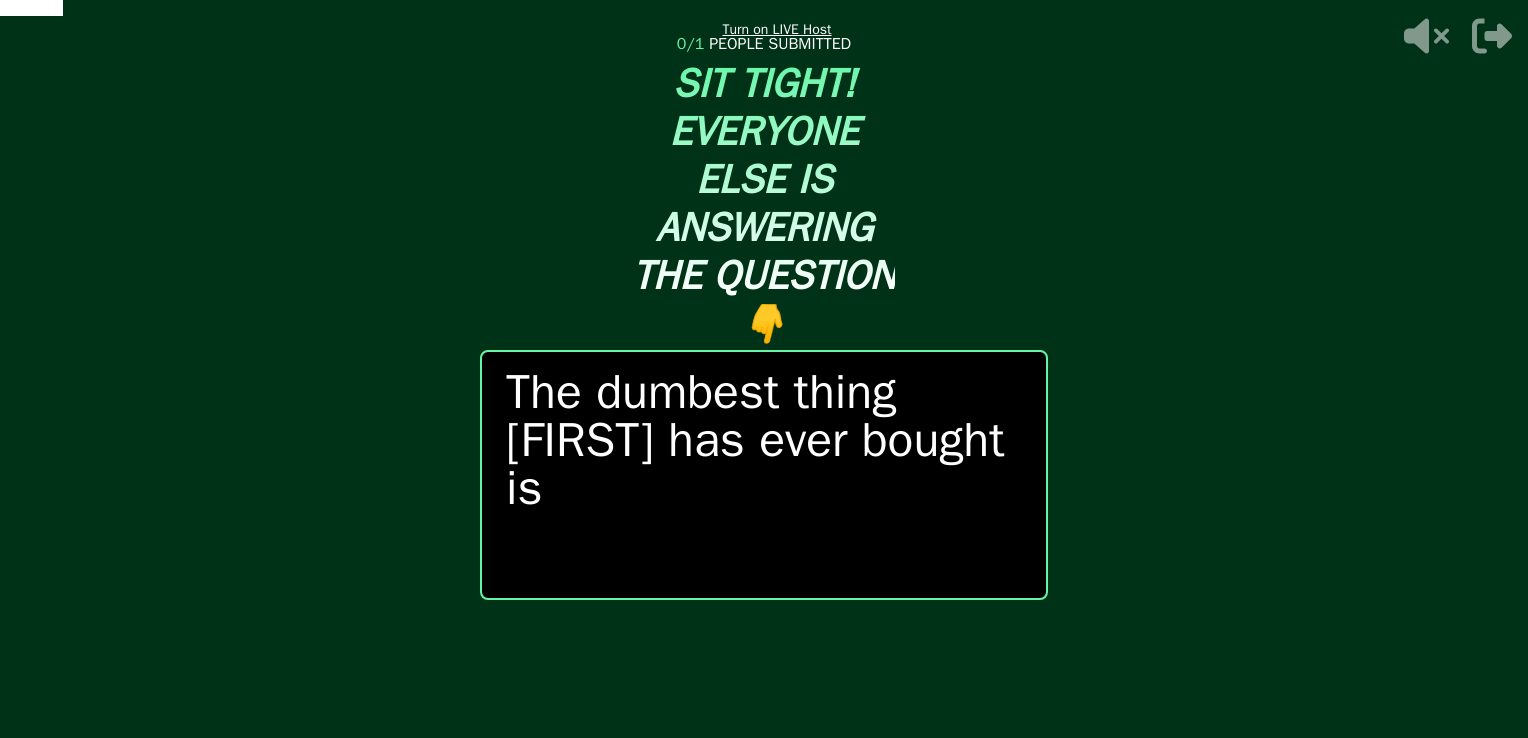 drag, startPoint x: 563, startPoint y: 635, endPoint x: 153, endPoint y: 502, distance: 431.03247 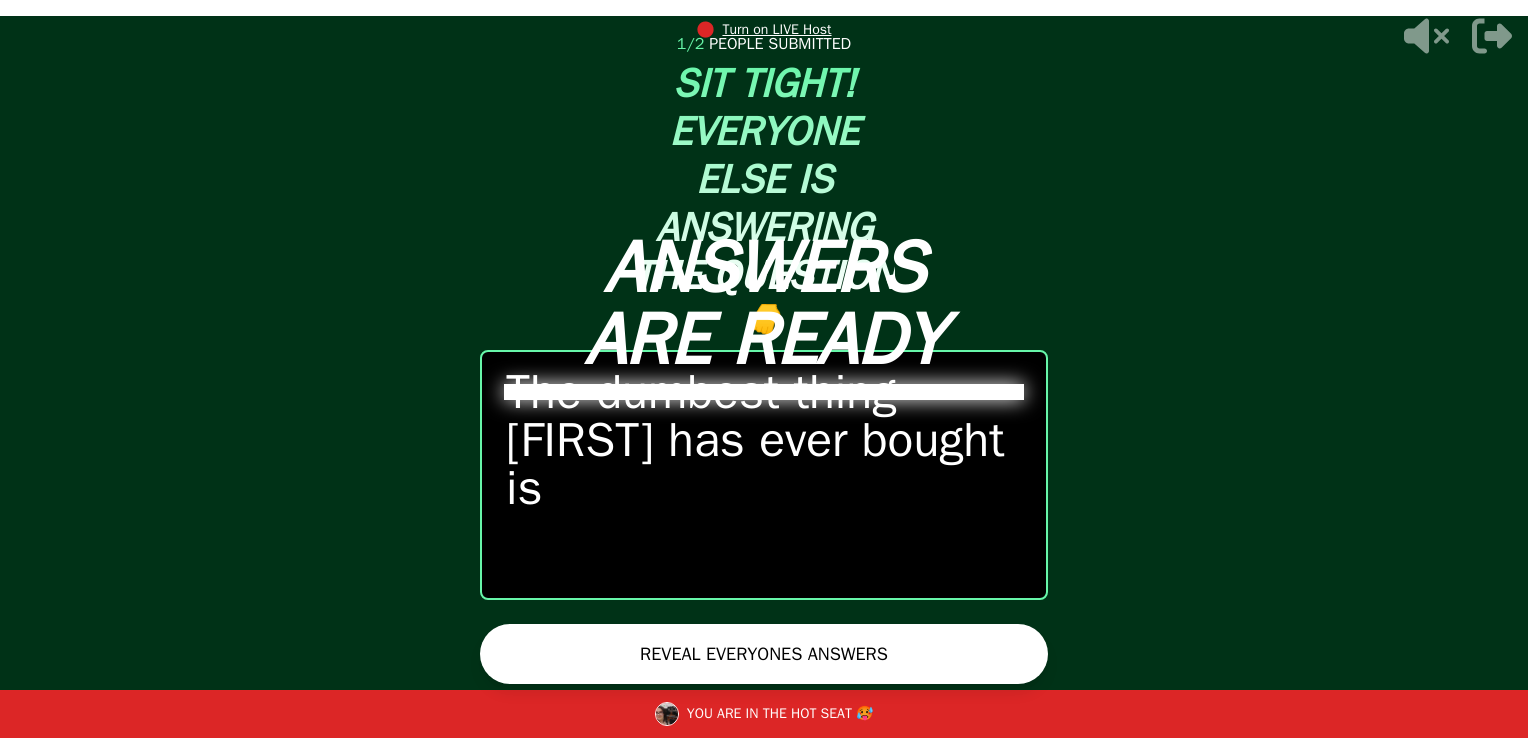 click on "REVEAL EVERYONES ANSWERS" at bounding box center (764, 654) 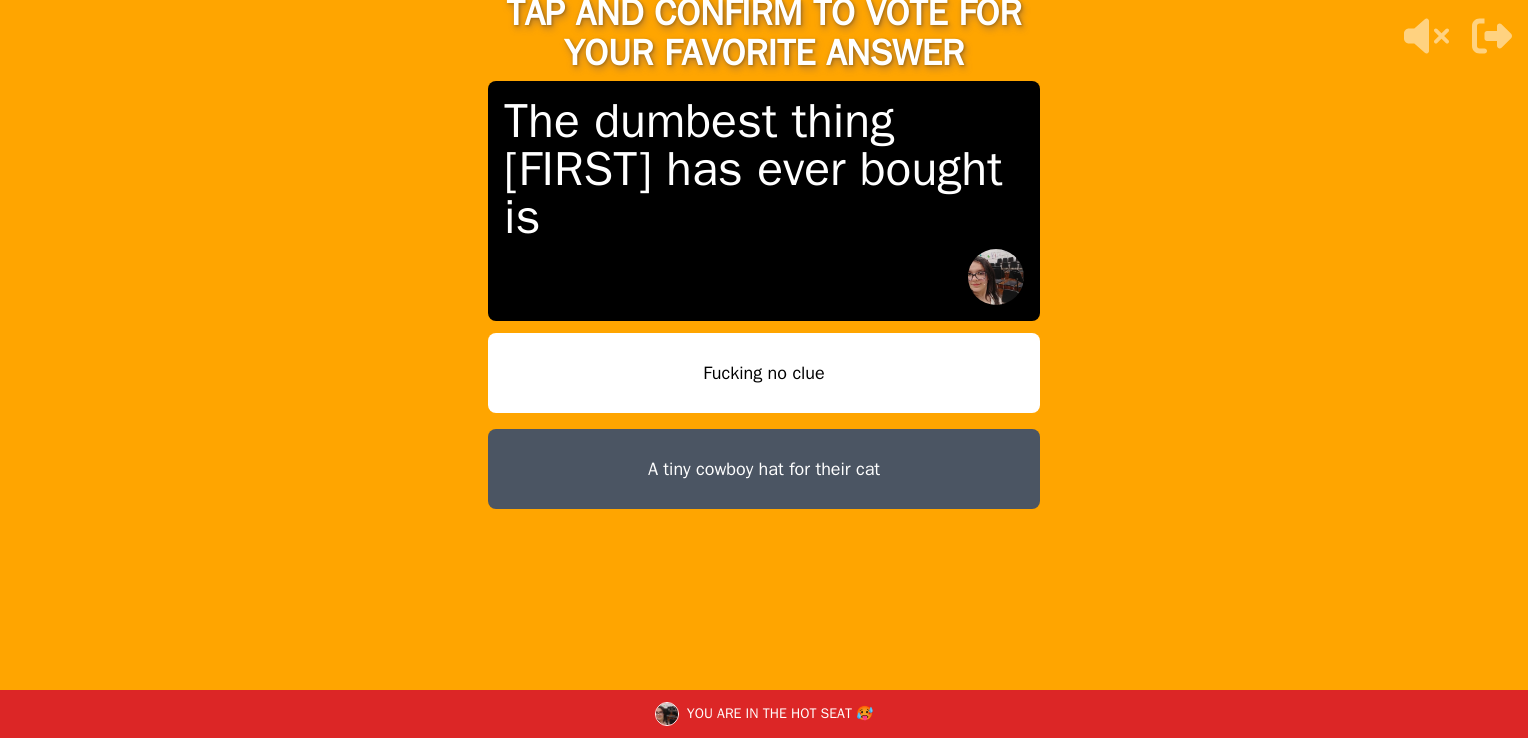 click on "Fucking no clue" at bounding box center (764, 373) 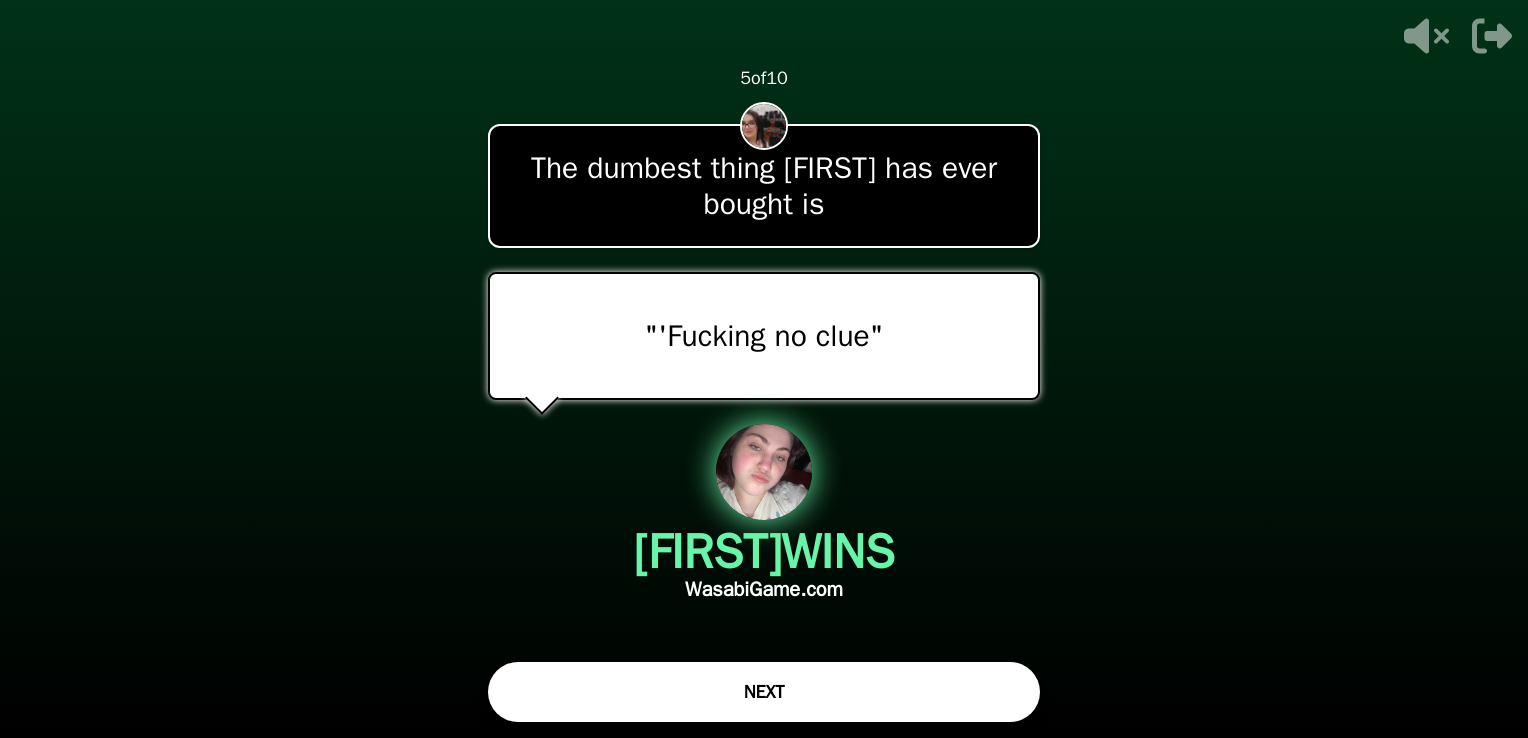click on "NEXT" at bounding box center [764, 692] 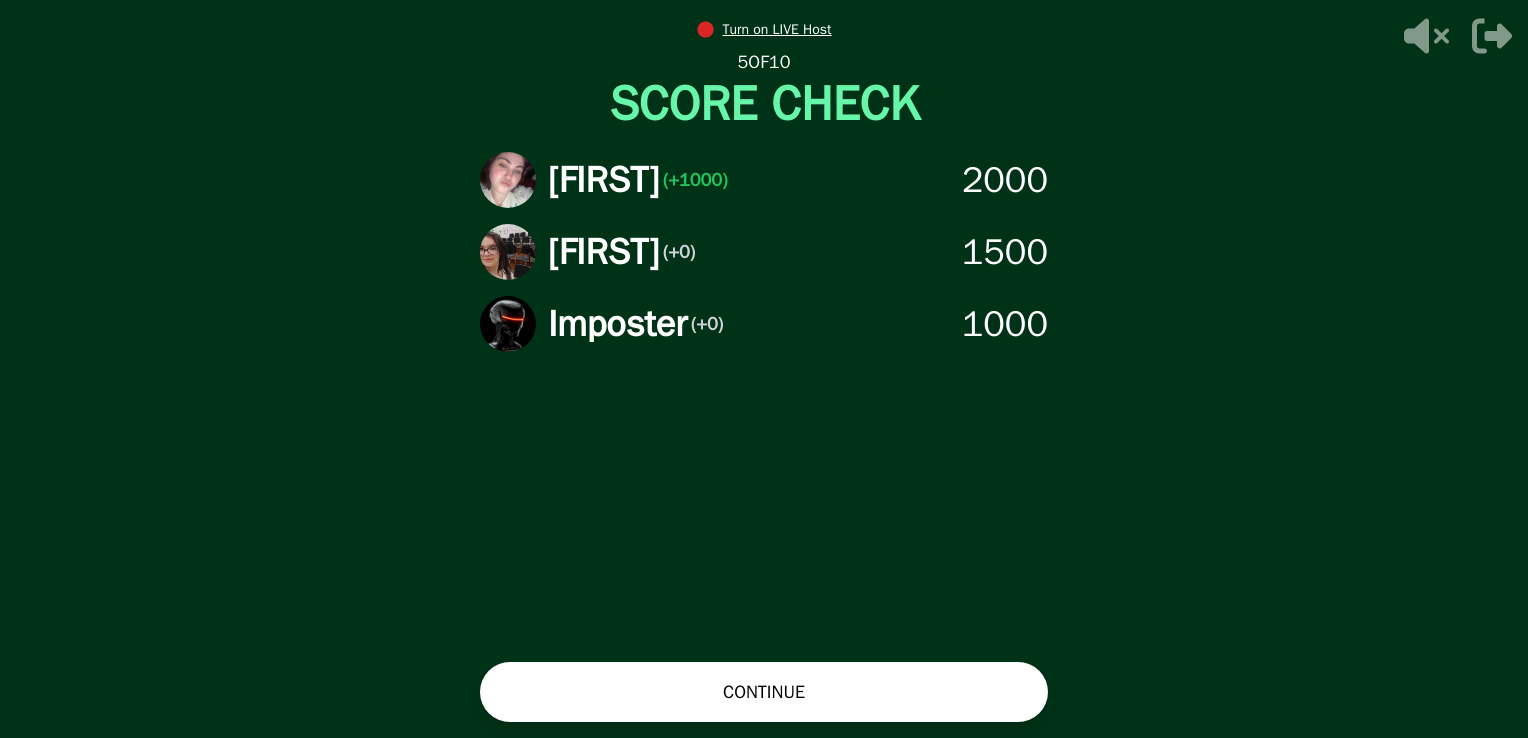 click on "CONTINUE" at bounding box center (764, 692) 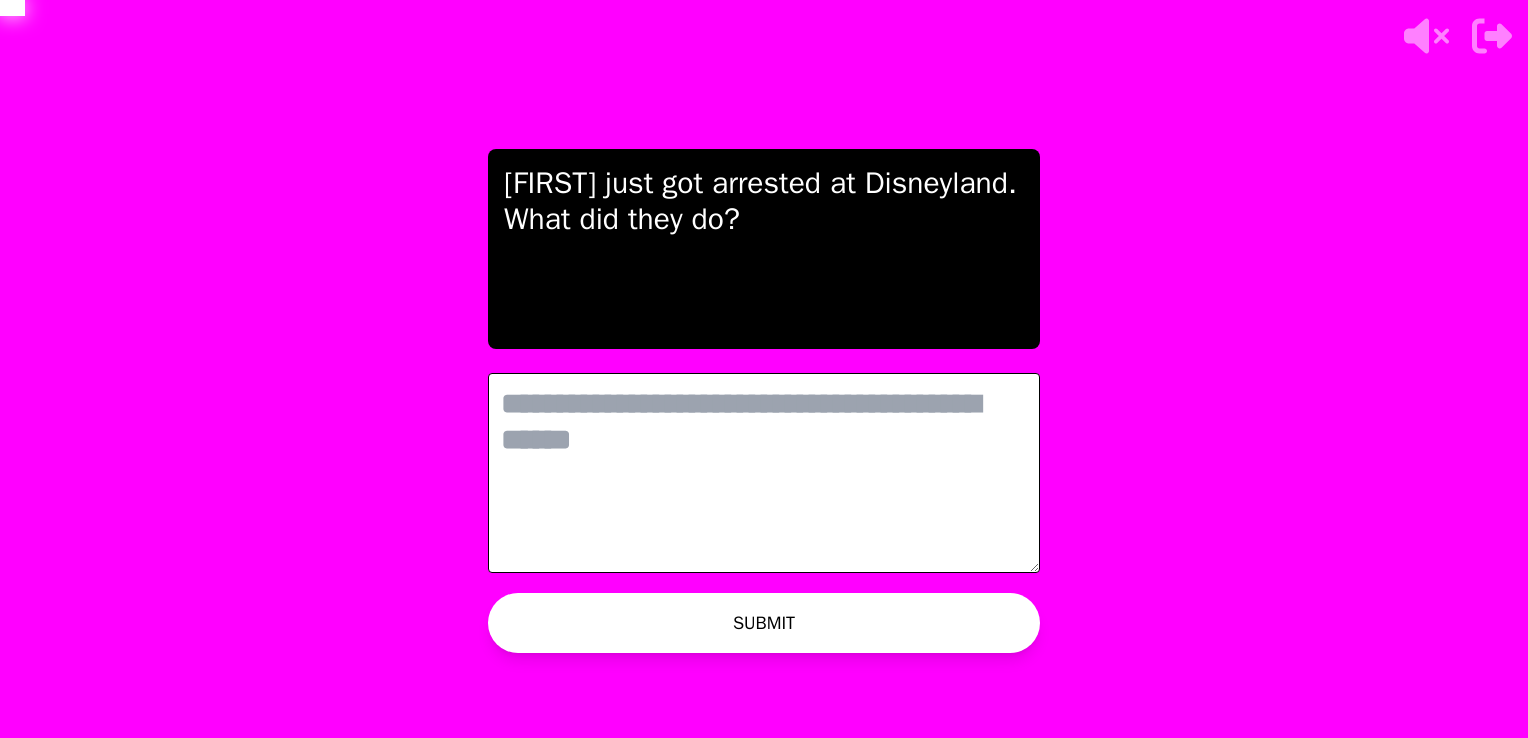 scroll, scrollTop: 0, scrollLeft: 0, axis: both 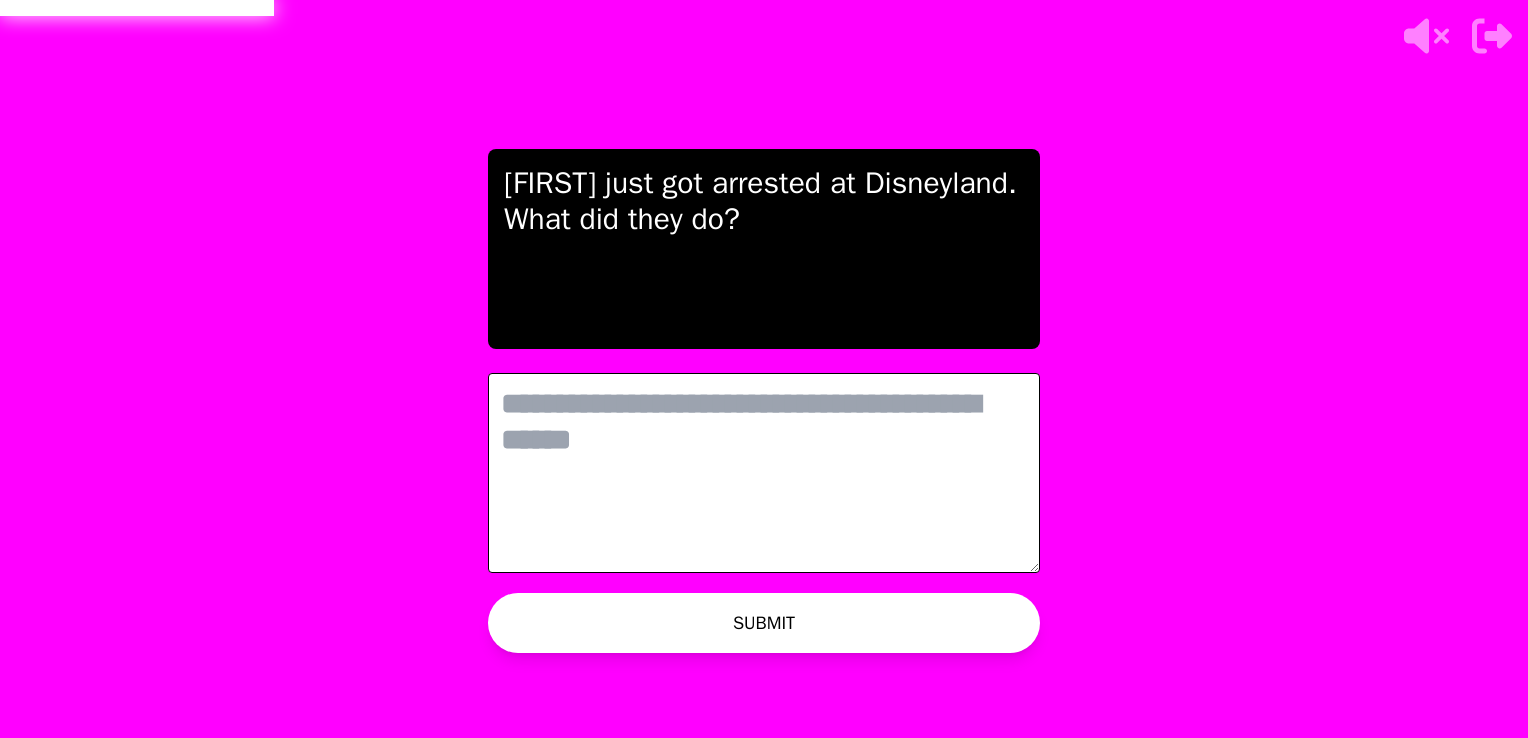 drag, startPoint x: 571, startPoint y: 414, endPoint x: 533, endPoint y: 424, distance: 39.293766 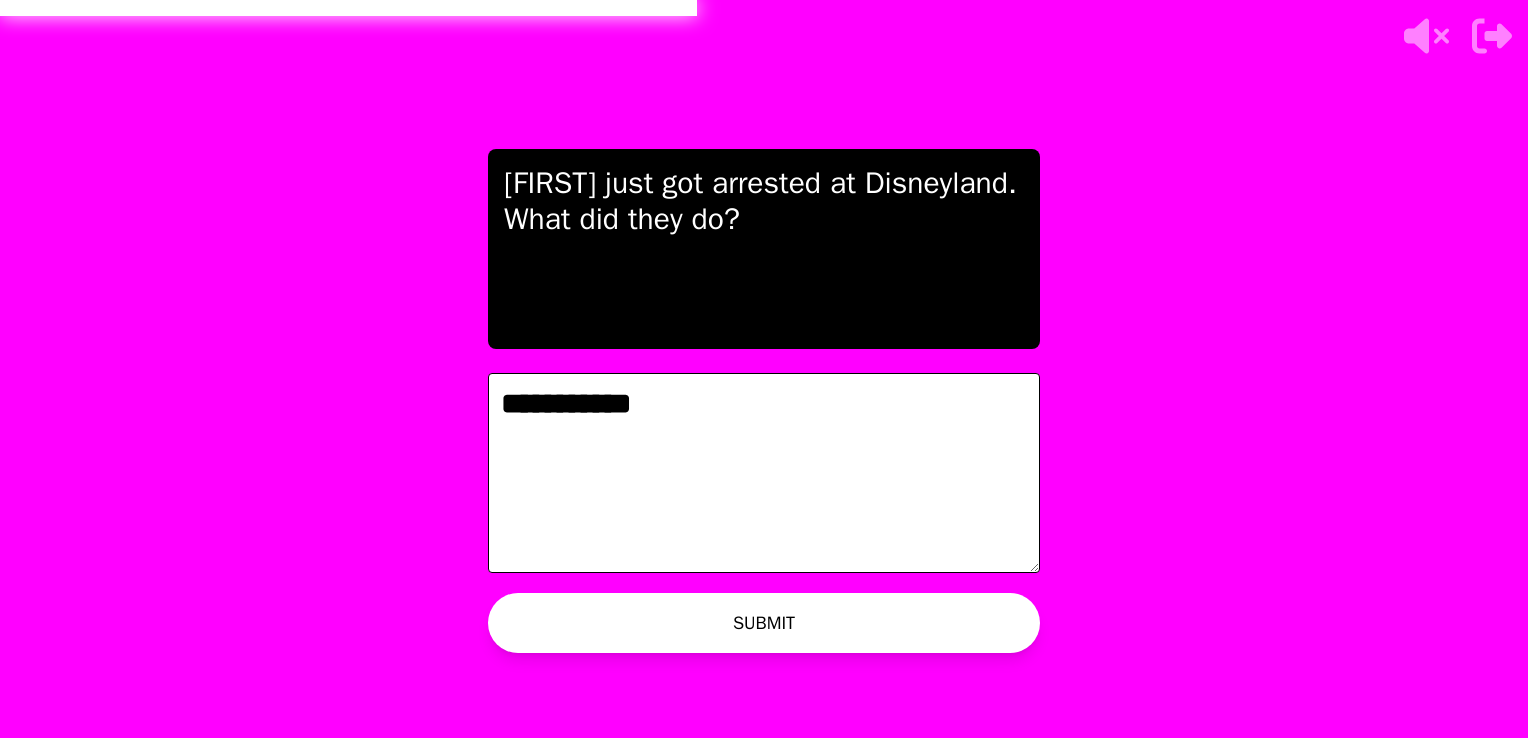 type on "**********" 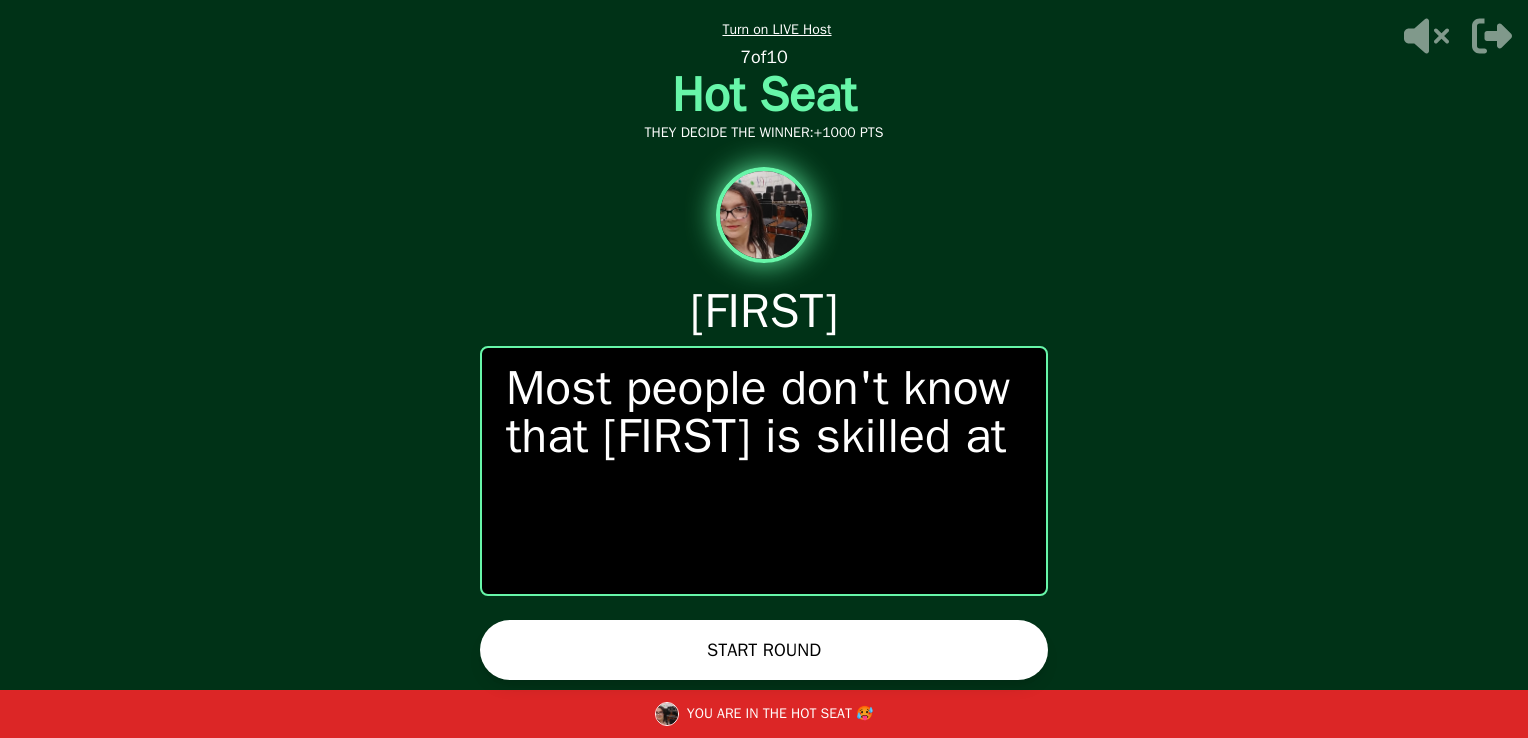 click on "START ROUND" at bounding box center (764, 650) 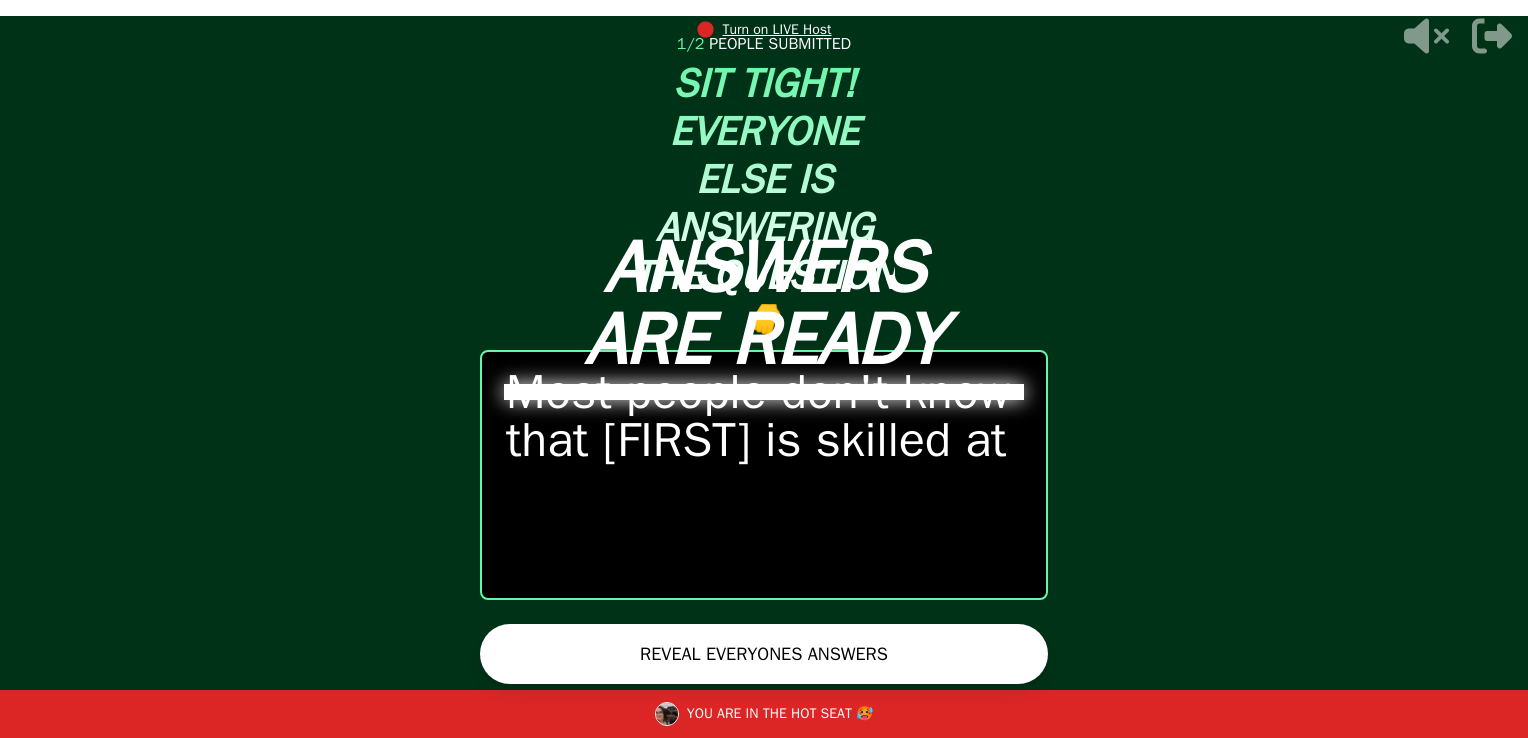 click on "REVEAL EVERYONES ANSWERS" at bounding box center [764, 654] 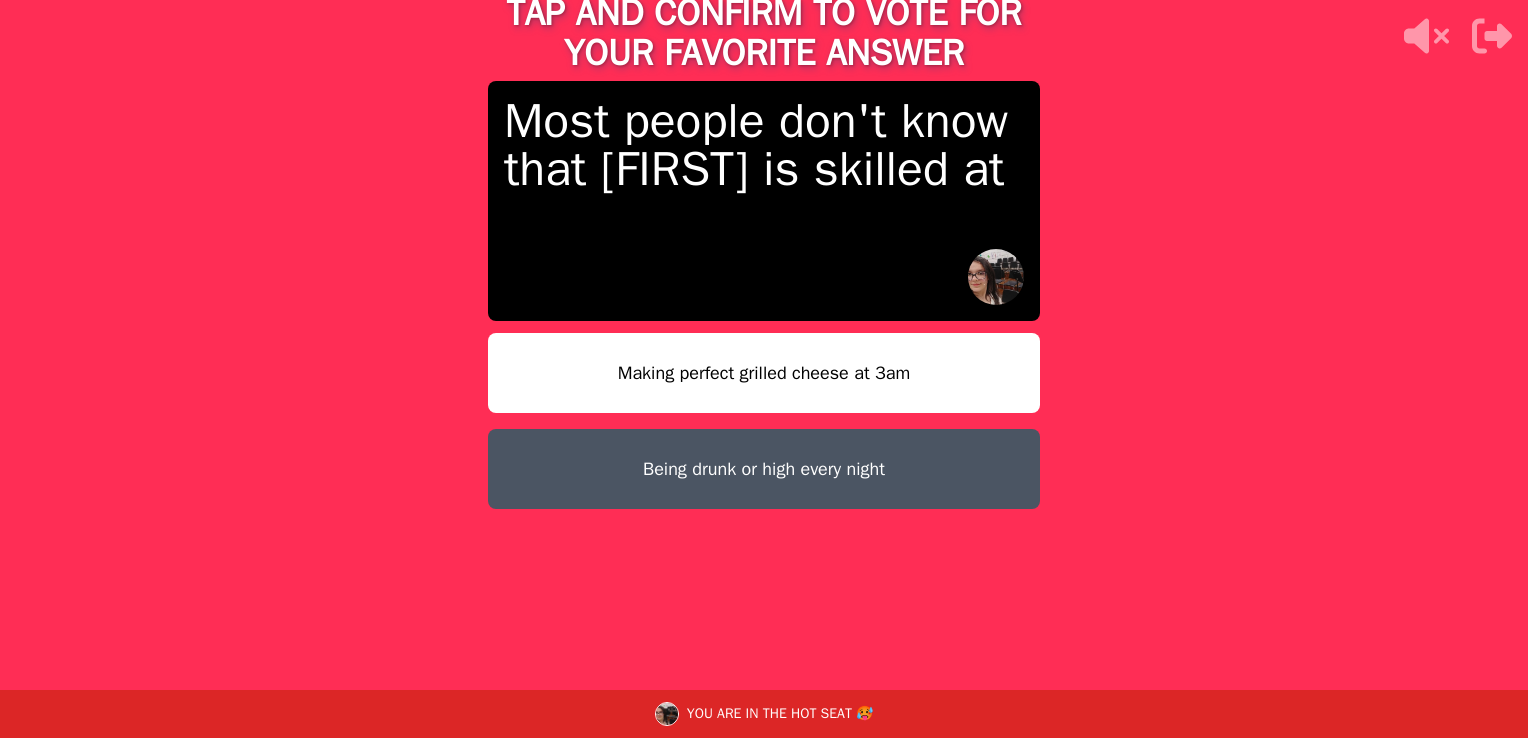 drag, startPoint x: 600, startPoint y: 482, endPoint x: 516, endPoint y: 480, distance: 84.0238 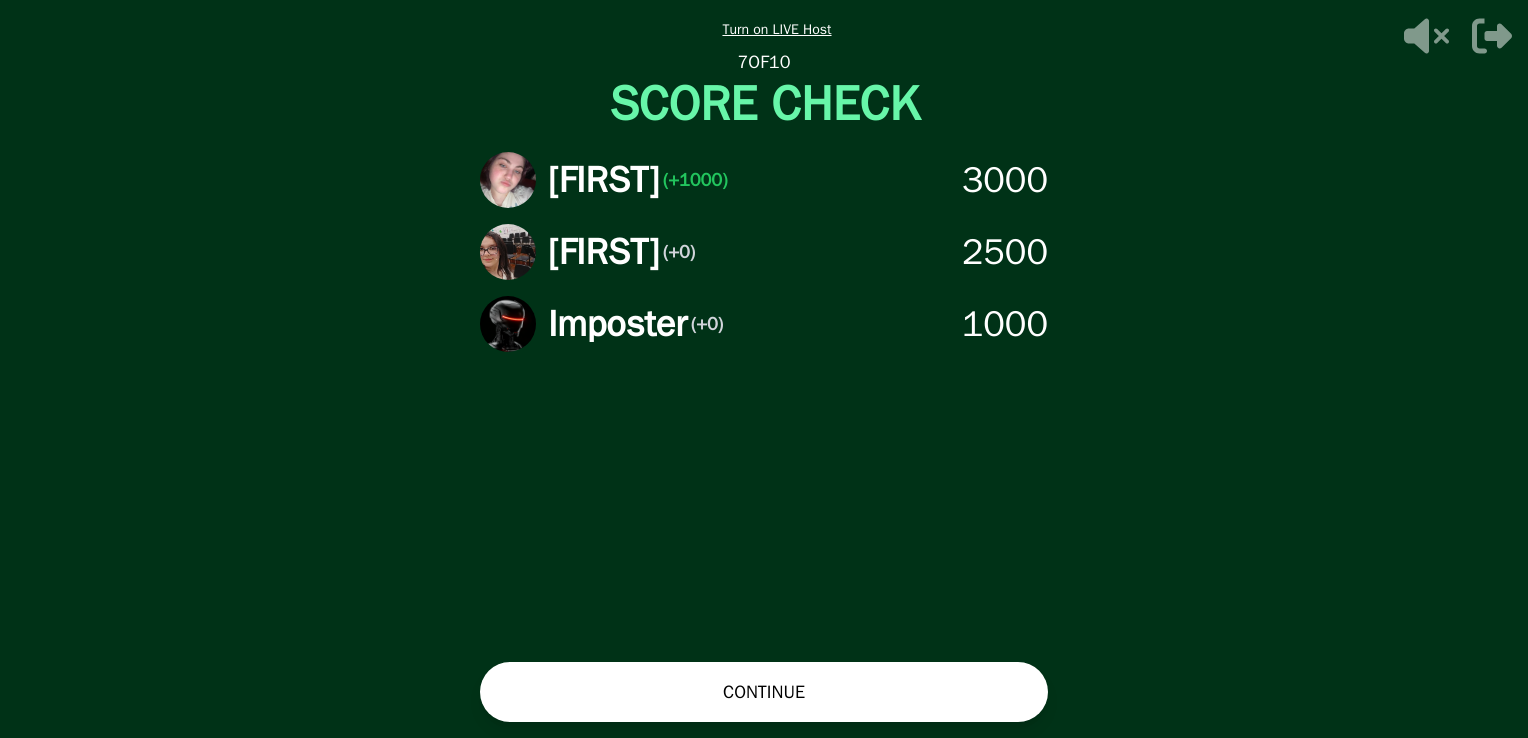 click on "CONTINUE" at bounding box center [764, 692] 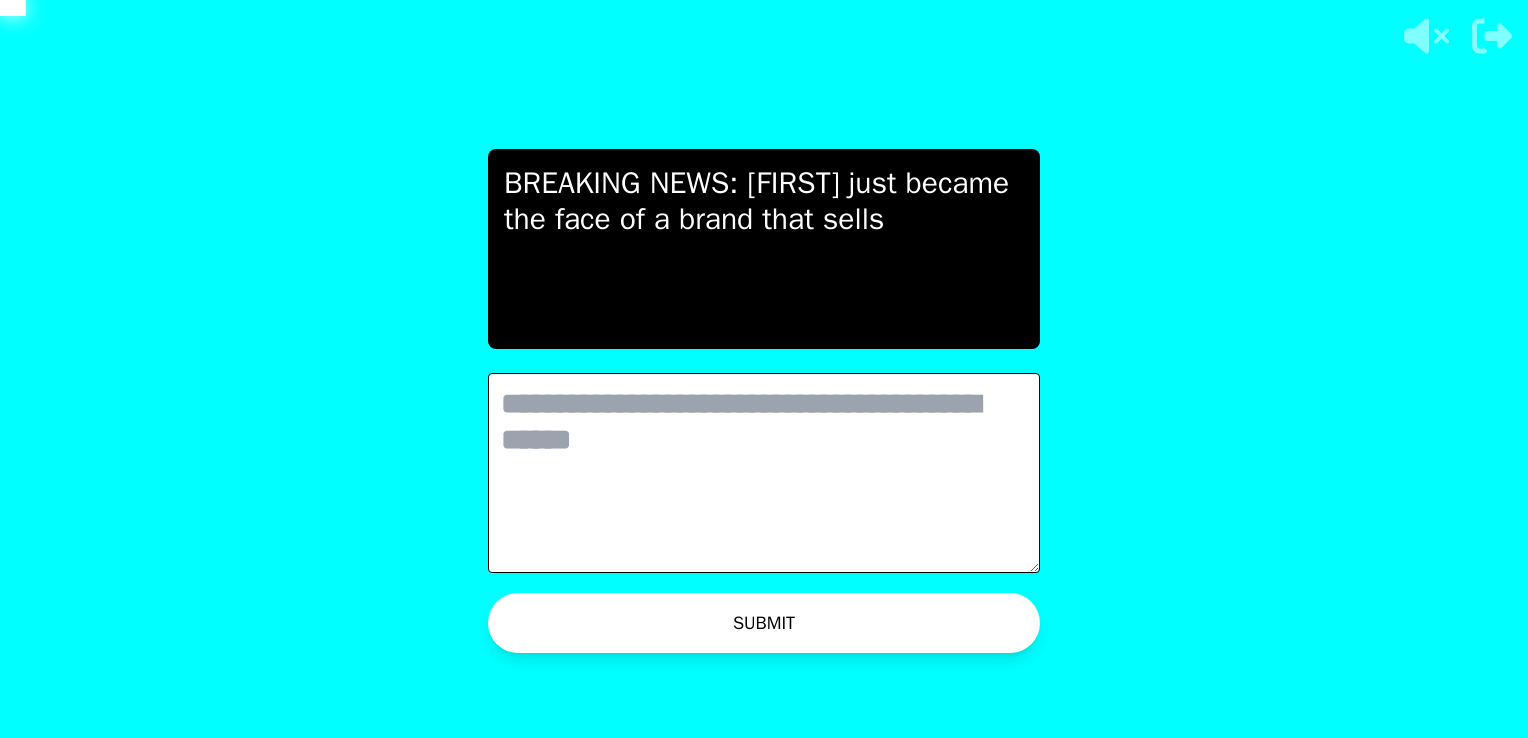 scroll, scrollTop: 0, scrollLeft: 0, axis: both 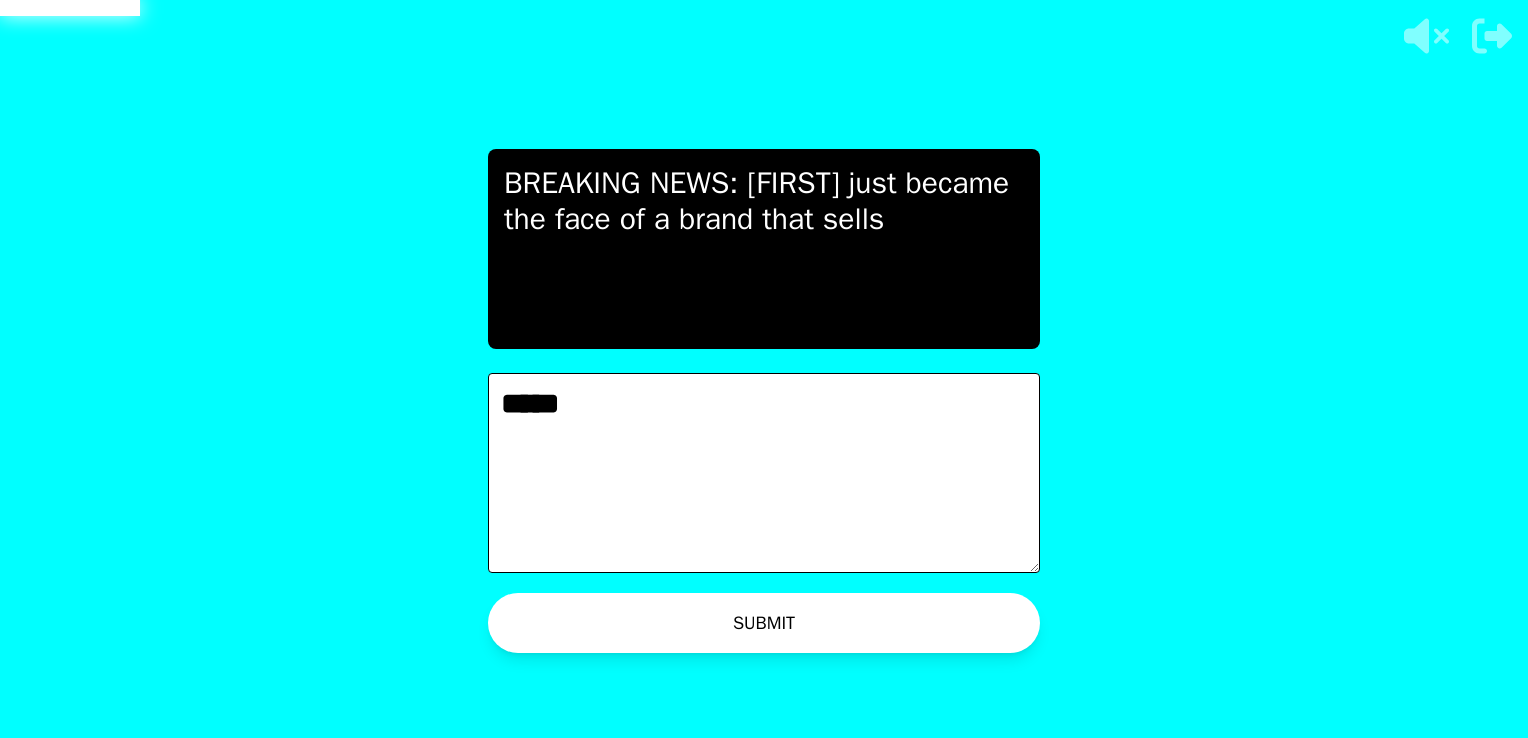 type on "*****" 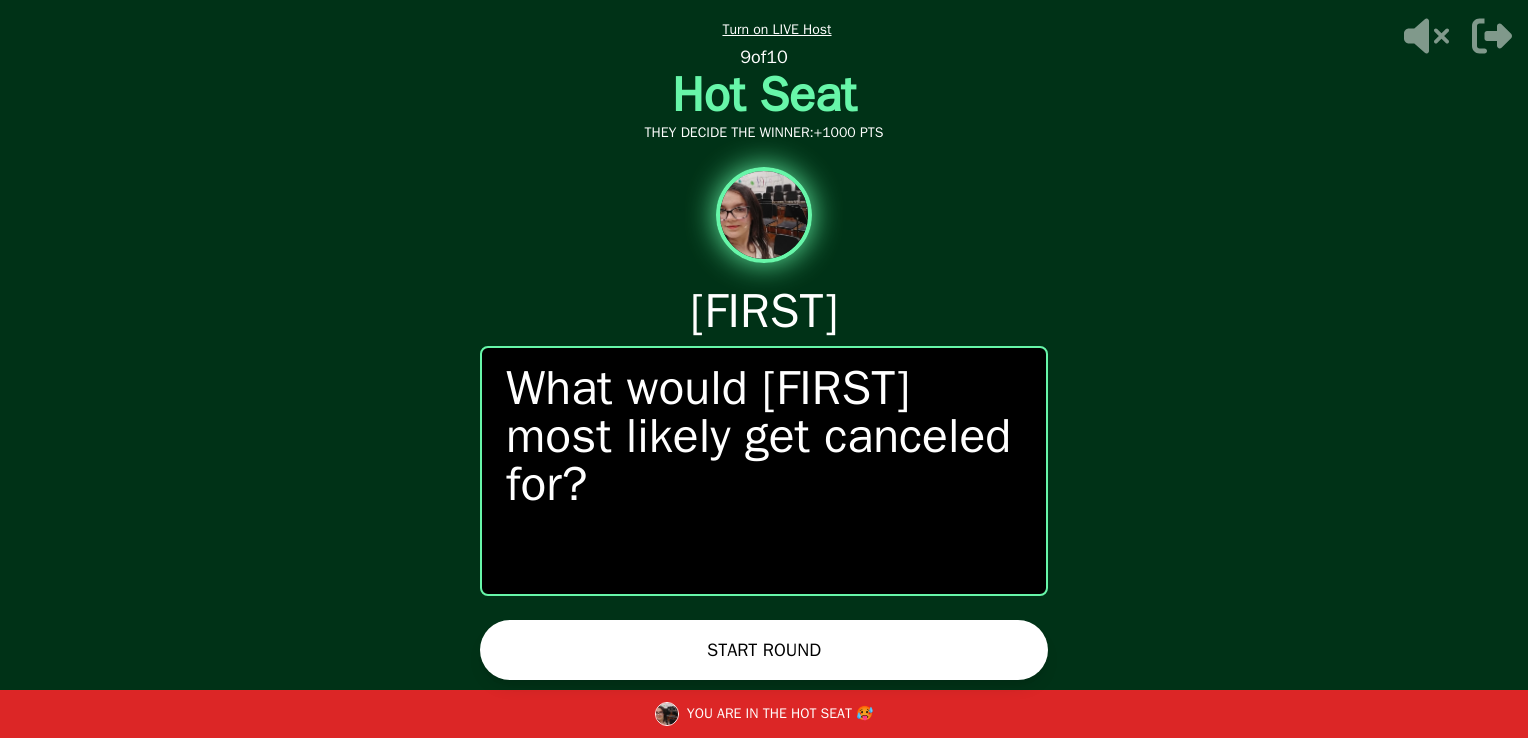drag, startPoint x: 599, startPoint y: 643, endPoint x: 491, endPoint y: 650, distance: 108.226616 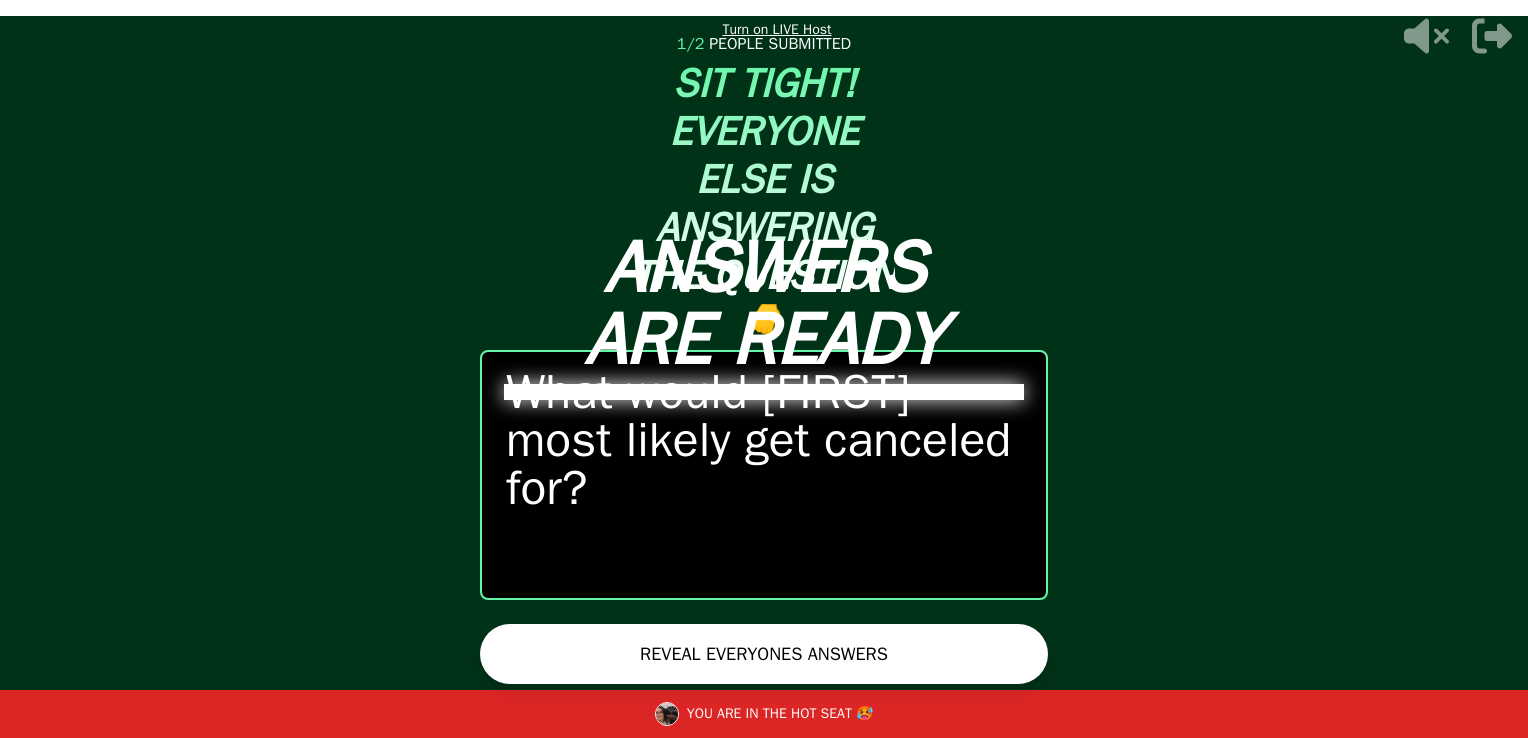 click on "REVEAL EVERYONES ANSWERS" at bounding box center [764, 654] 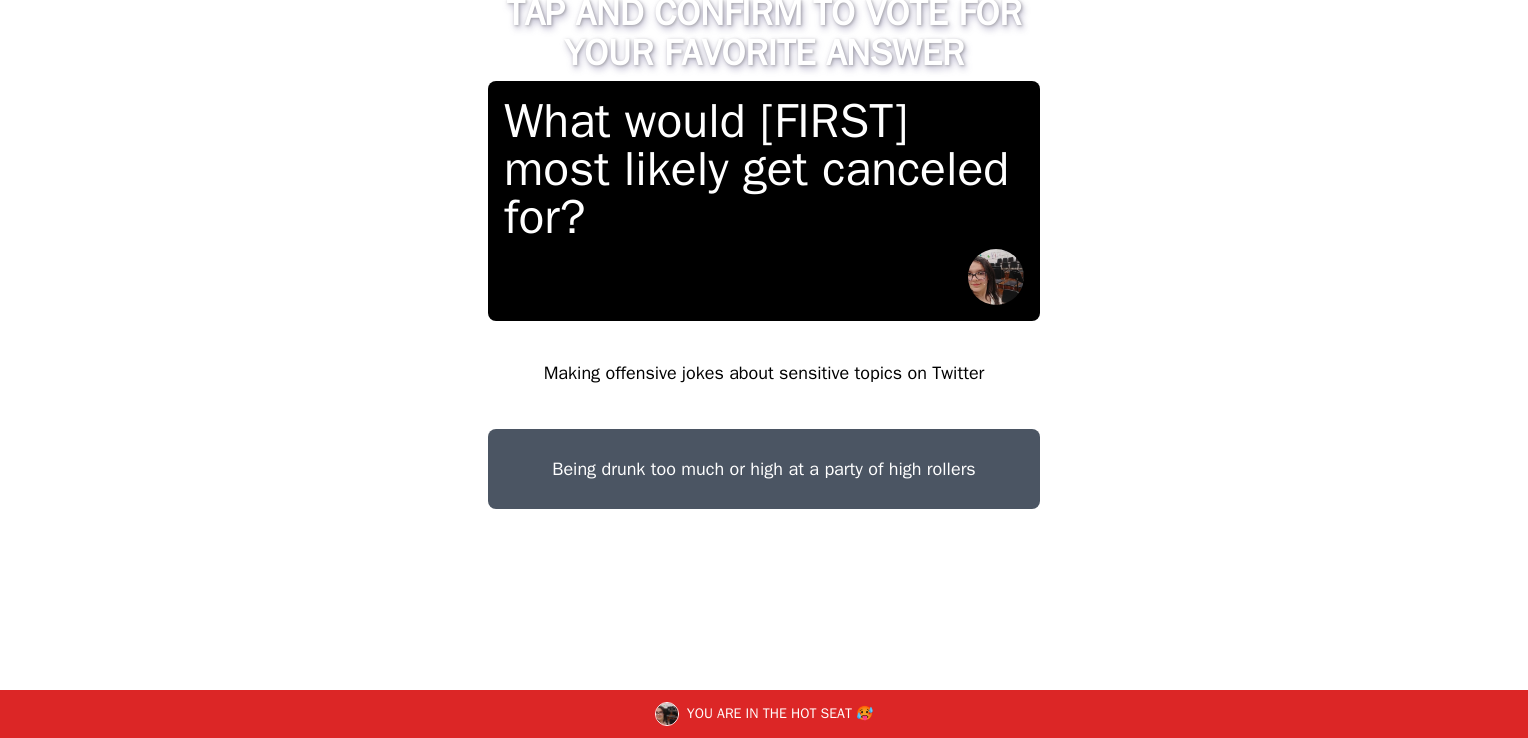 click on "Being drunk too much or high at a party of high rollers" at bounding box center (764, 469) 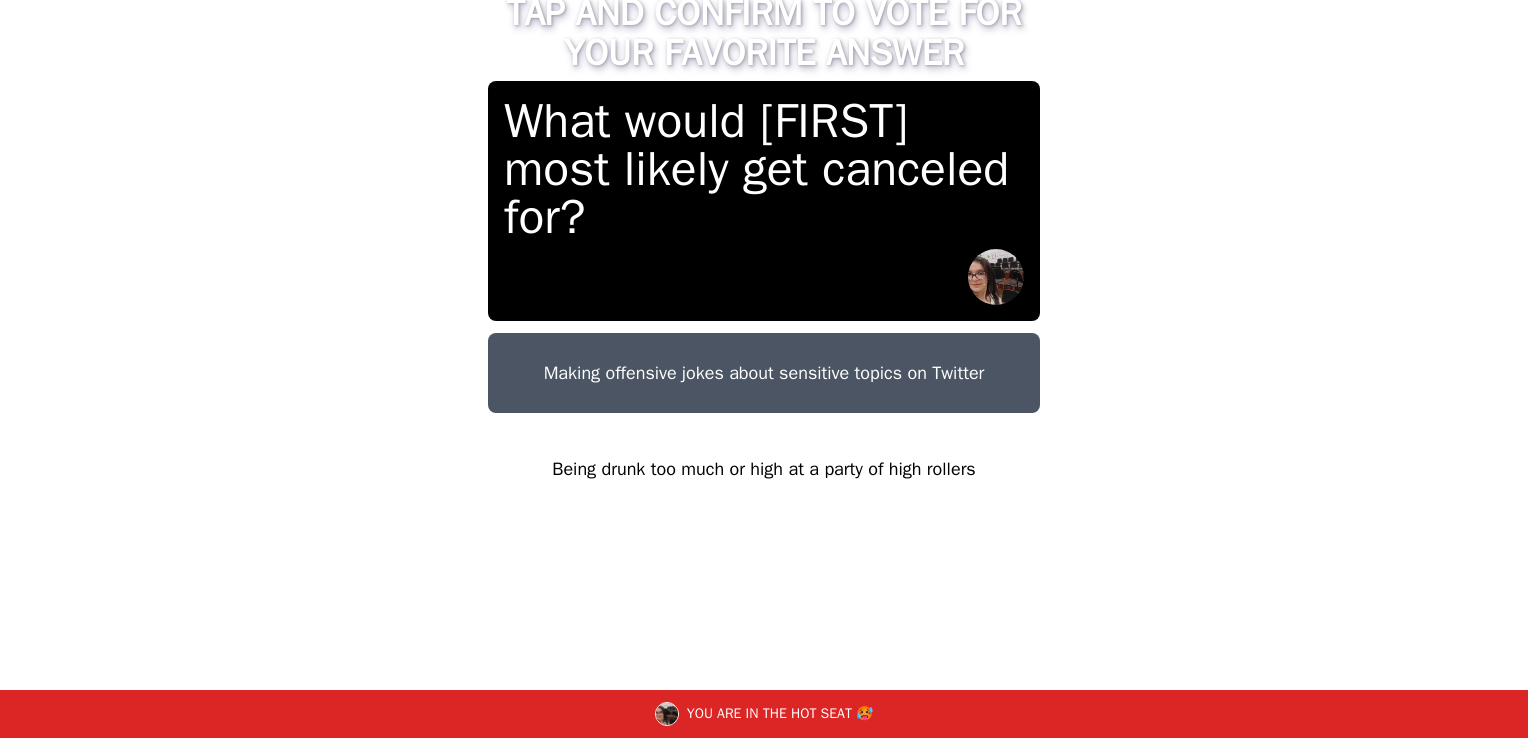 click on "Being drunk too much or high at a party of high rollers" at bounding box center (764, 469) 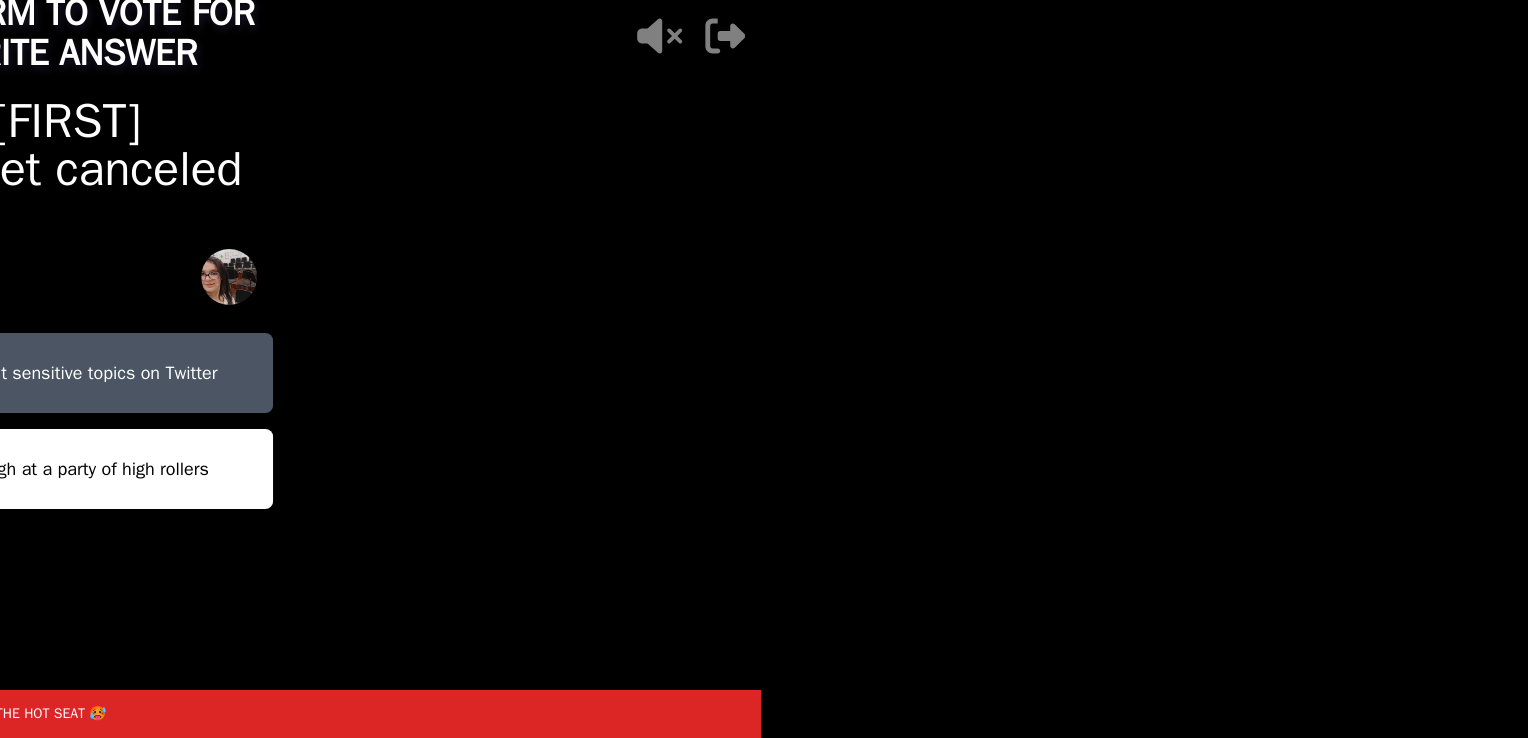 click on "TAP AND CONFIRM TO VOTE FOR YOUR FAVORITE ANSWER What would [FIRST] most likely get canceled for? Making offensive jokes about sensitive topics on Twitter Being drunk too much or high at a party of high rollers CONTINUE YOU ARE IN THE HOT SEAT 🥵 - 500  PTS 9  of  10 What would [FIRST] most likely get canceled for? [FIRST]  WINS WasabiGame.com" at bounding box center [764, 369] 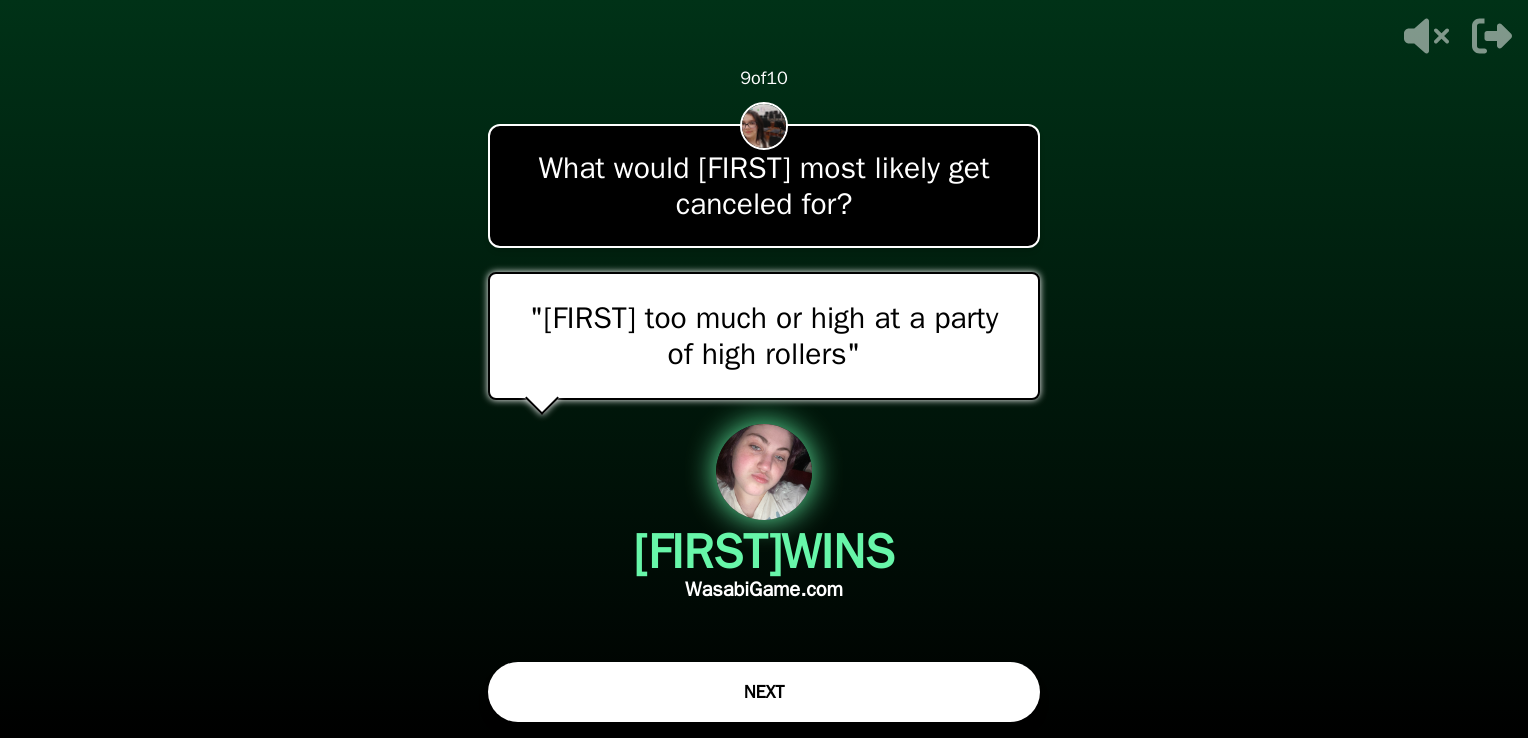 click on "NEXT" at bounding box center [764, 692] 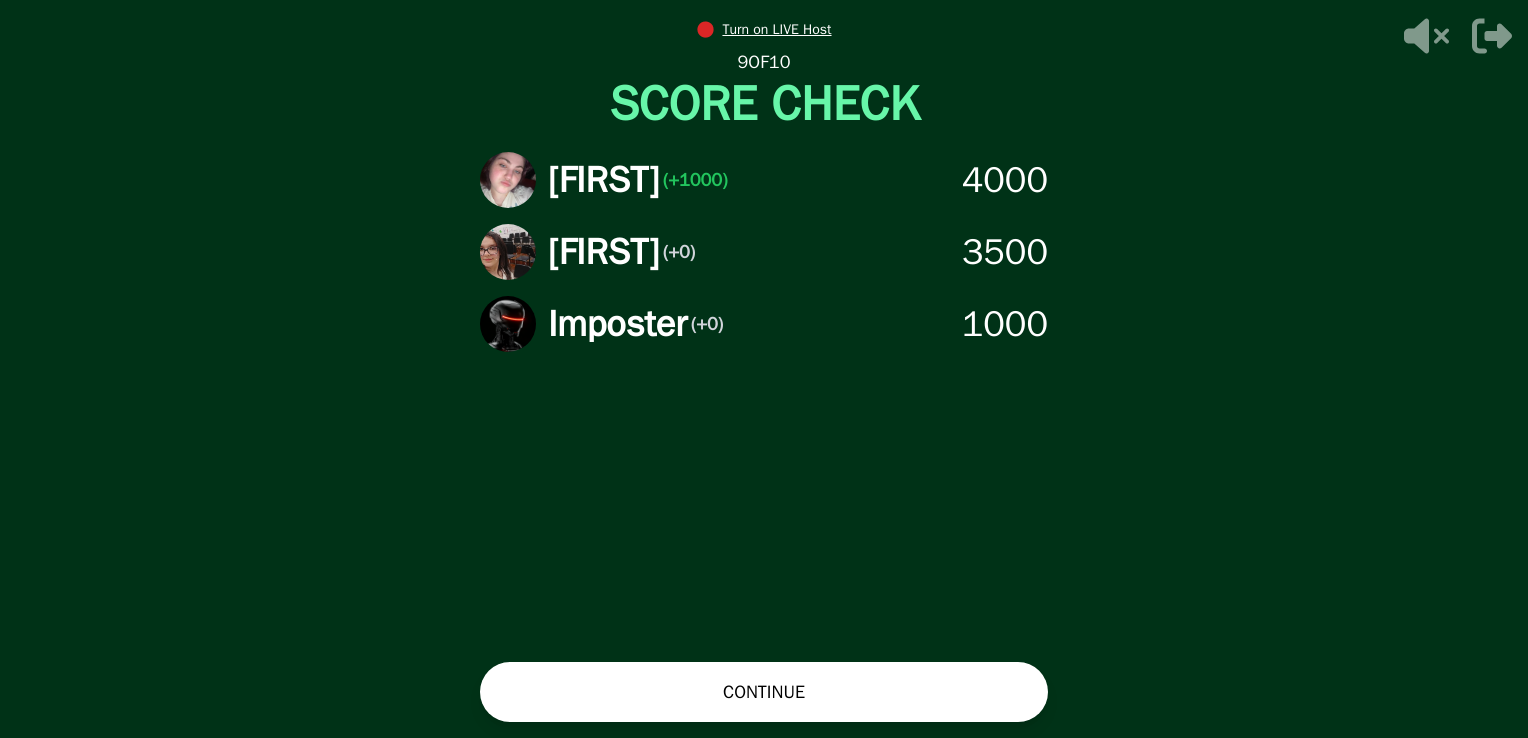 click on "CONTINUE" at bounding box center [764, 692] 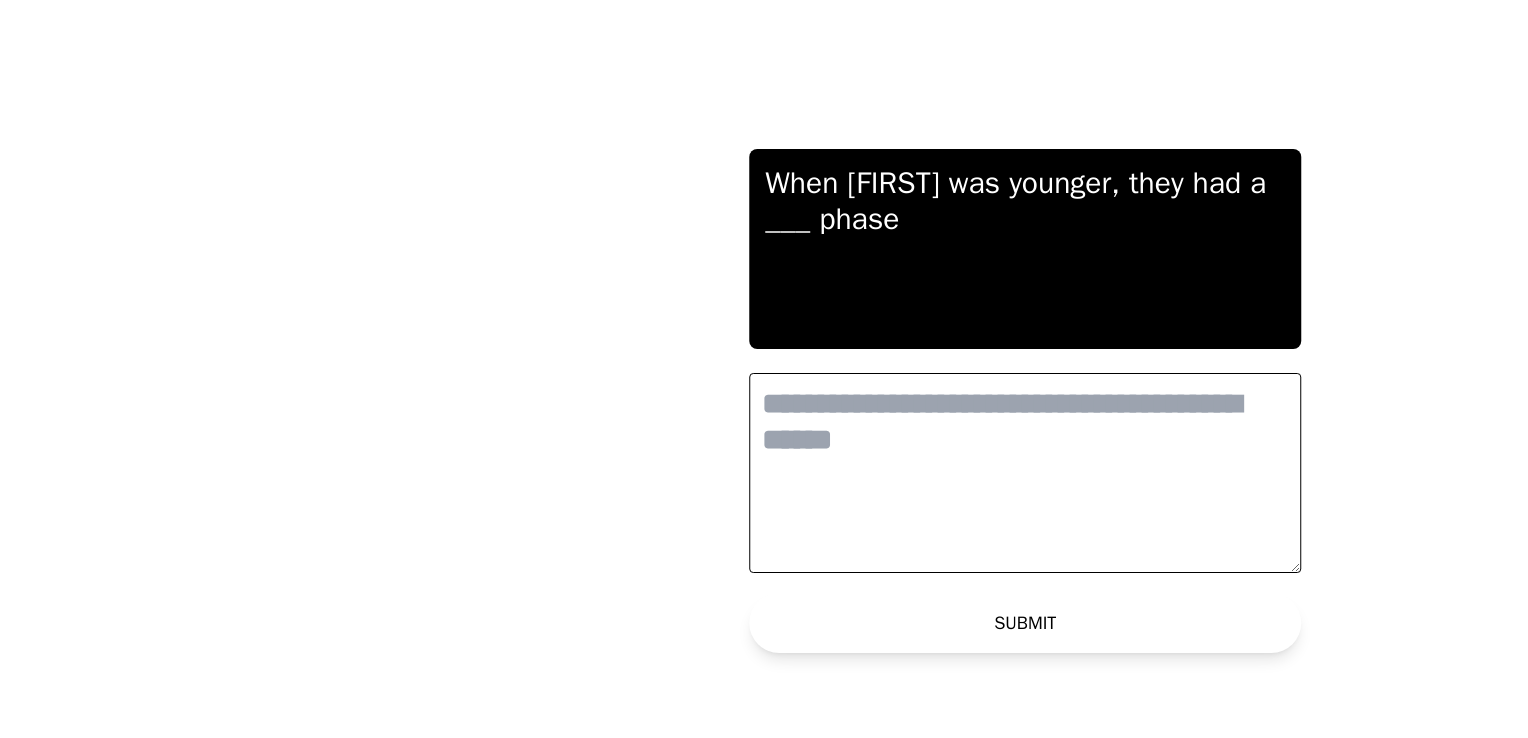 scroll, scrollTop: 0, scrollLeft: 0, axis: both 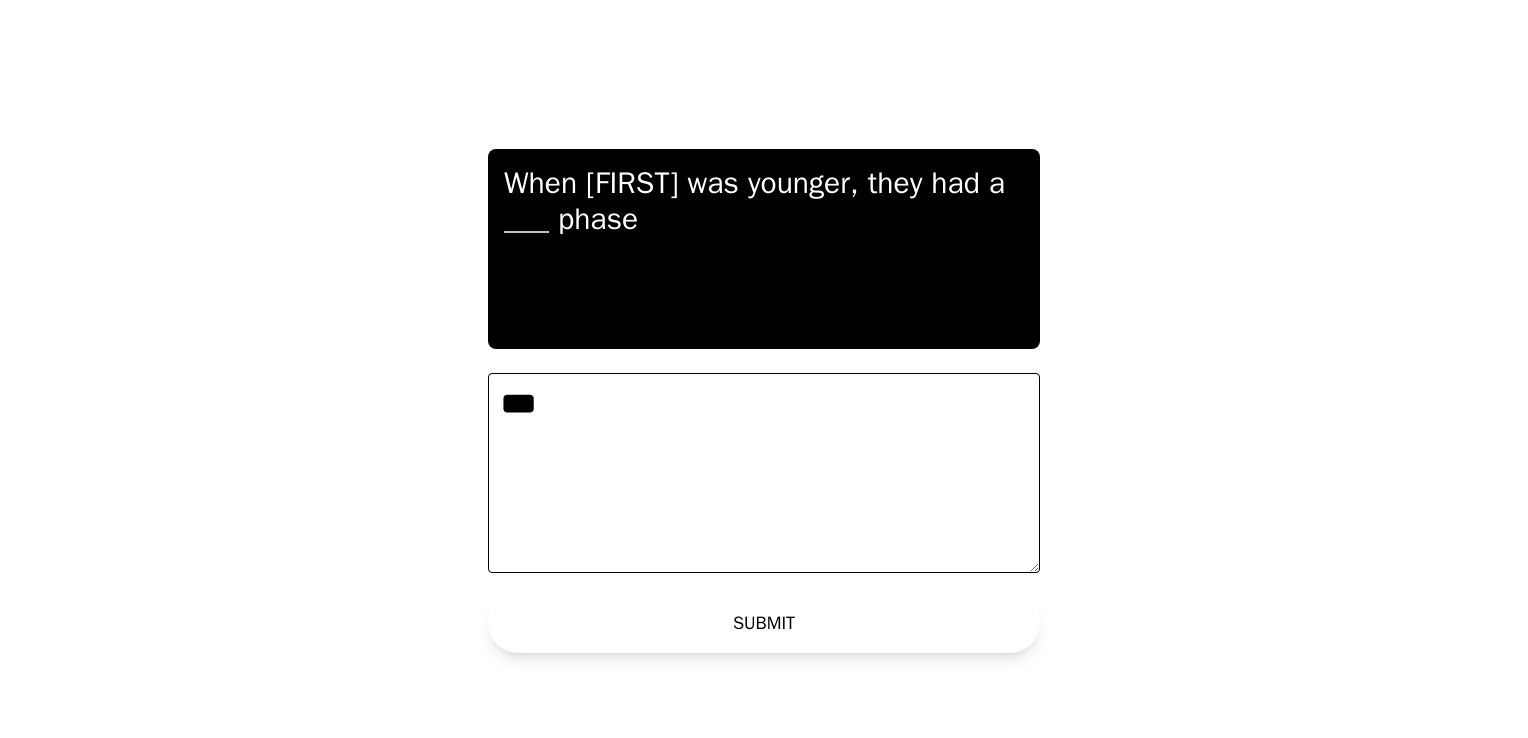 type on "***" 